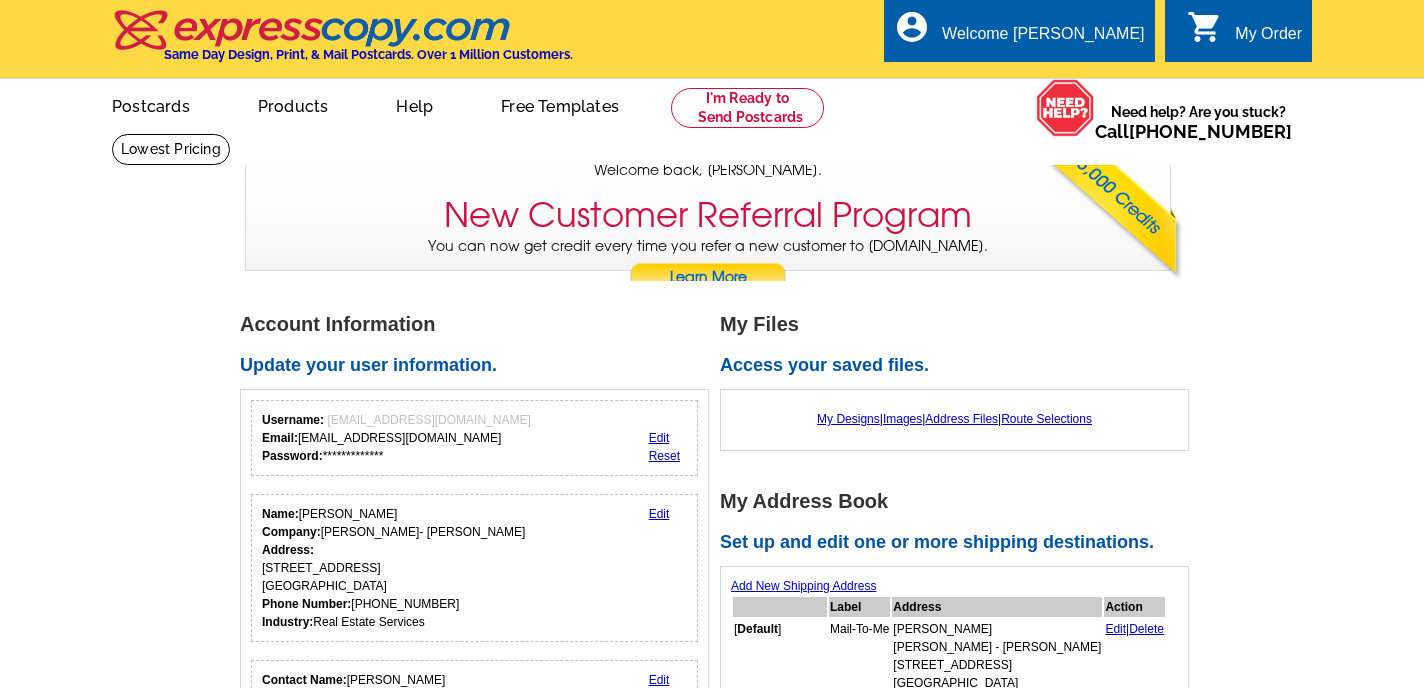 scroll, scrollTop: 0, scrollLeft: 0, axis: both 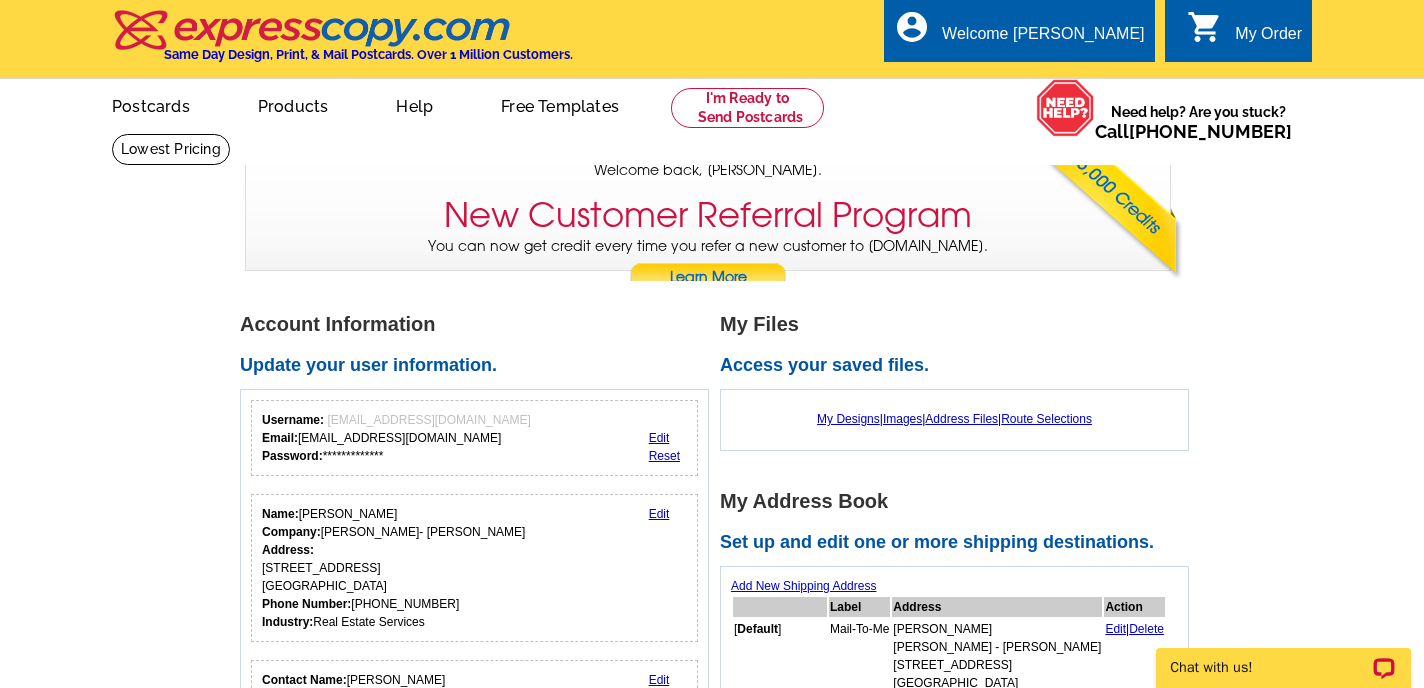 click on "My Order" at bounding box center (1268, 39) 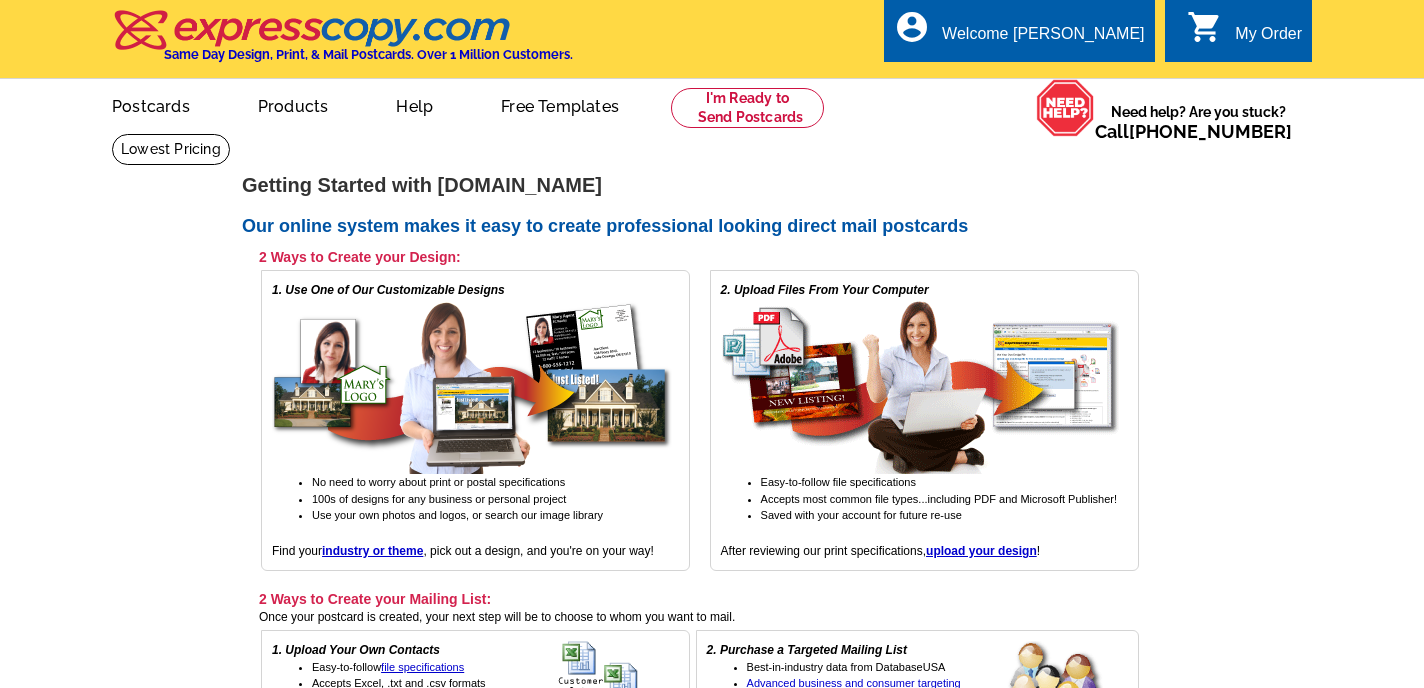 scroll, scrollTop: 0, scrollLeft: 0, axis: both 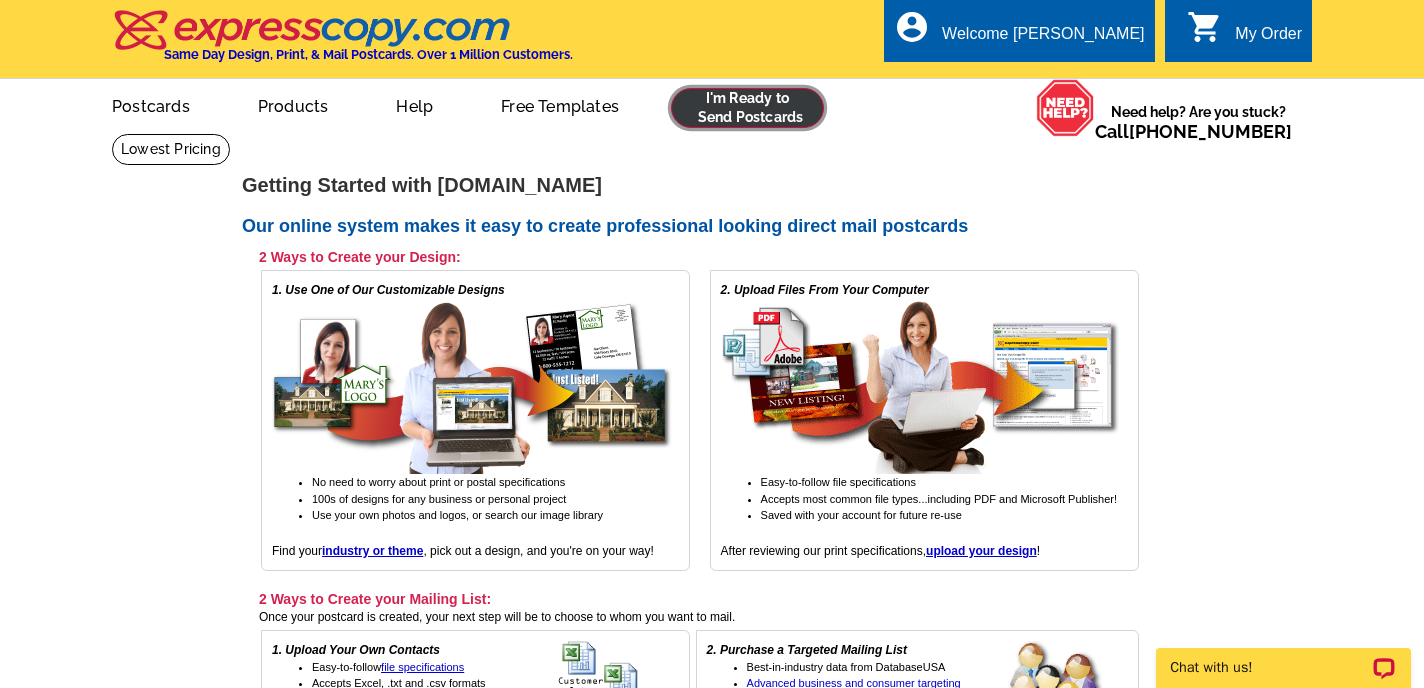 click at bounding box center [747, 108] 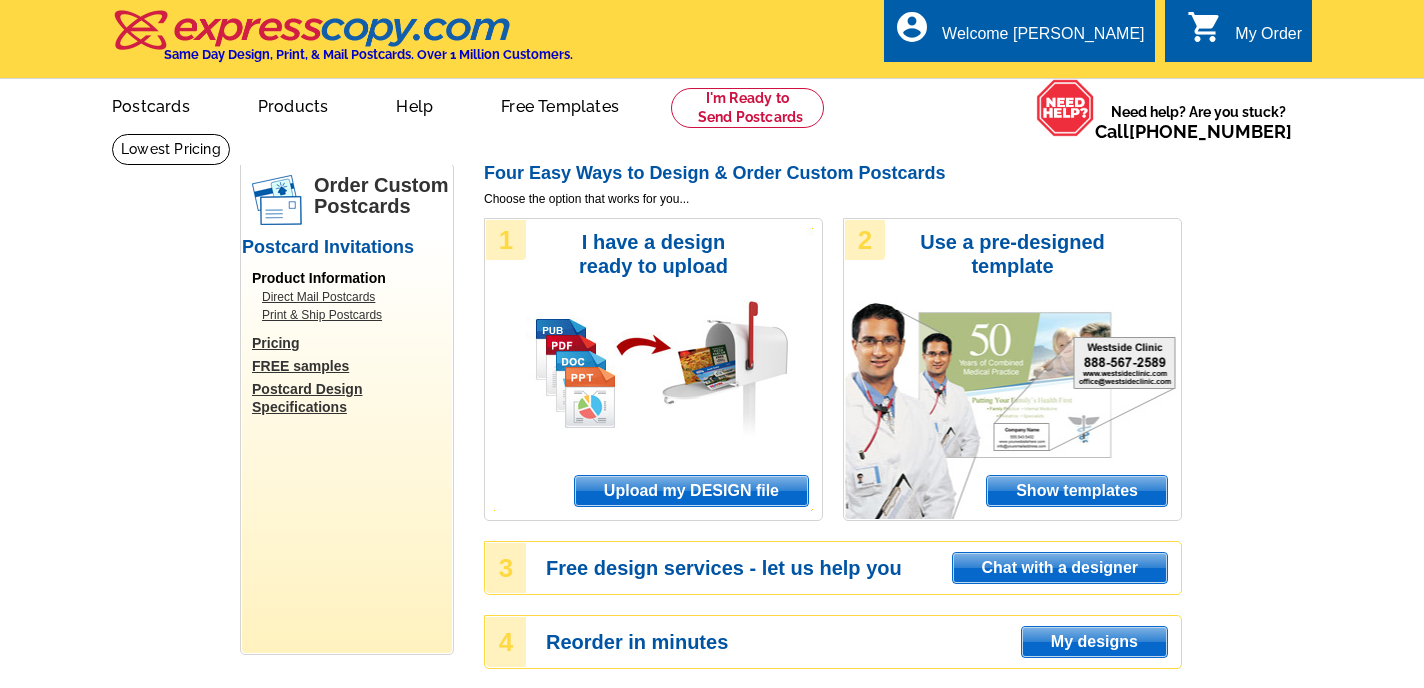scroll, scrollTop: 0, scrollLeft: 0, axis: both 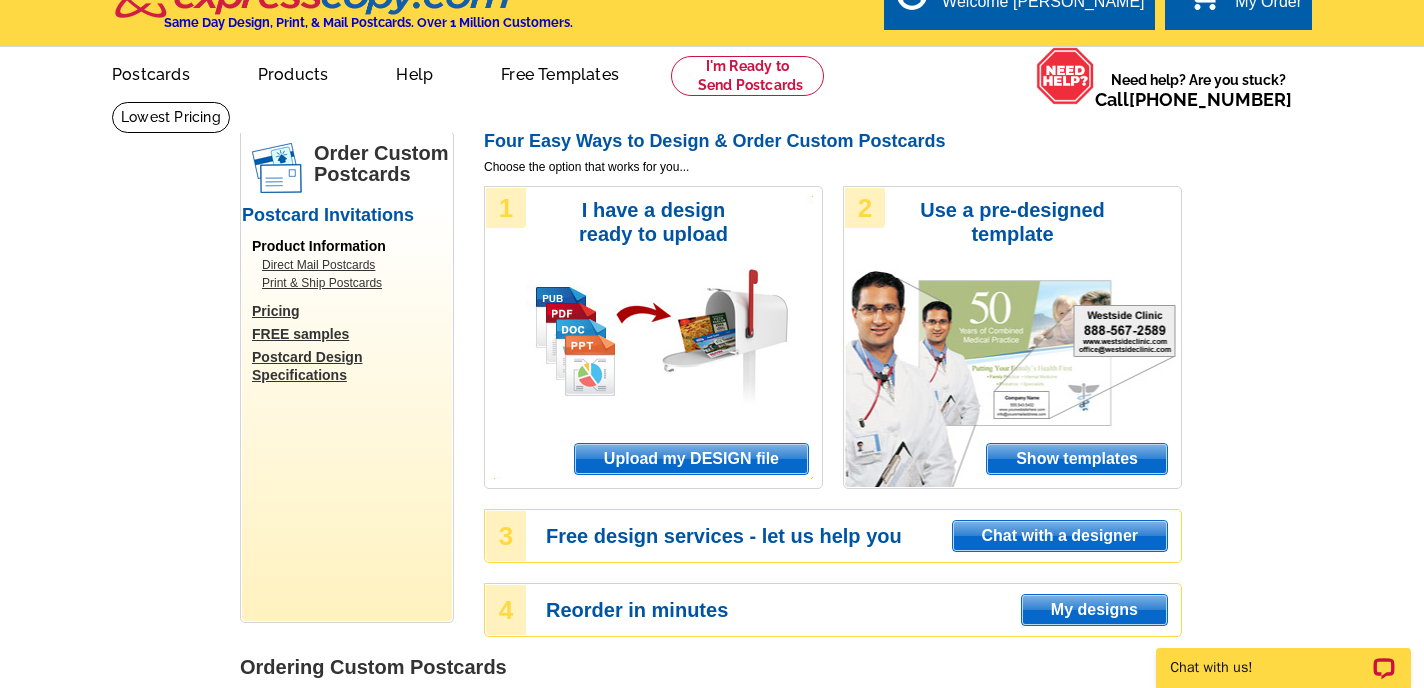 click on "Upload my DESIGN file" at bounding box center [691, 459] 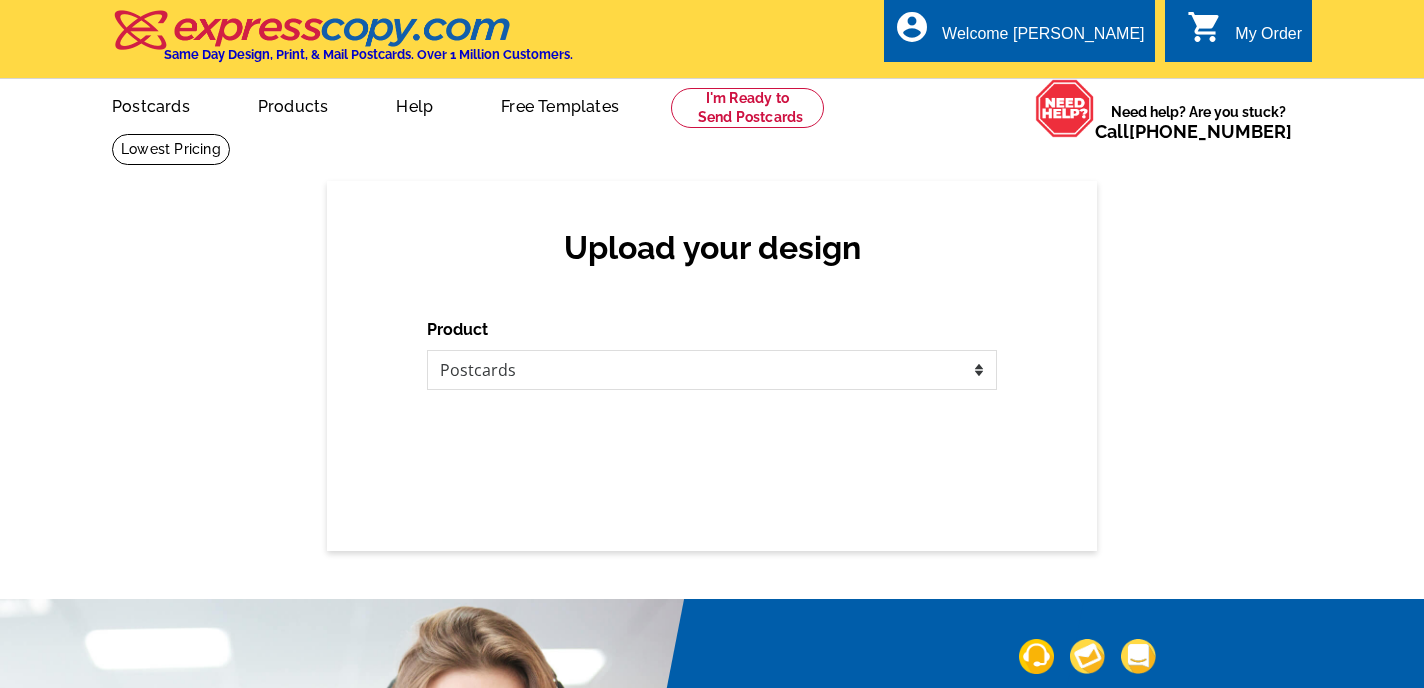 scroll, scrollTop: 0, scrollLeft: 0, axis: both 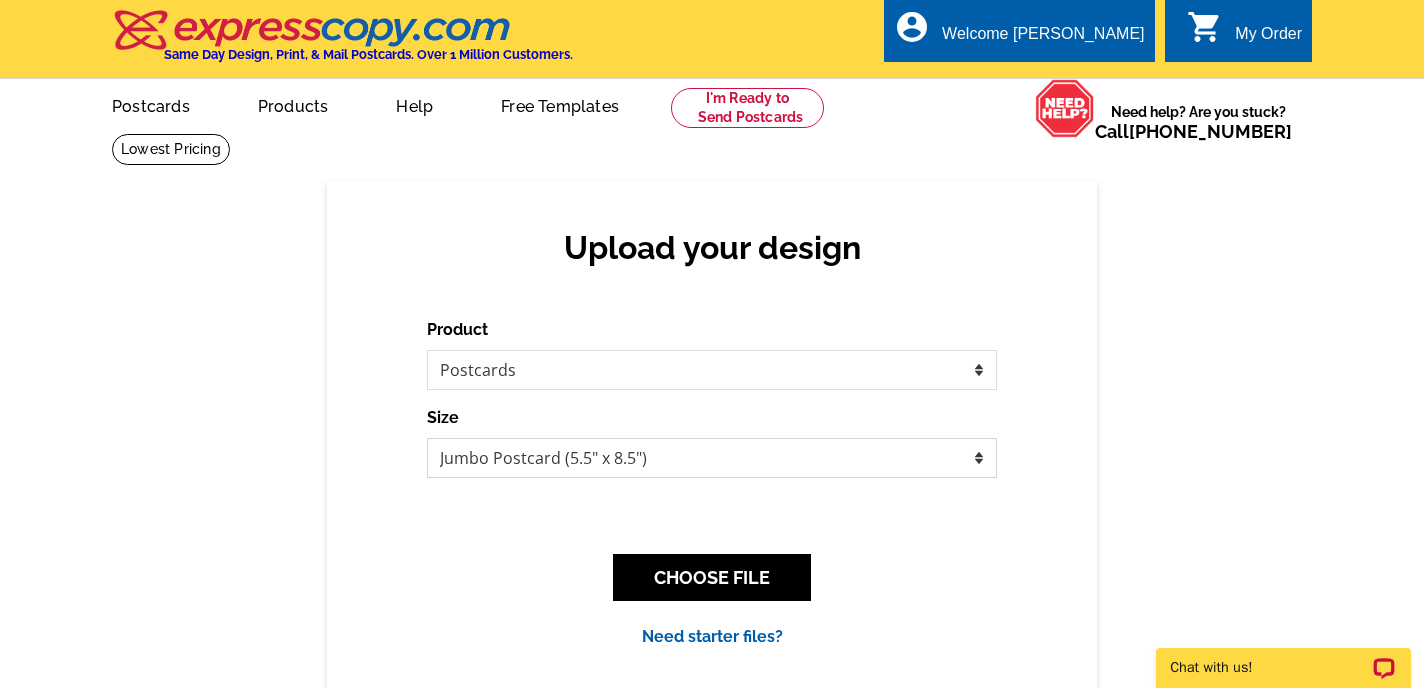 click on "Jumbo Postcard (5.5" x 8.5") Regular Postcard (4.25" x 5.6") Panoramic Postcard (5.75" x 11.25") Giant Postcard (8.5" x 11") EDDM Postcard (6.125" x 8.25")" at bounding box center (712, 458) 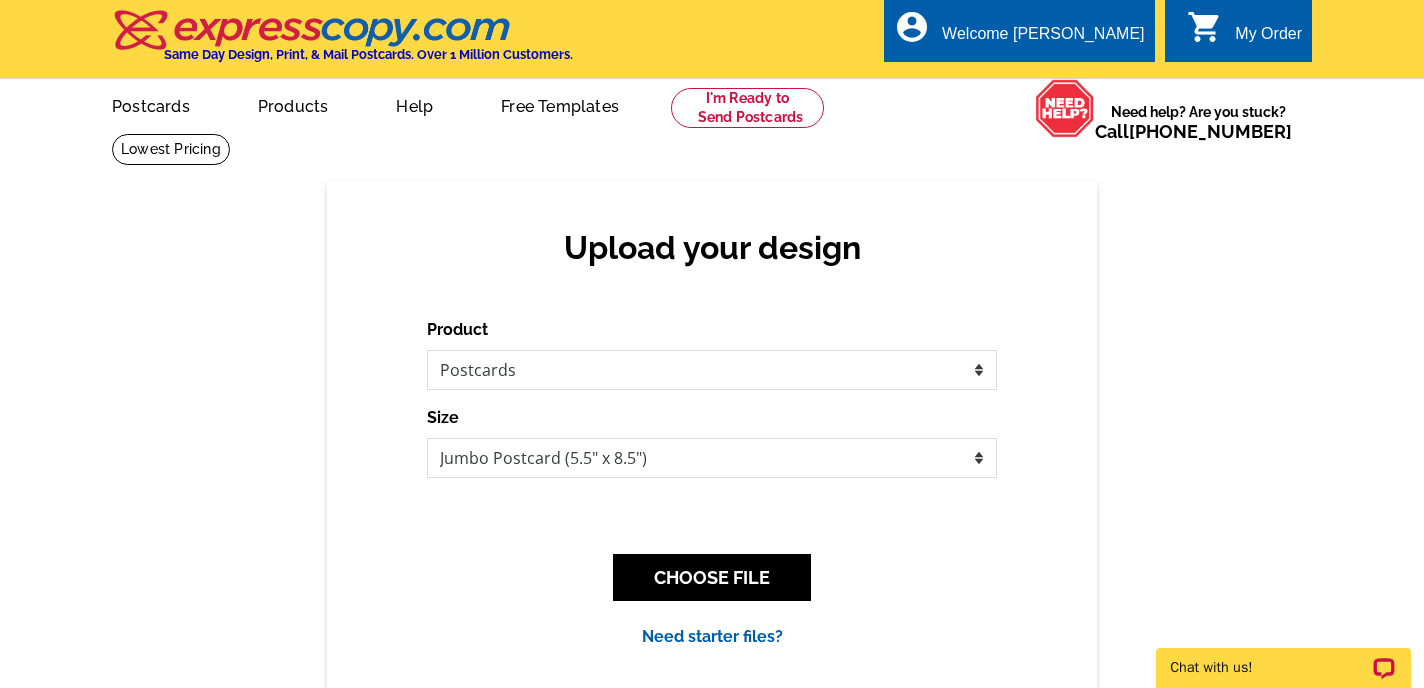 click on "Product
Please select the type of file...
Postcards
Business Cards
Letters and flyers
Greeting Cards  Size Finish None" at bounding box center [712, 483] 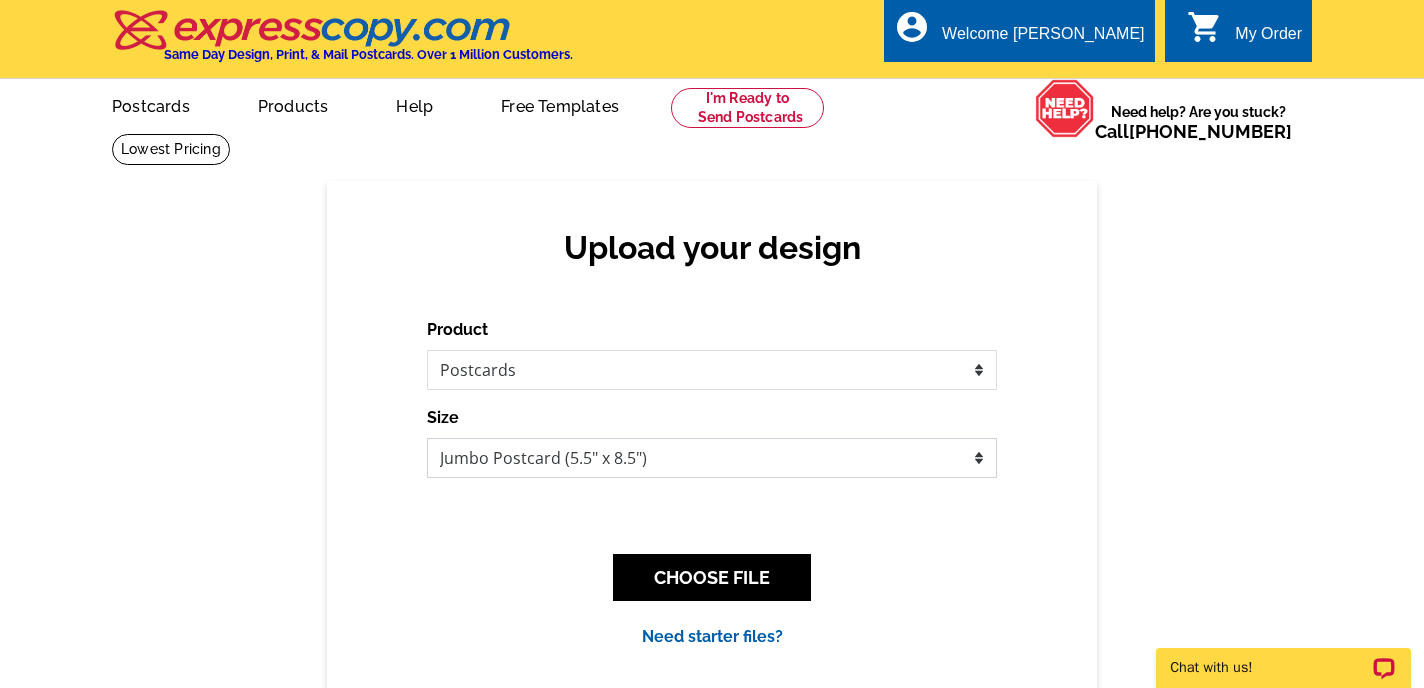 click on "Jumbo Postcard (5.5" x 8.5") Regular Postcard (4.25" x 5.6") Panoramic Postcard (5.75" x 11.25") Giant Postcard (8.5" x 11") EDDM Postcard (6.125" x 8.25")" at bounding box center [712, 458] 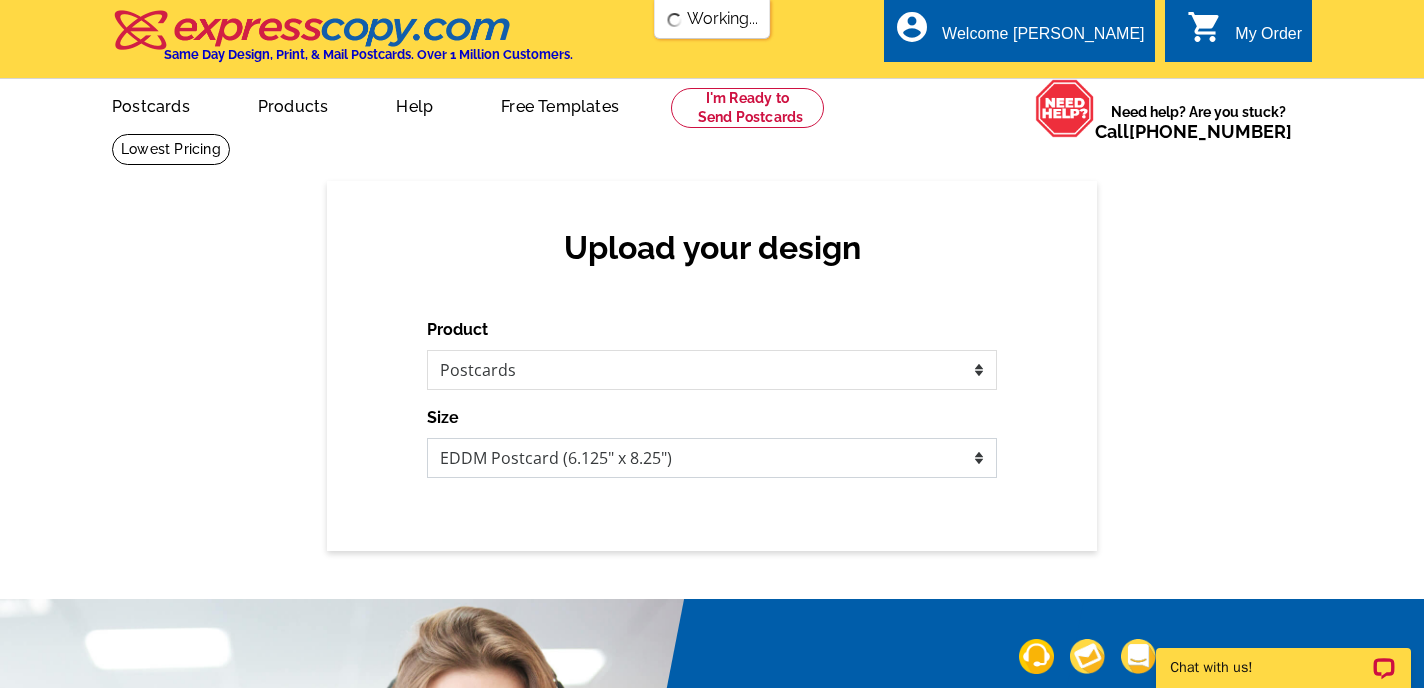 scroll, scrollTop: 0, scrollLeft: 0, axis: both 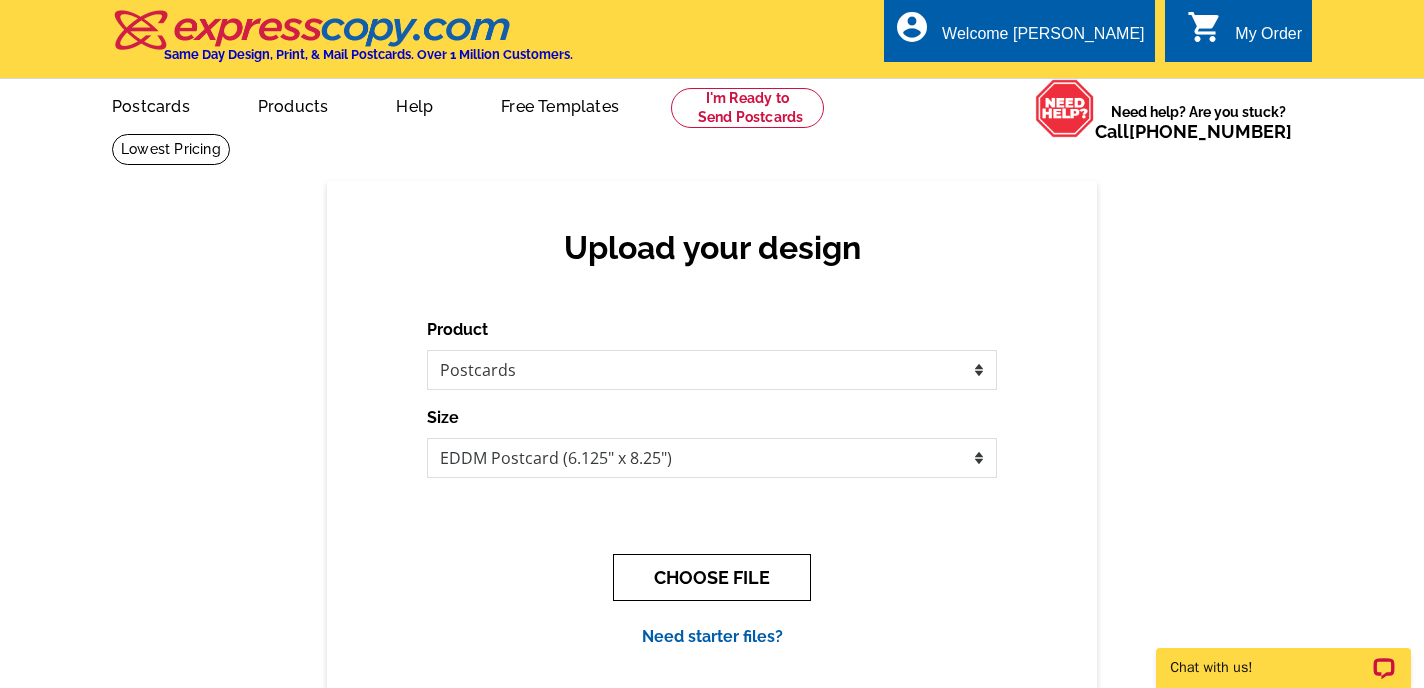 click on "CHOOSE FILE" at bounding box center (712, 577) 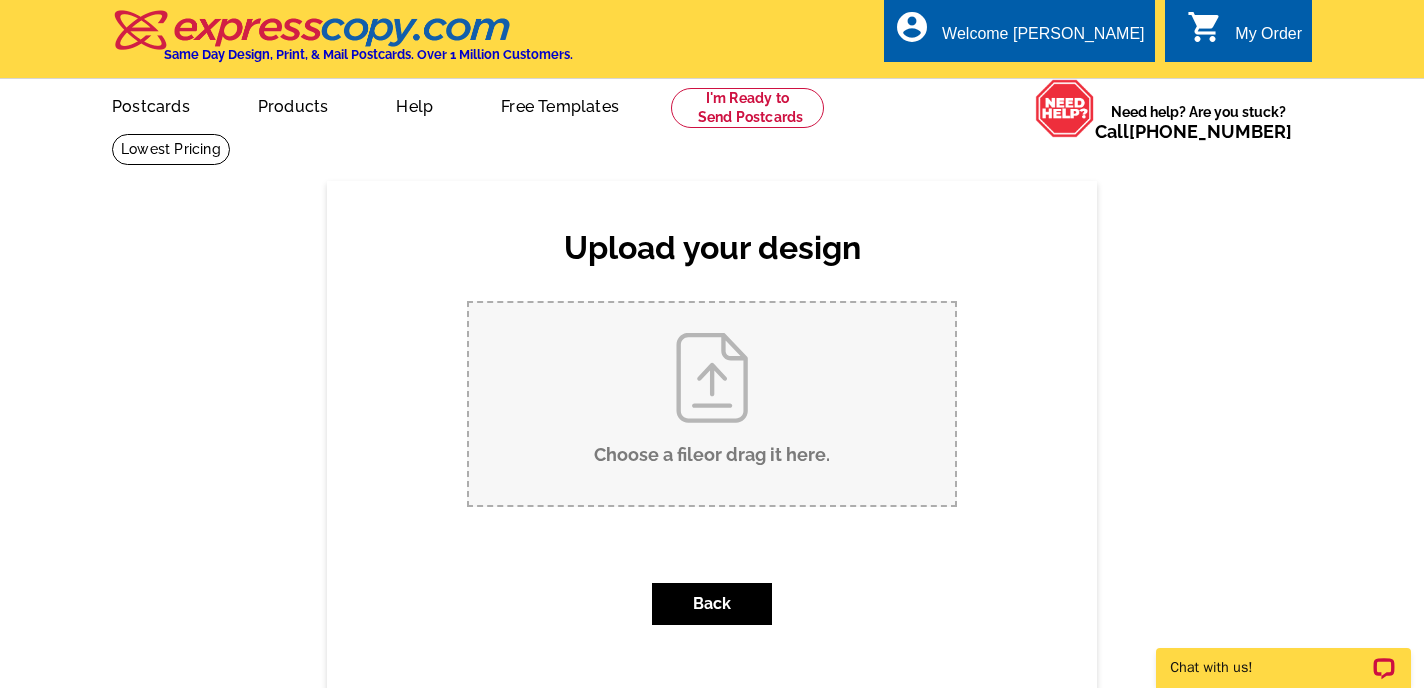 click on "Choose a file  or drag it here ." at bounding box center (712, 404) 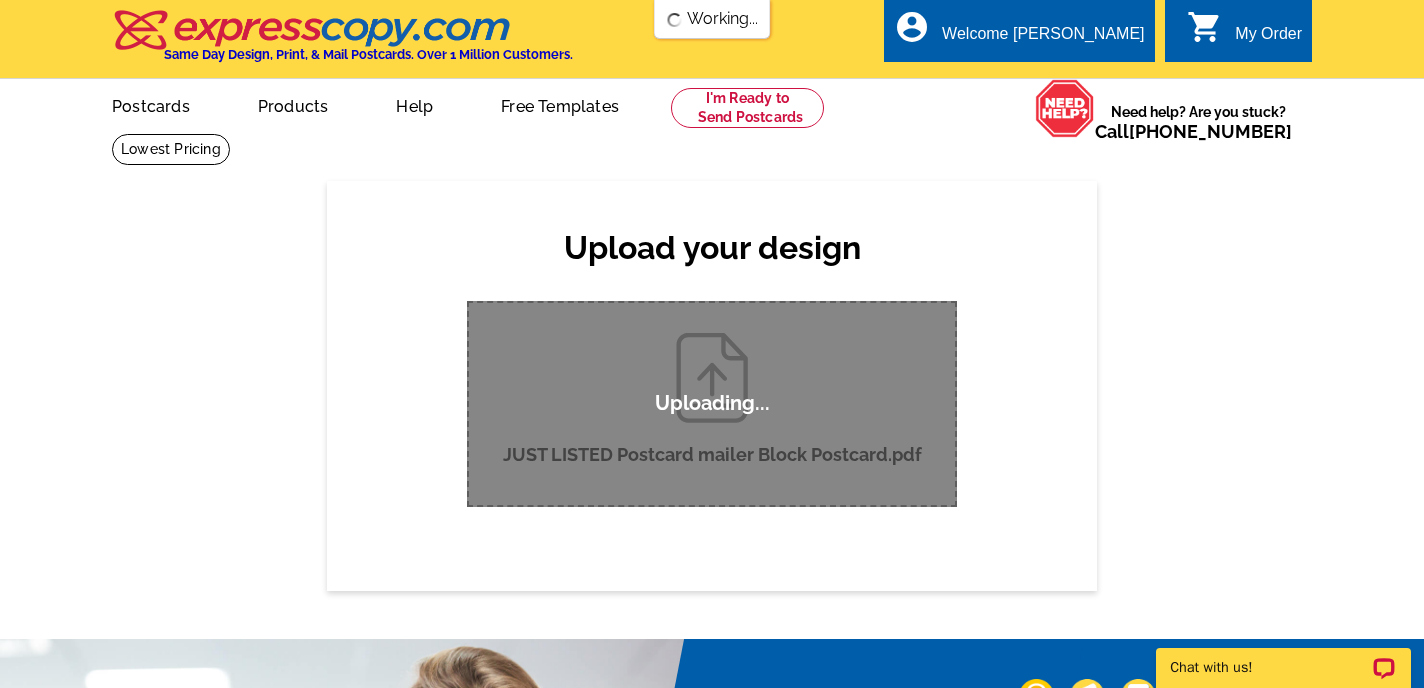 type 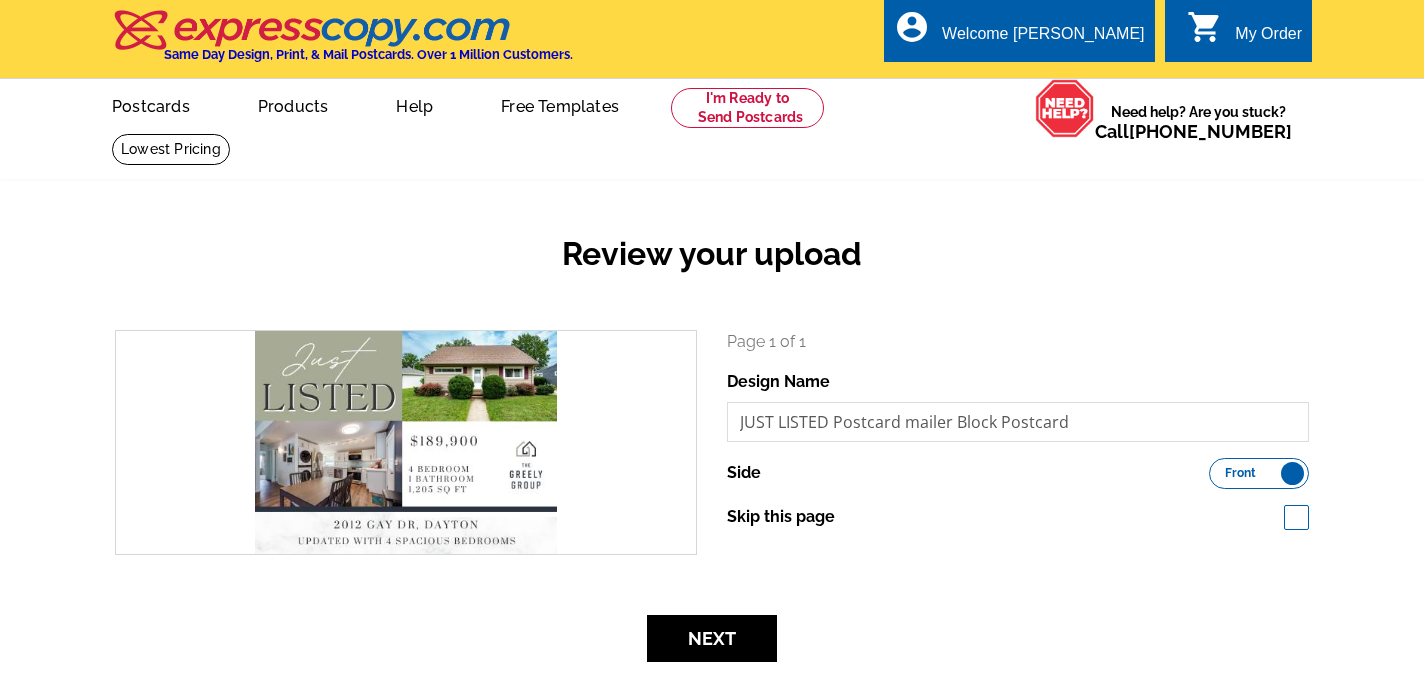 scroll, scrollTop: 0, scrollLeft: 0, axis: both 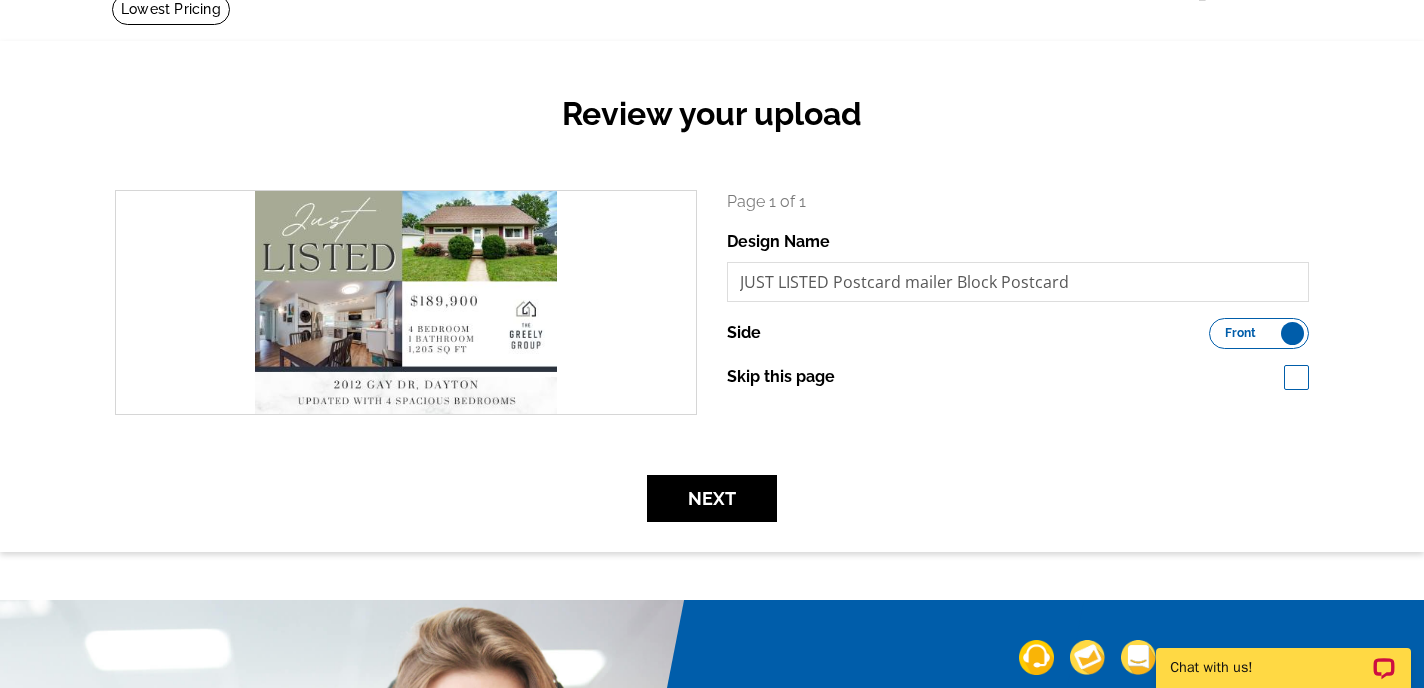 click on "Front
Back" at bounding box center (1259, 333) 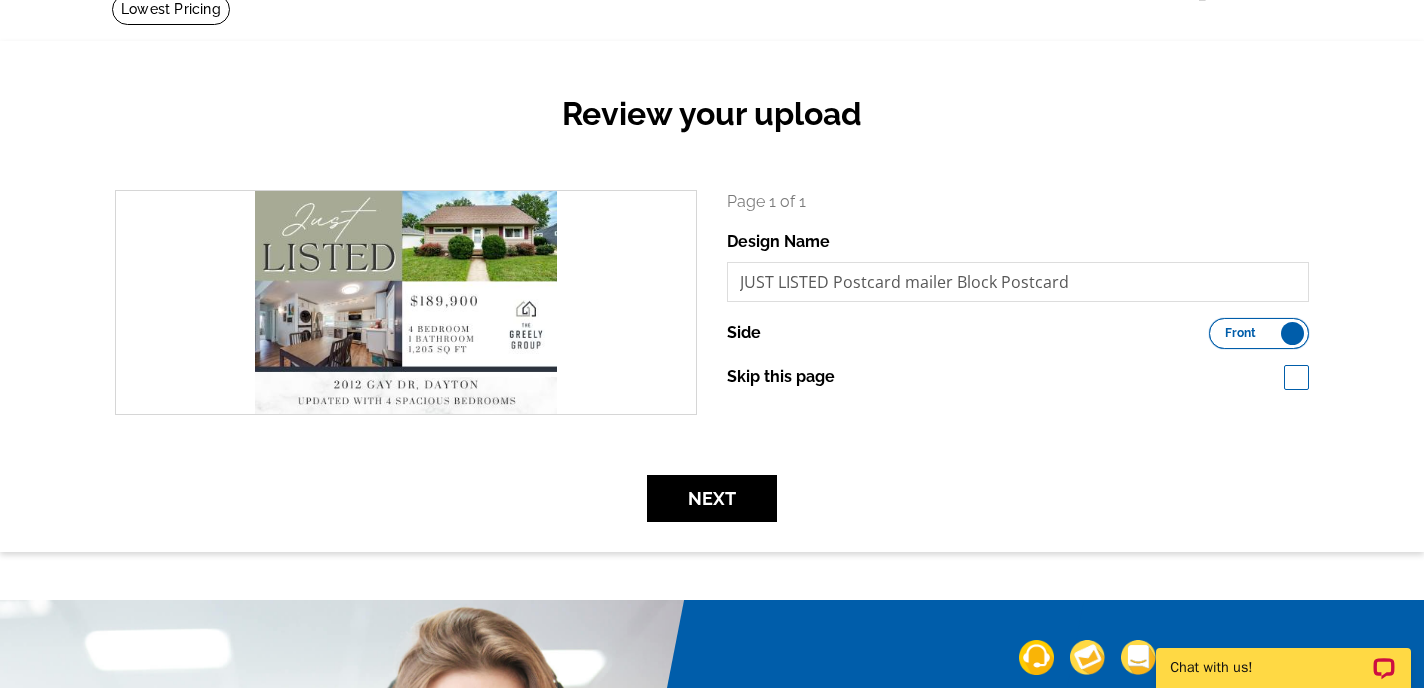 click on "Front
Back" at bounding box center [1219, 328] 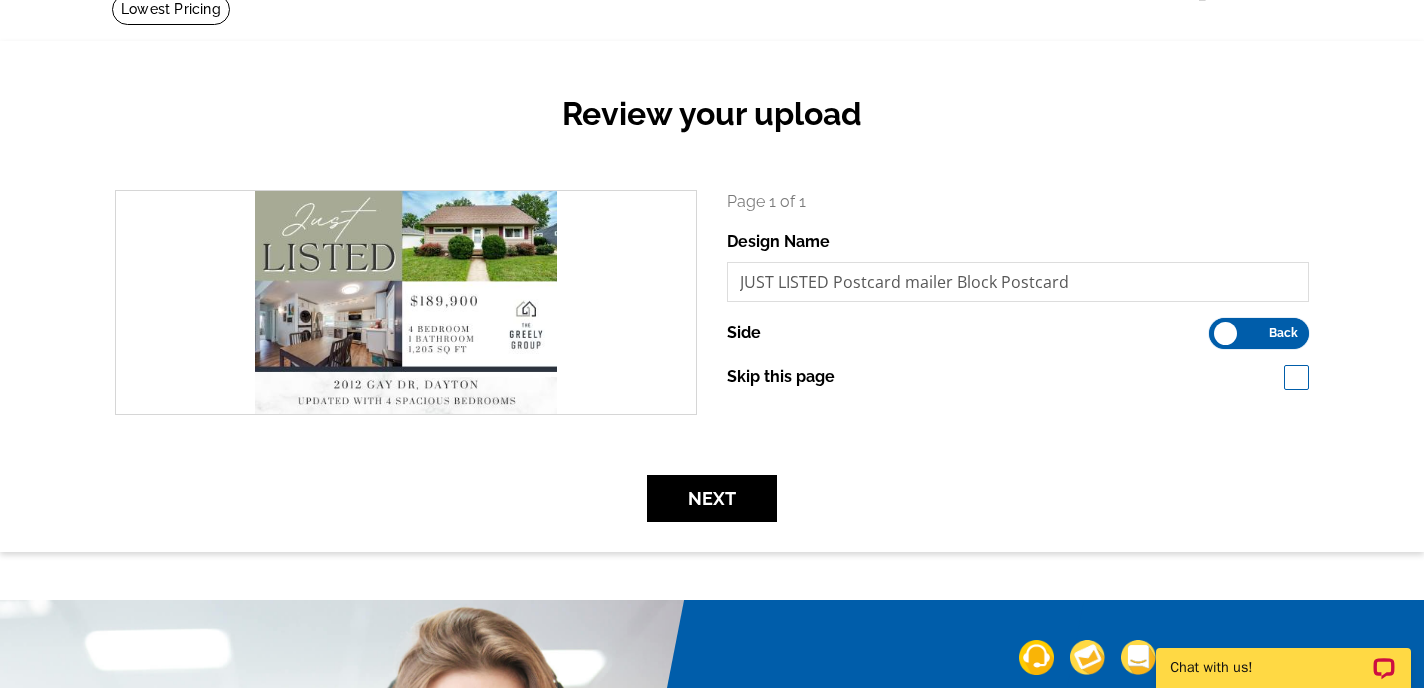 scroll, scrollTop: 0, scrollLeft: 0, axis: both 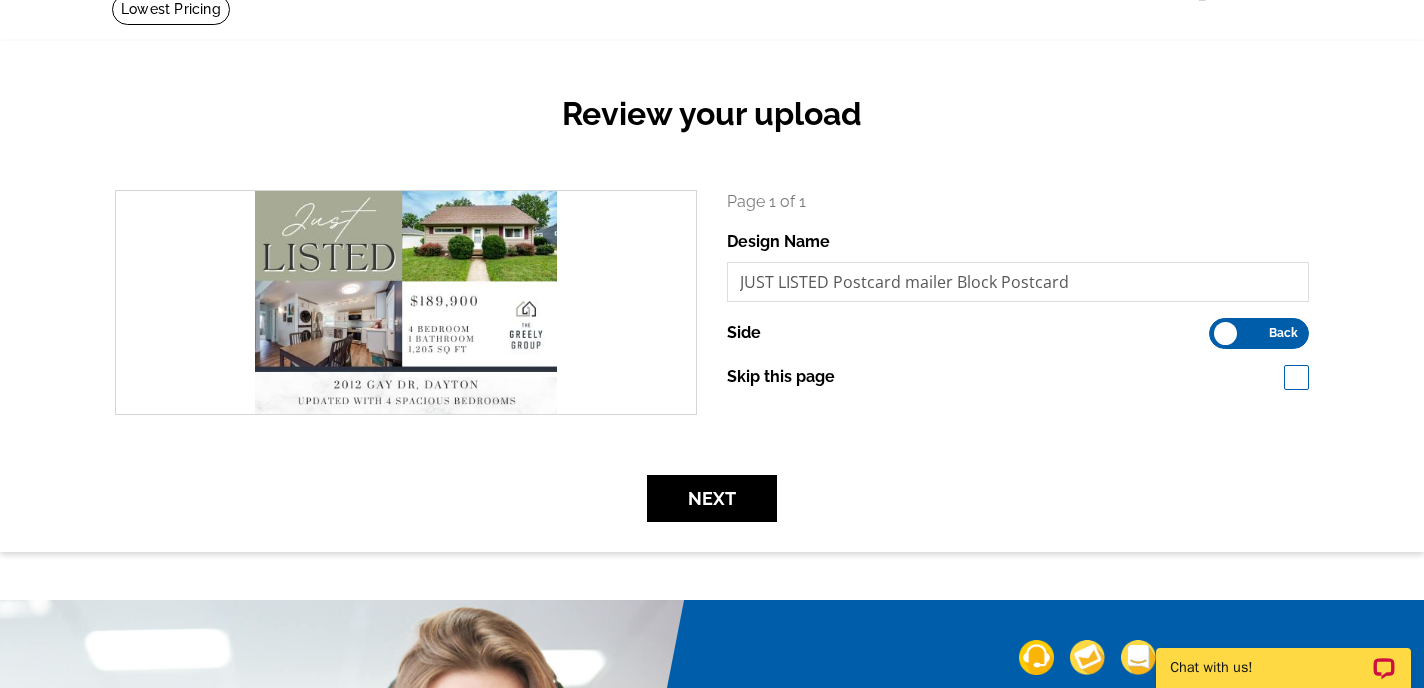 click on "Back" at bounding box center [1283, 333] 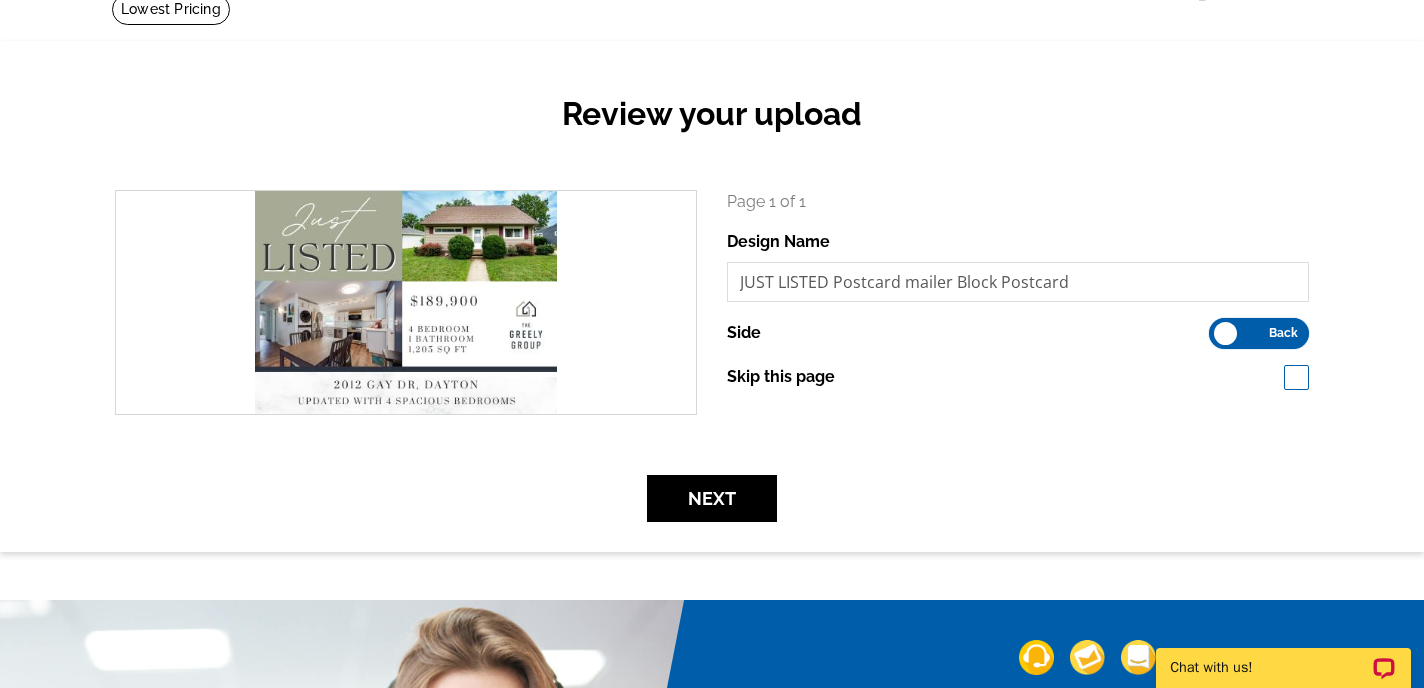 click on "Front
Back" at bounding box center [1219, 328] 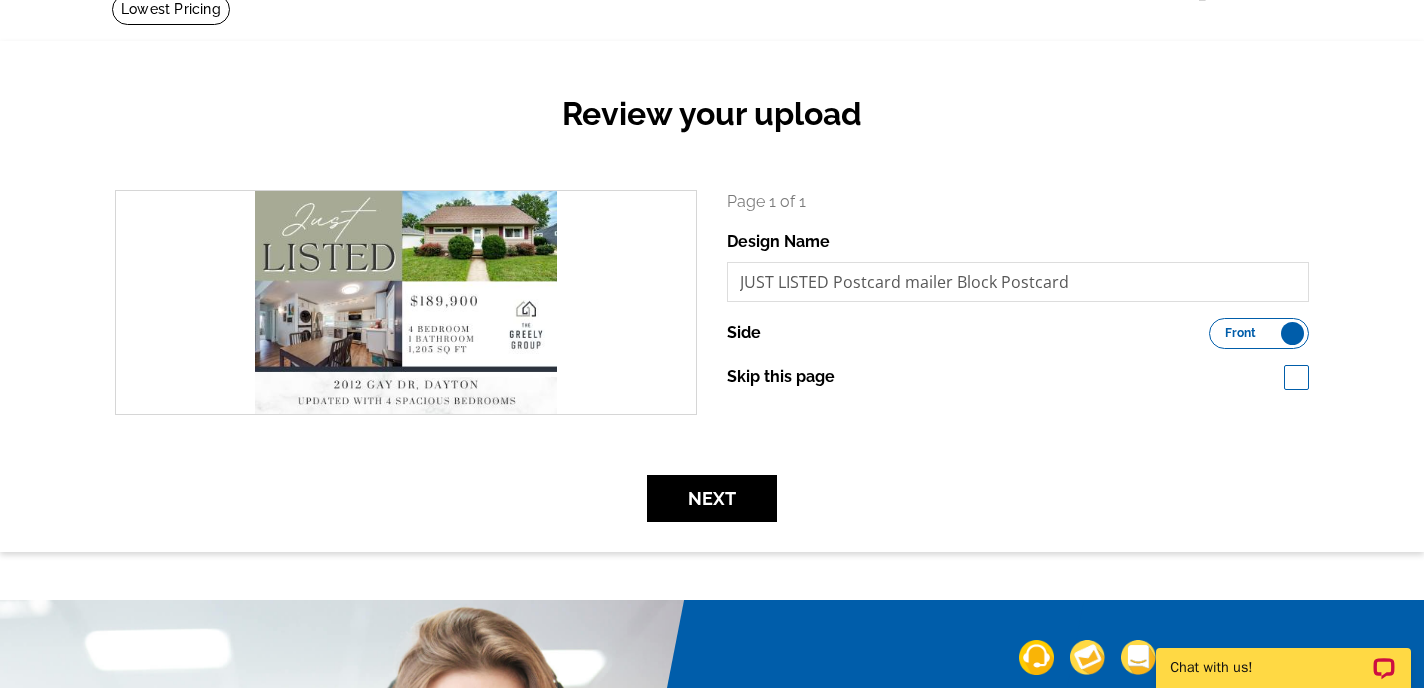 click on "Front
Back" at bounding box center (1259, 333) 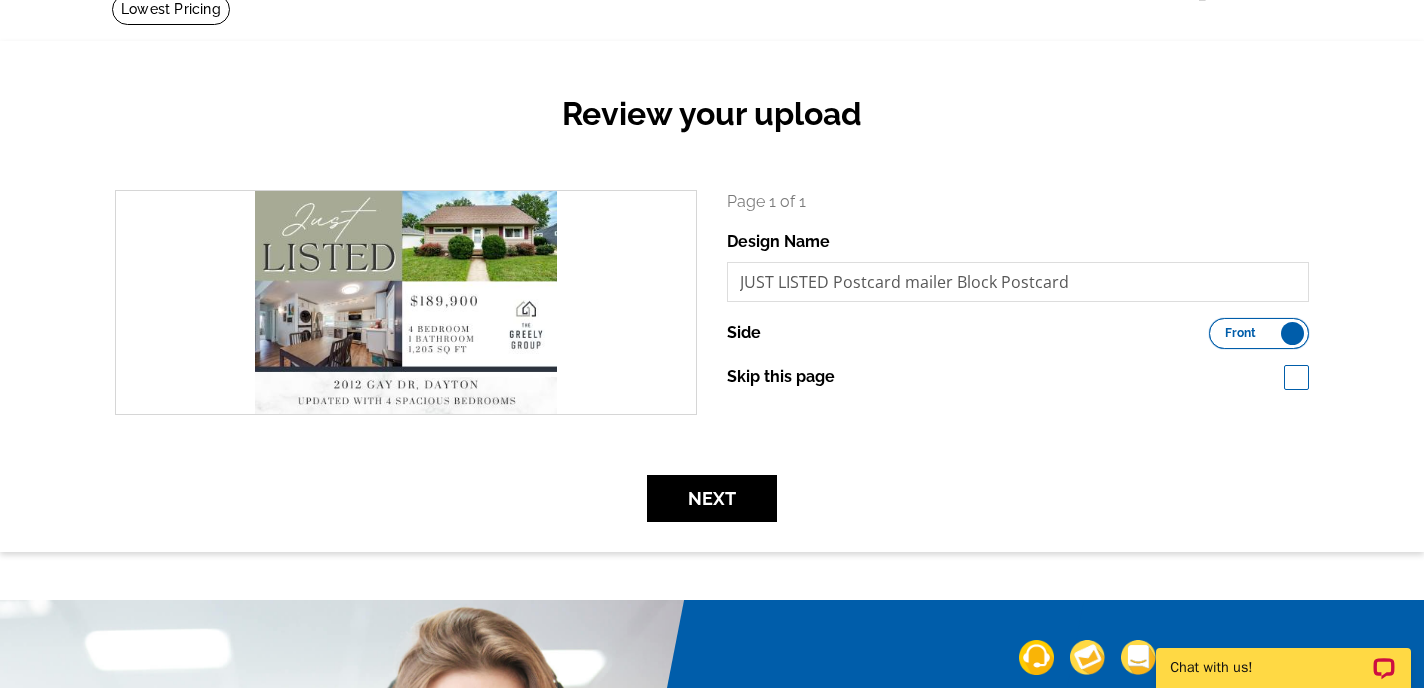 click on "Front
Back" at bounding box center (1219, 328) 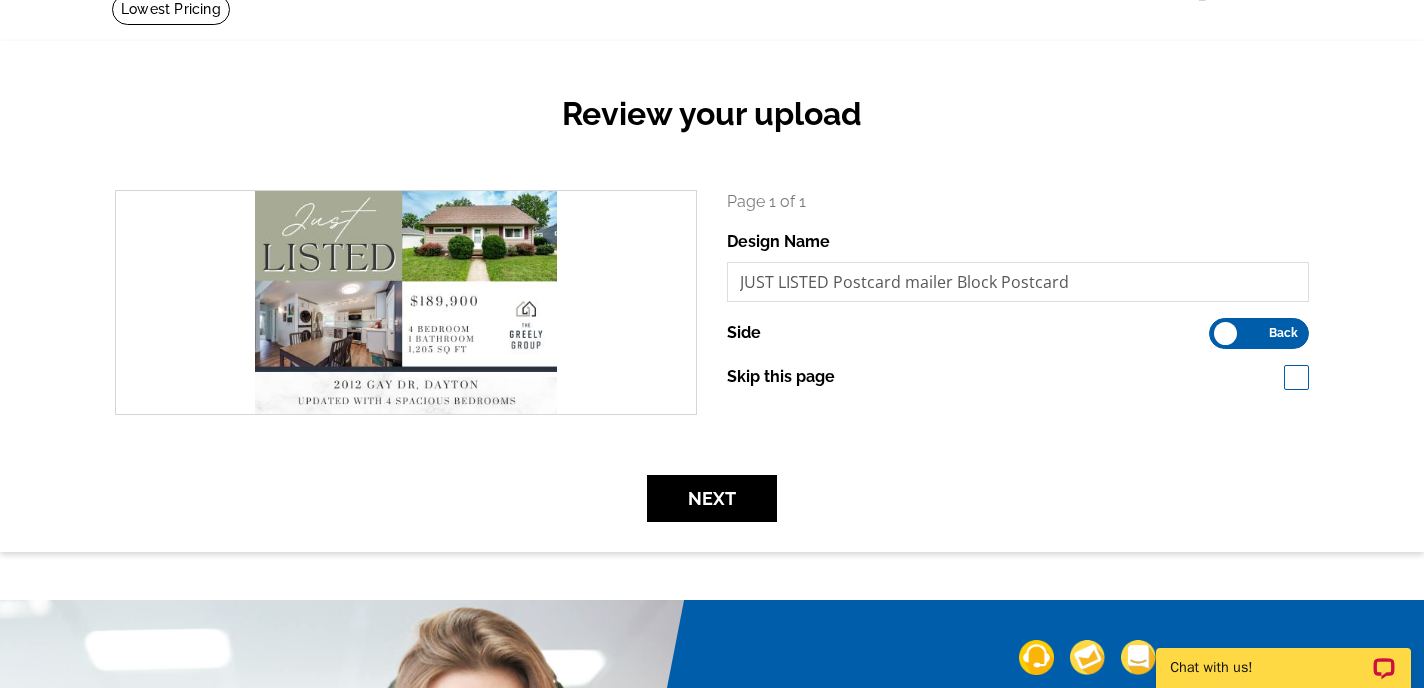 click on "Front
Back" at bounding box center (1259, 333) 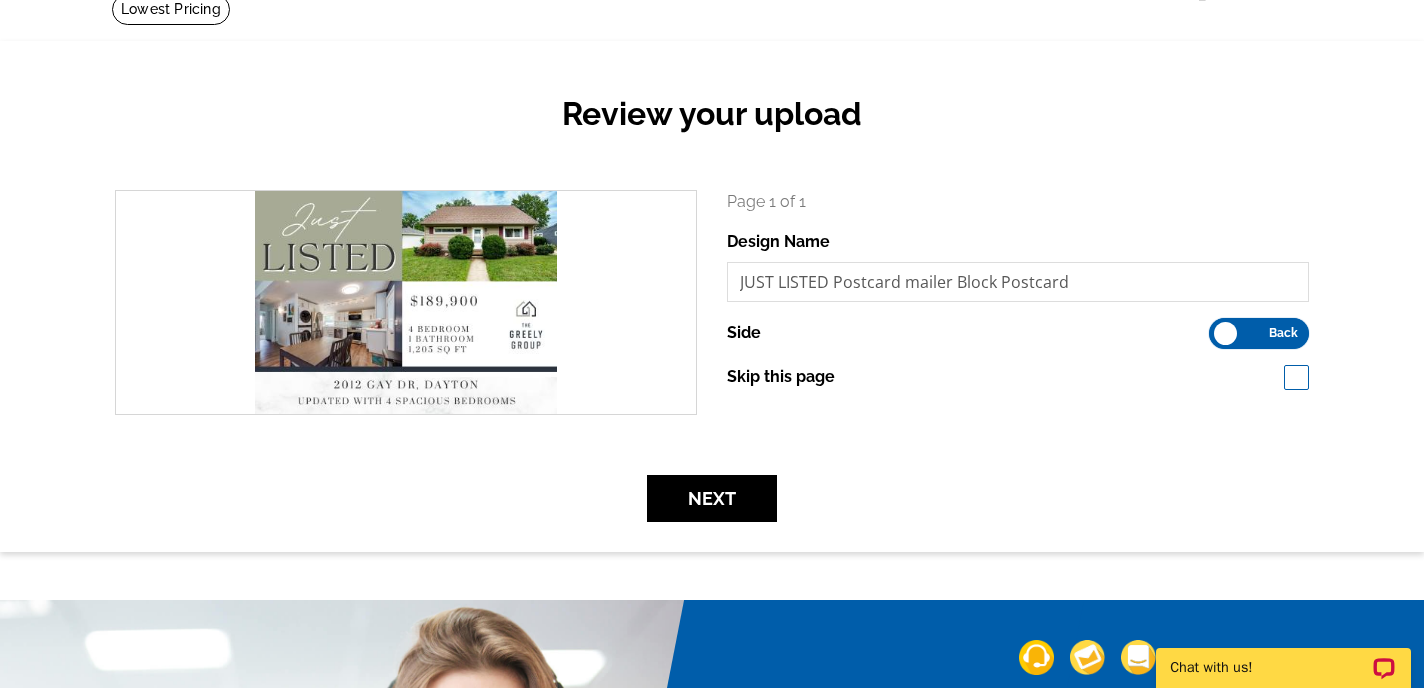 click on "Front
Back" at bounding box center [1219, 328] 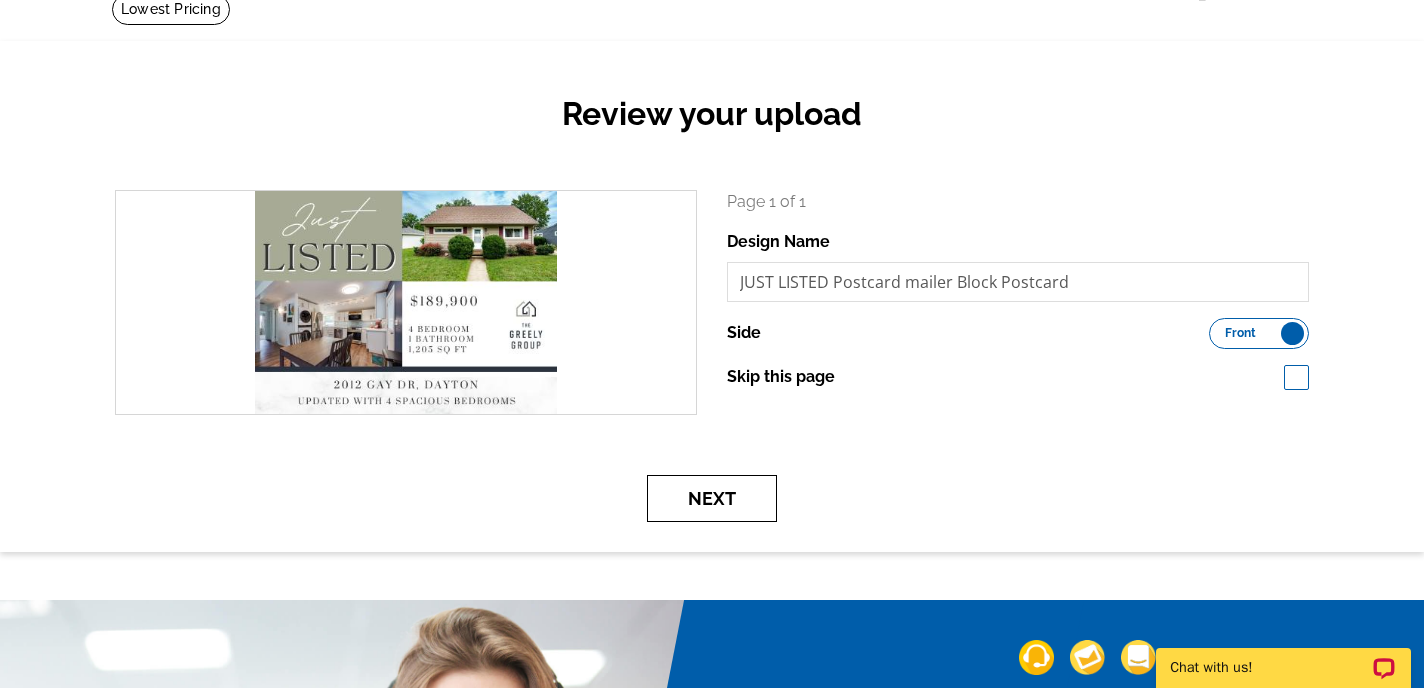 click on "Next" at bounding box center [712, 498] 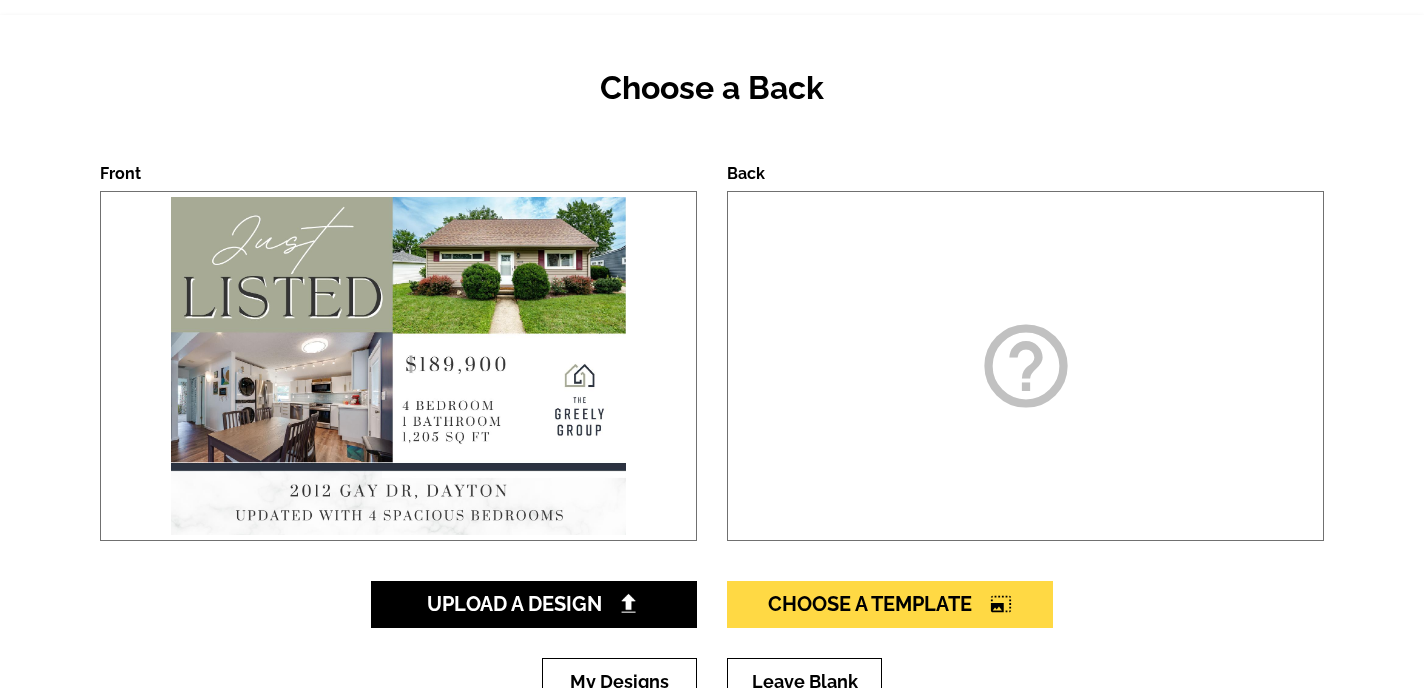 scroll, scrollTop: 174, scrollLeft: 0, axis: vertical 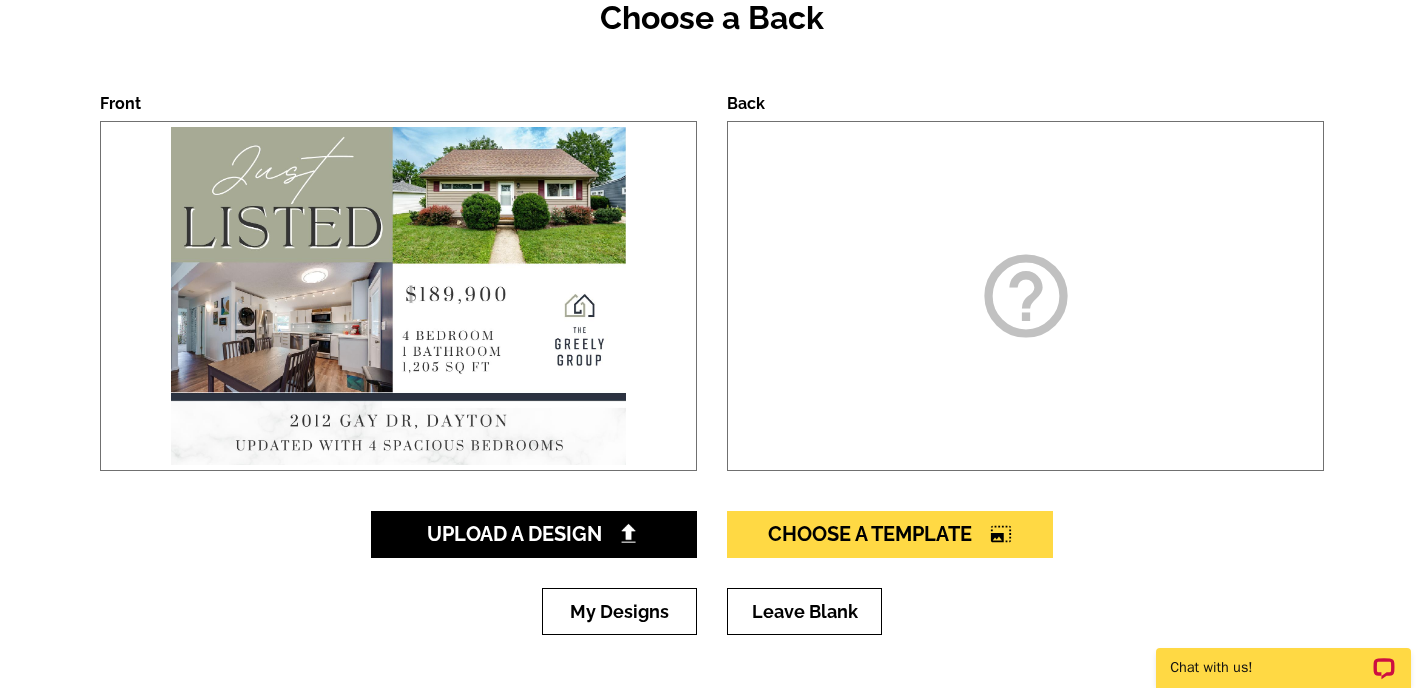 click on "help_outline" at bounding box center (1026, 296) 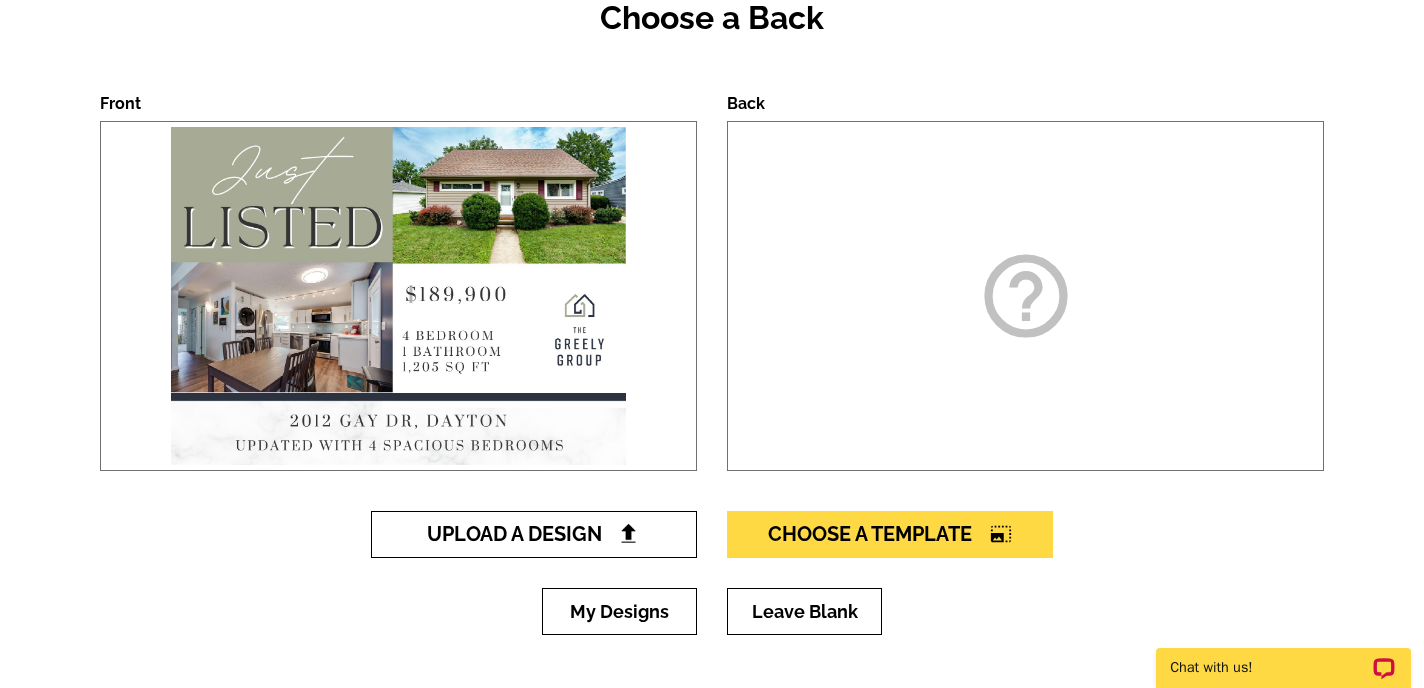 click on "Upload A Design" at bounding box center (534, 534) 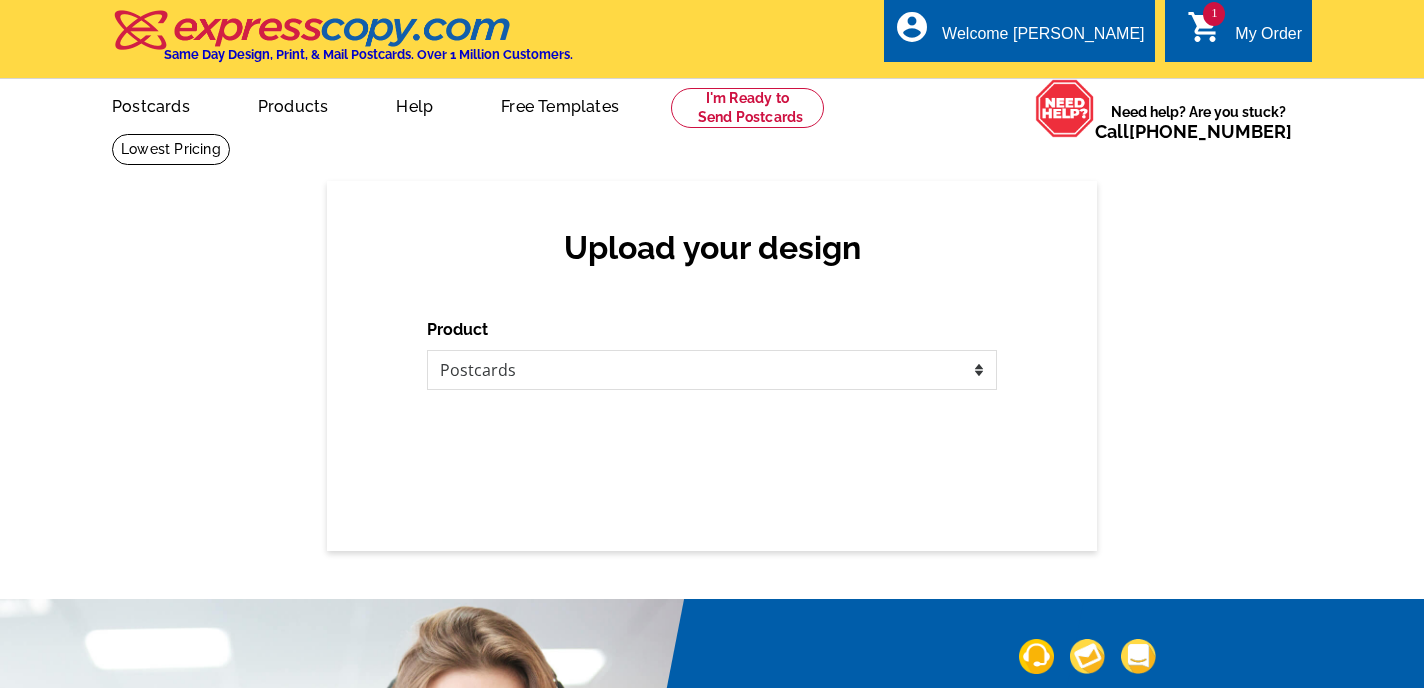 scroll, scrollTop: 0, scrollLeft: 0, axis: both 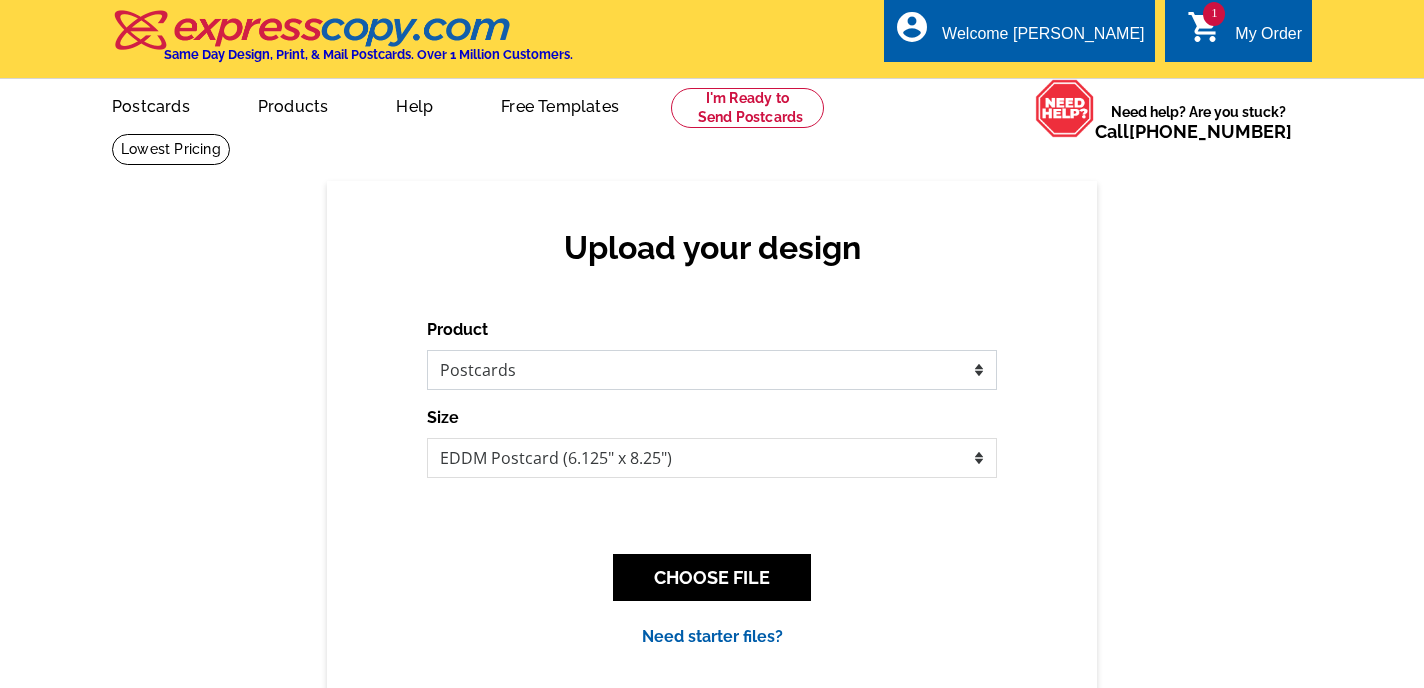 click on "Please select the type of file...
Postcards
Business Cards
Letters and flyers
Greeting Cards
Door Hangers" at bounding box center [712, 370] 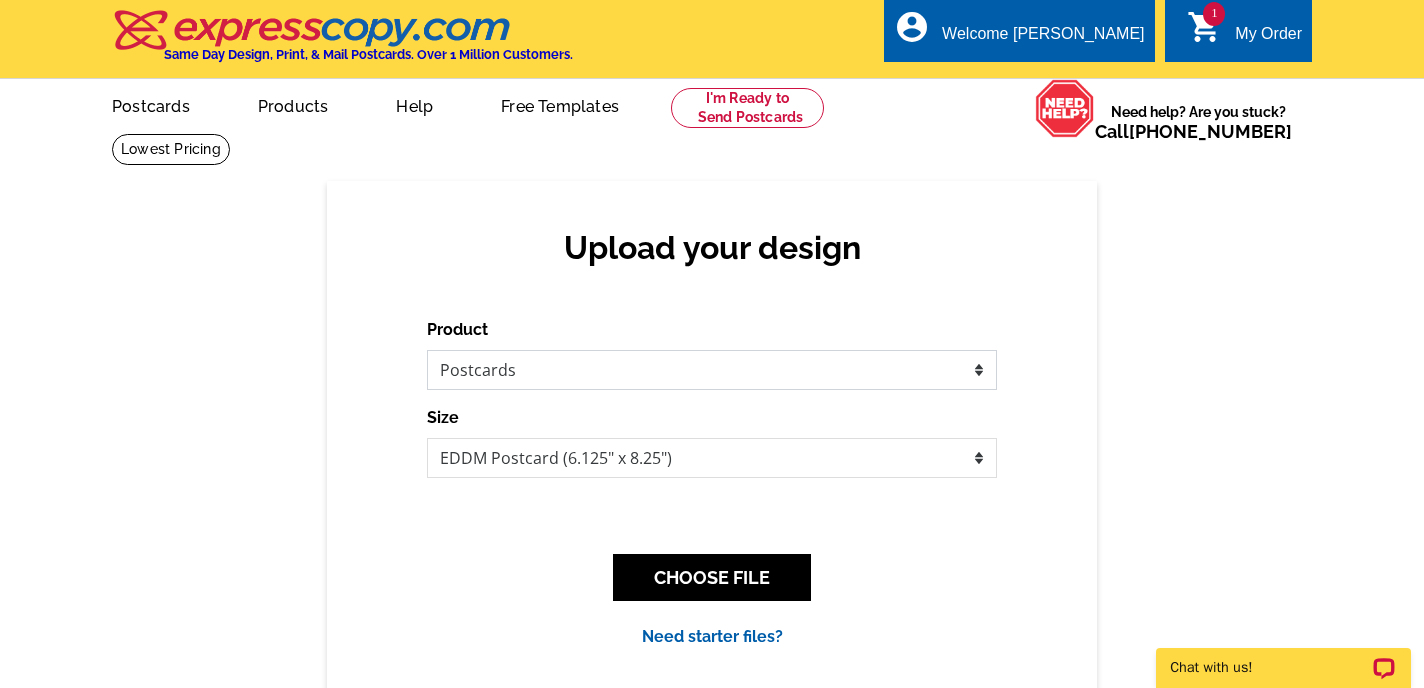 scroll, scrollTop: 0, scrollLeft: 0, axis: both 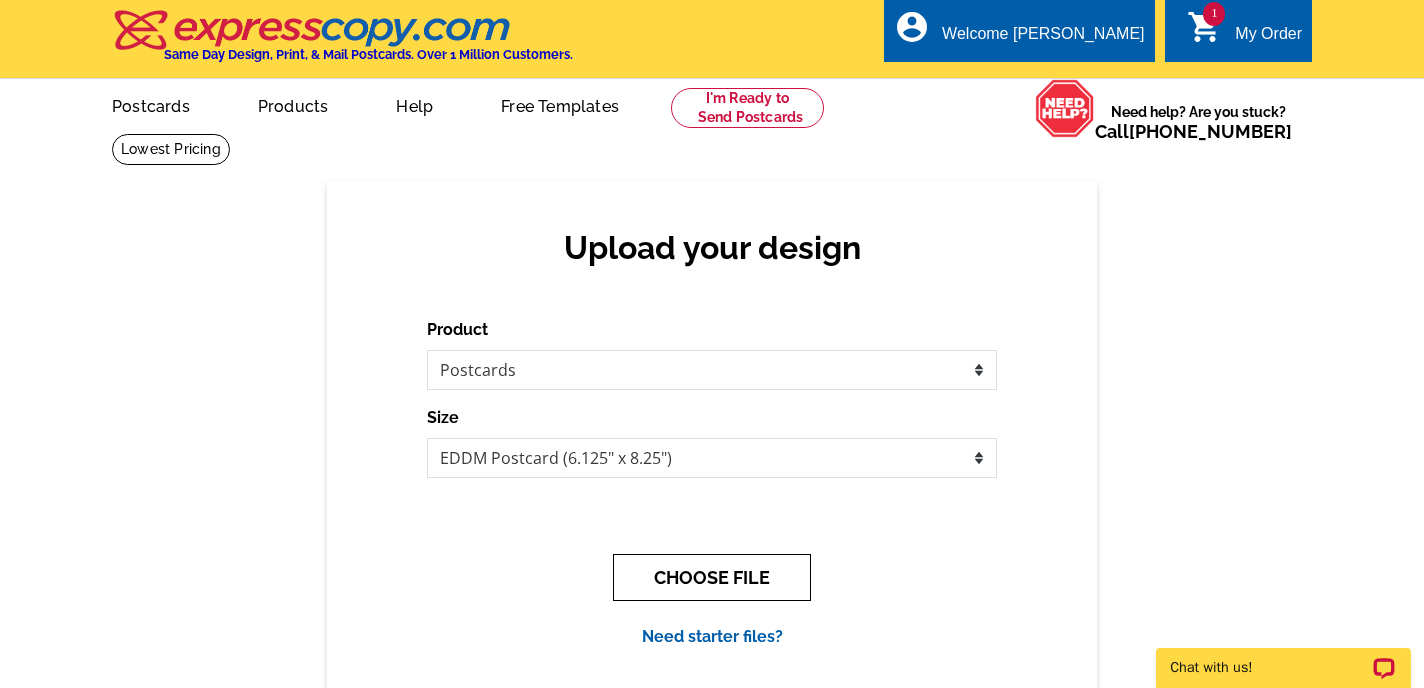 click on "CHOOSE FILE" at bounding box center (712, 577) 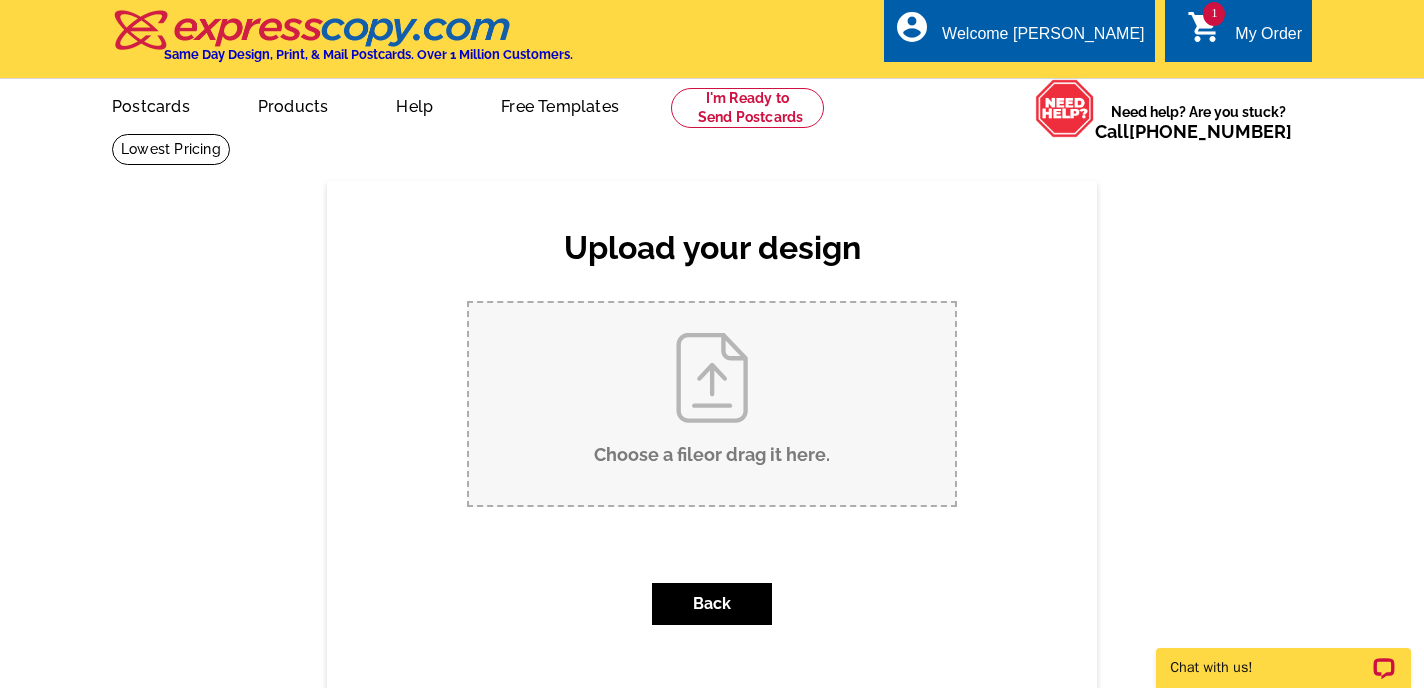 click on "Choose a file  or drag it here ." at bounding box center (712, 404) 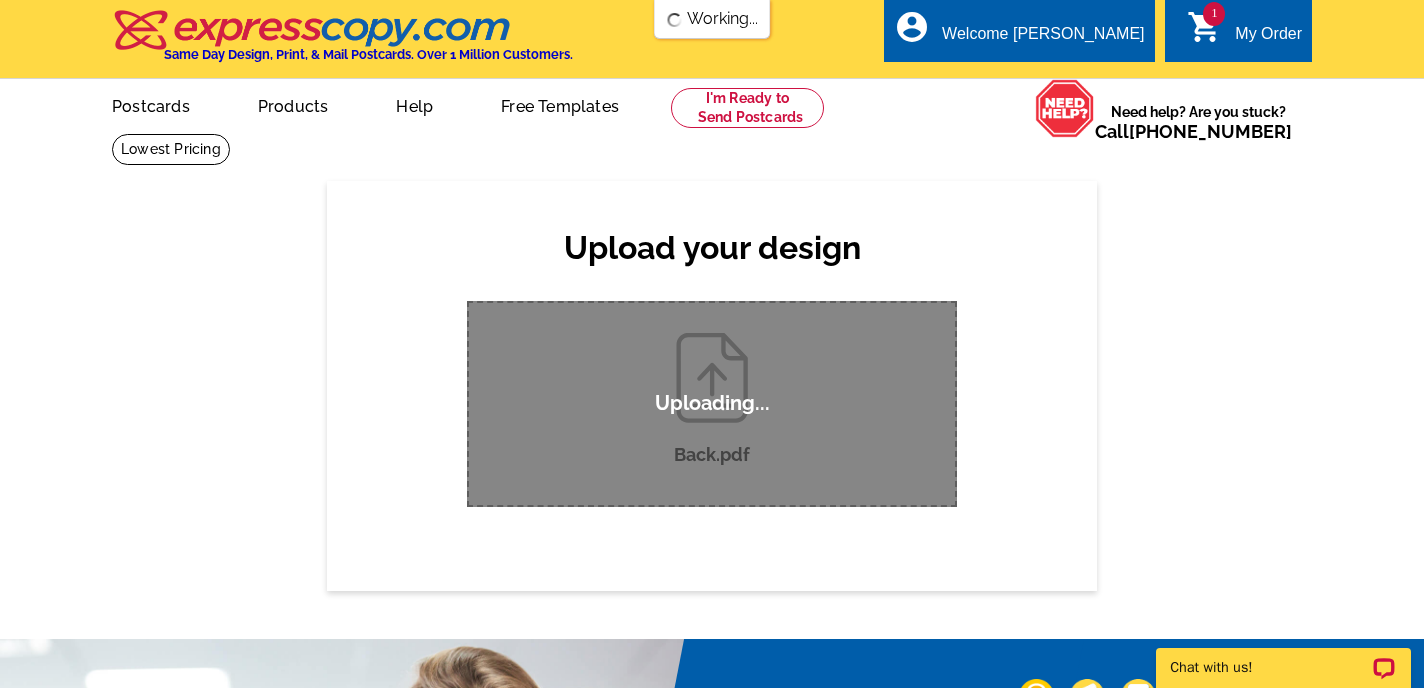 scroll, scrollTop: 0, scrollLeft: 0, axis: both 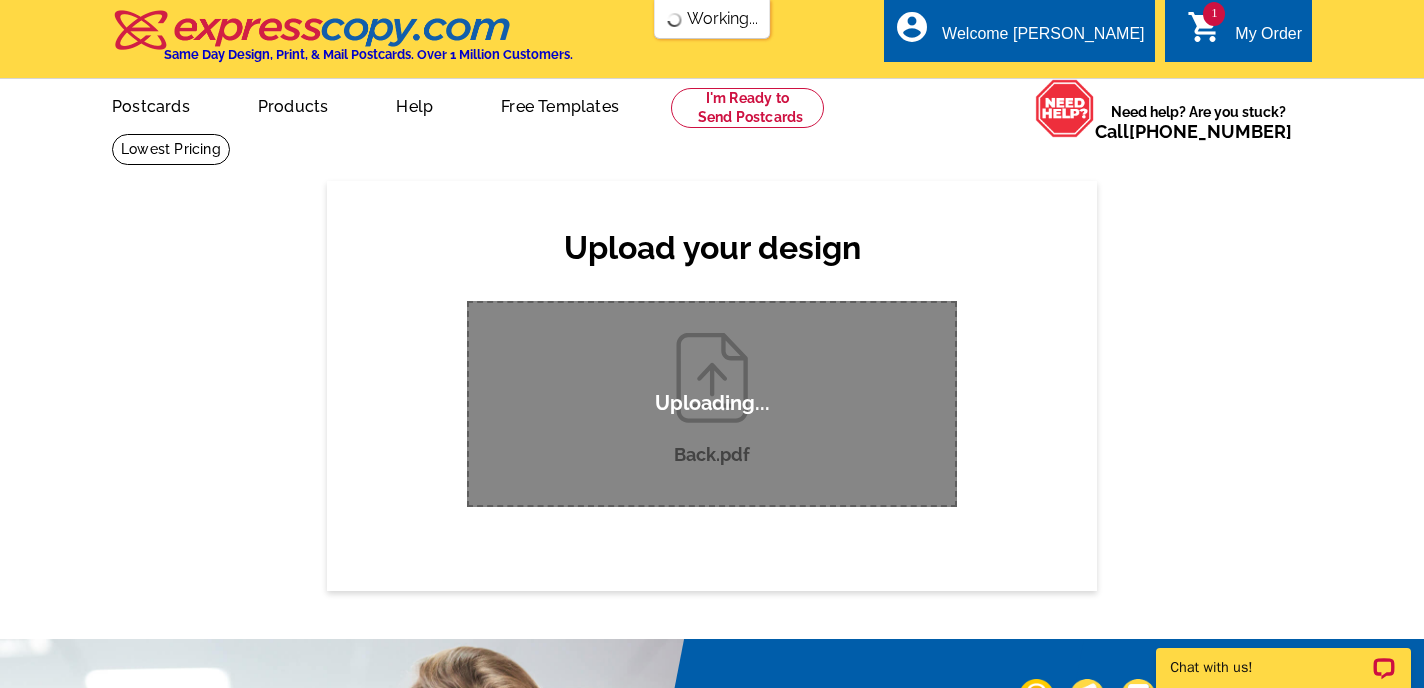 type 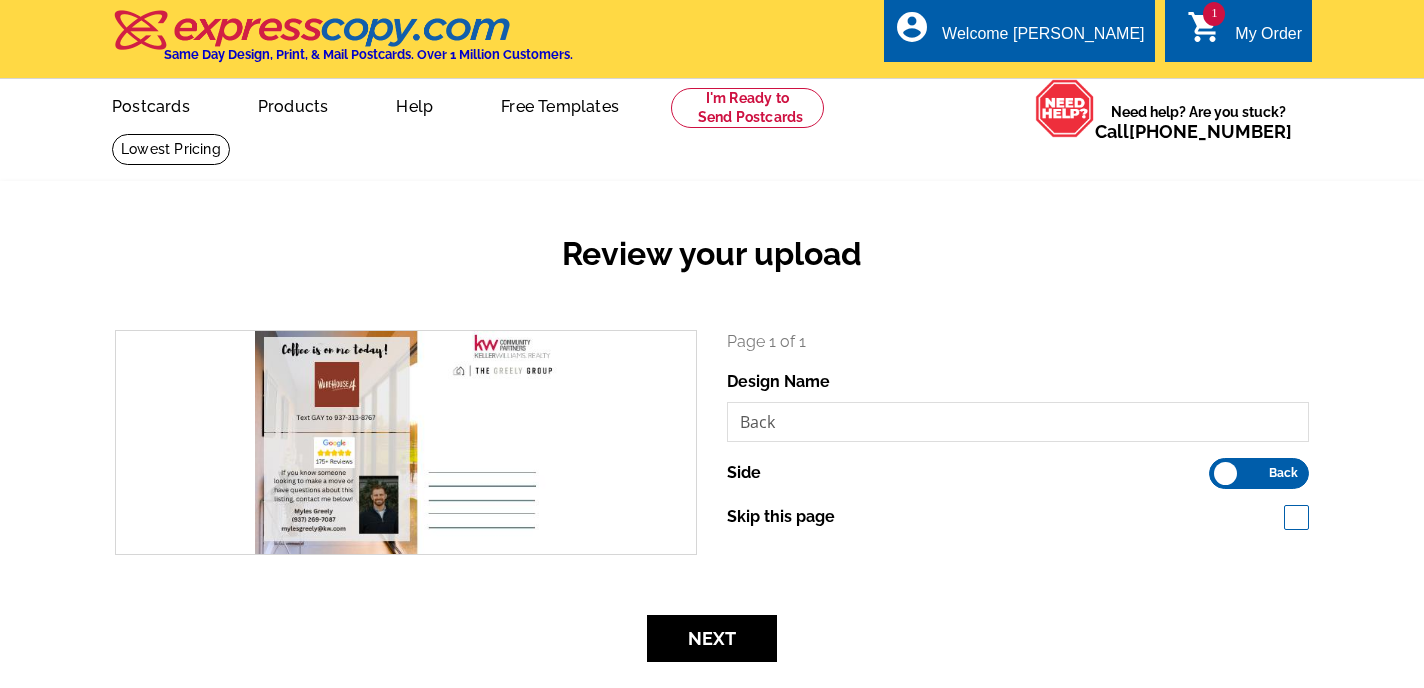 scroll, scrollTop: 0, scrollLeft: 0, axis: both 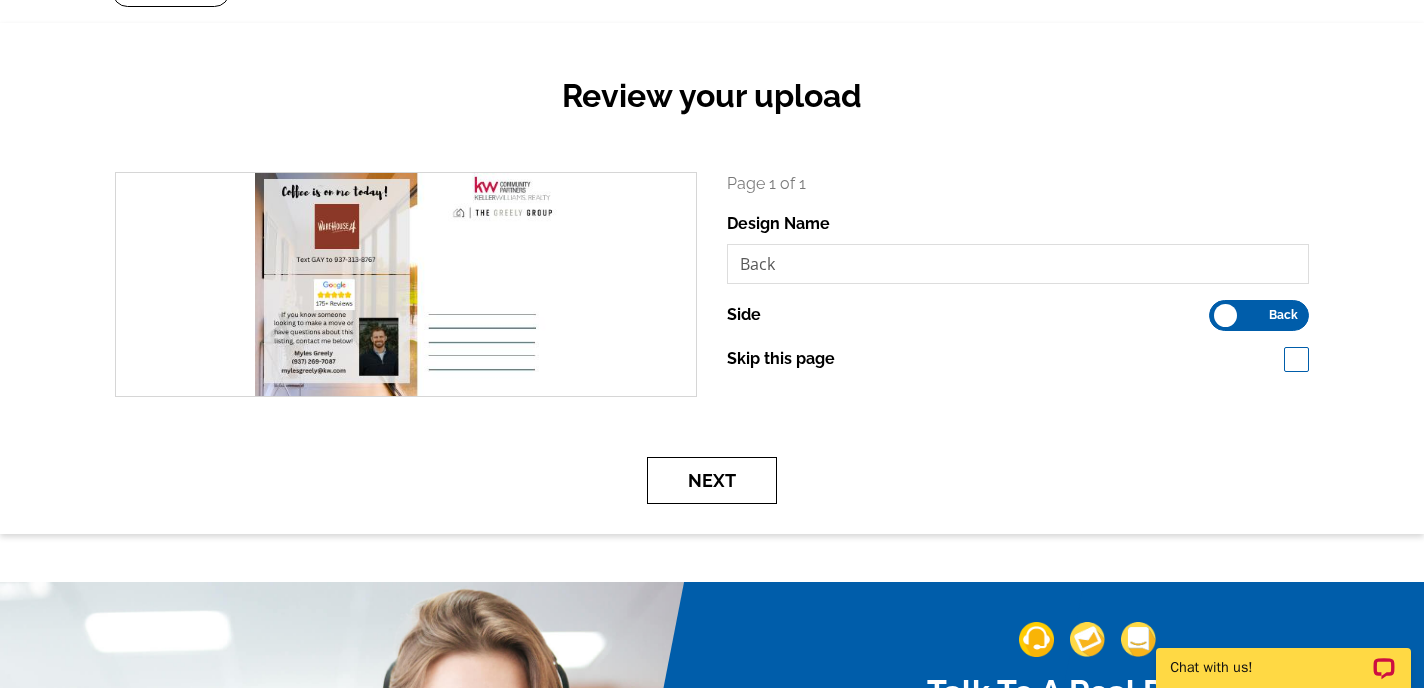 click on "Next" at bounding box center [712, 480] 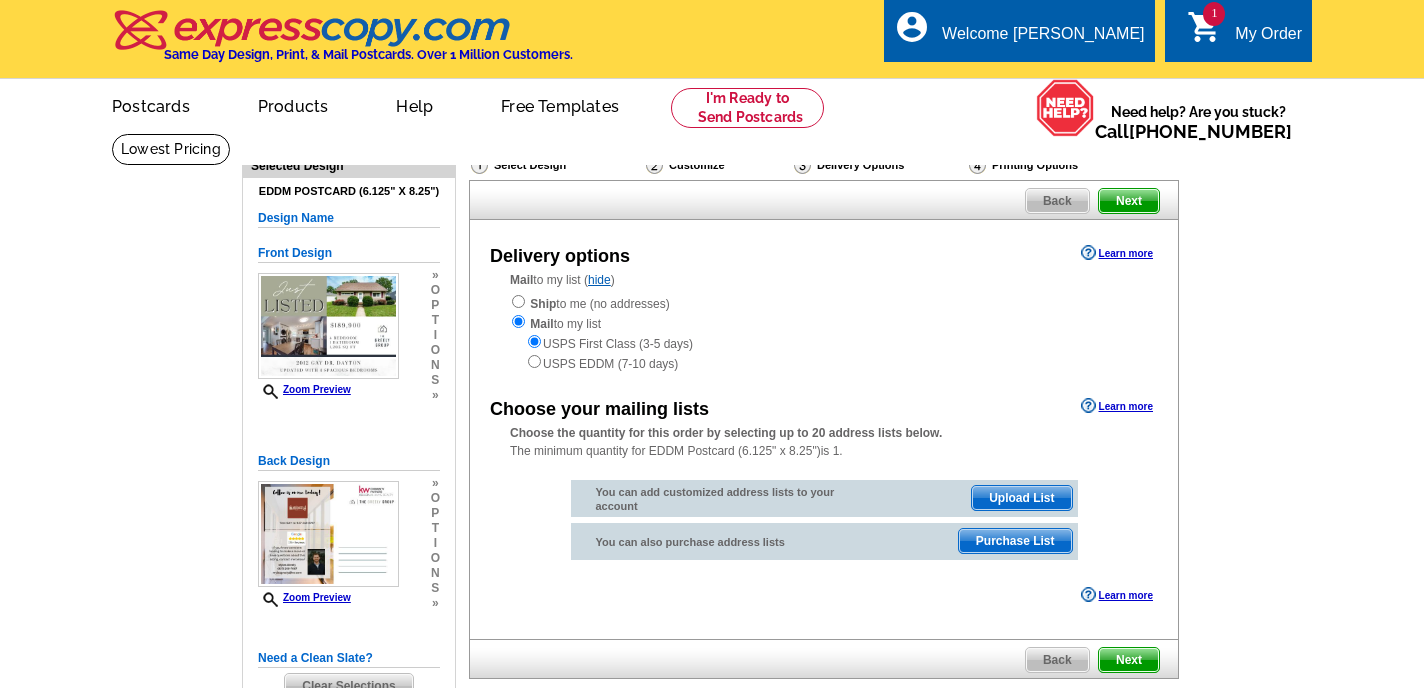 scroll, scrollTop: 0, scrollLeft: 0, axis: both 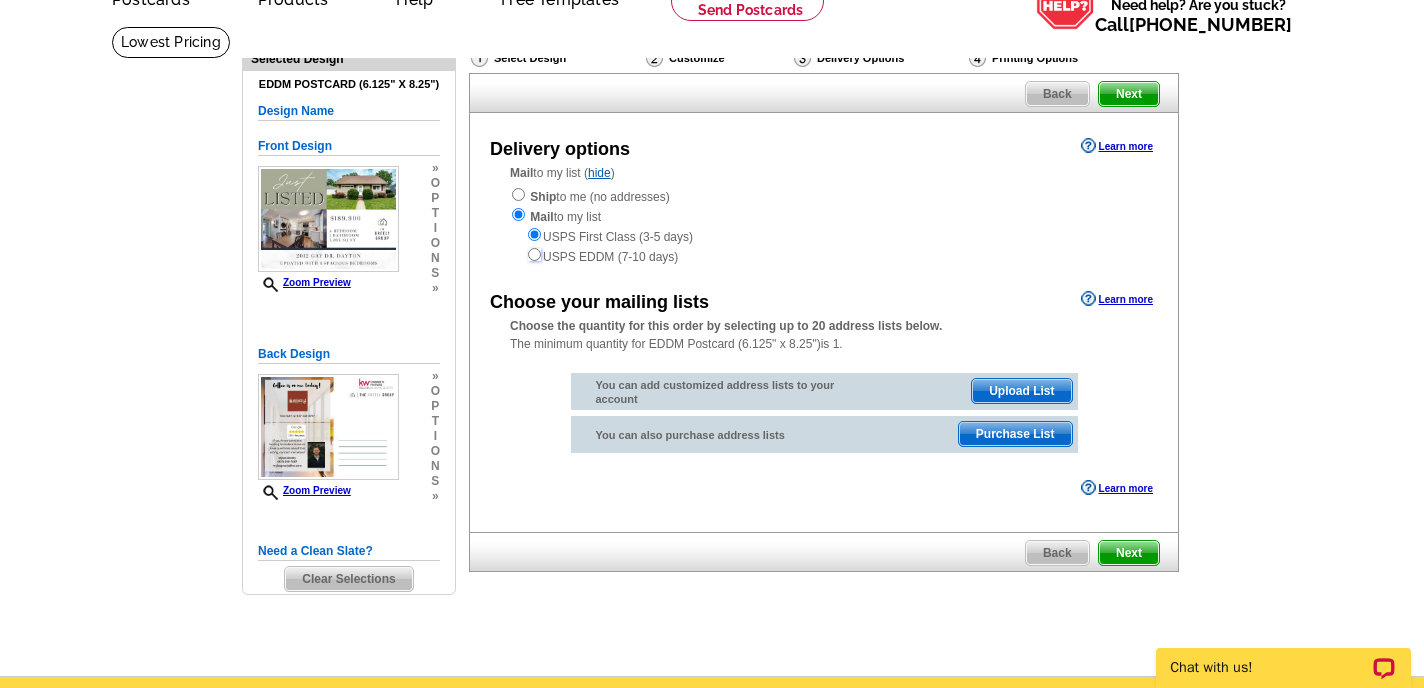 click at bounding box center (534, 254) 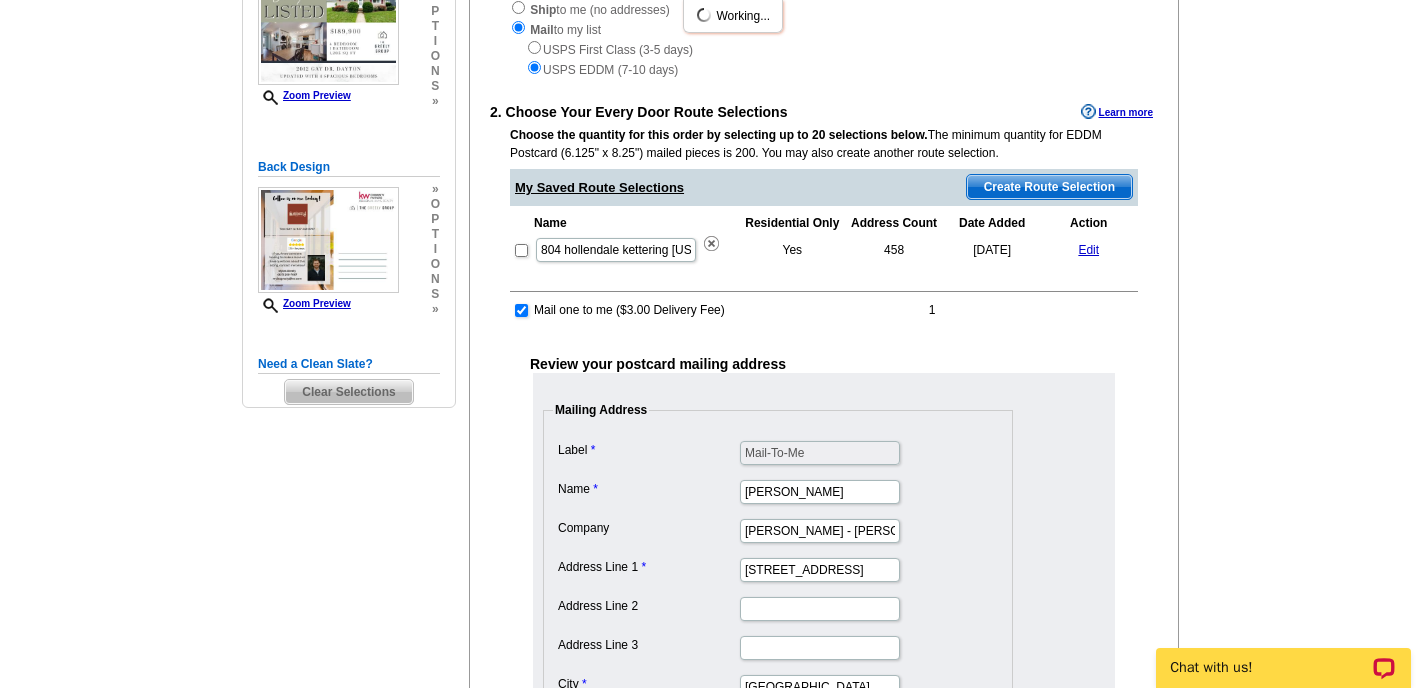 scroll, scrollTop: 286, scrollLeft: 0, axis: vertical 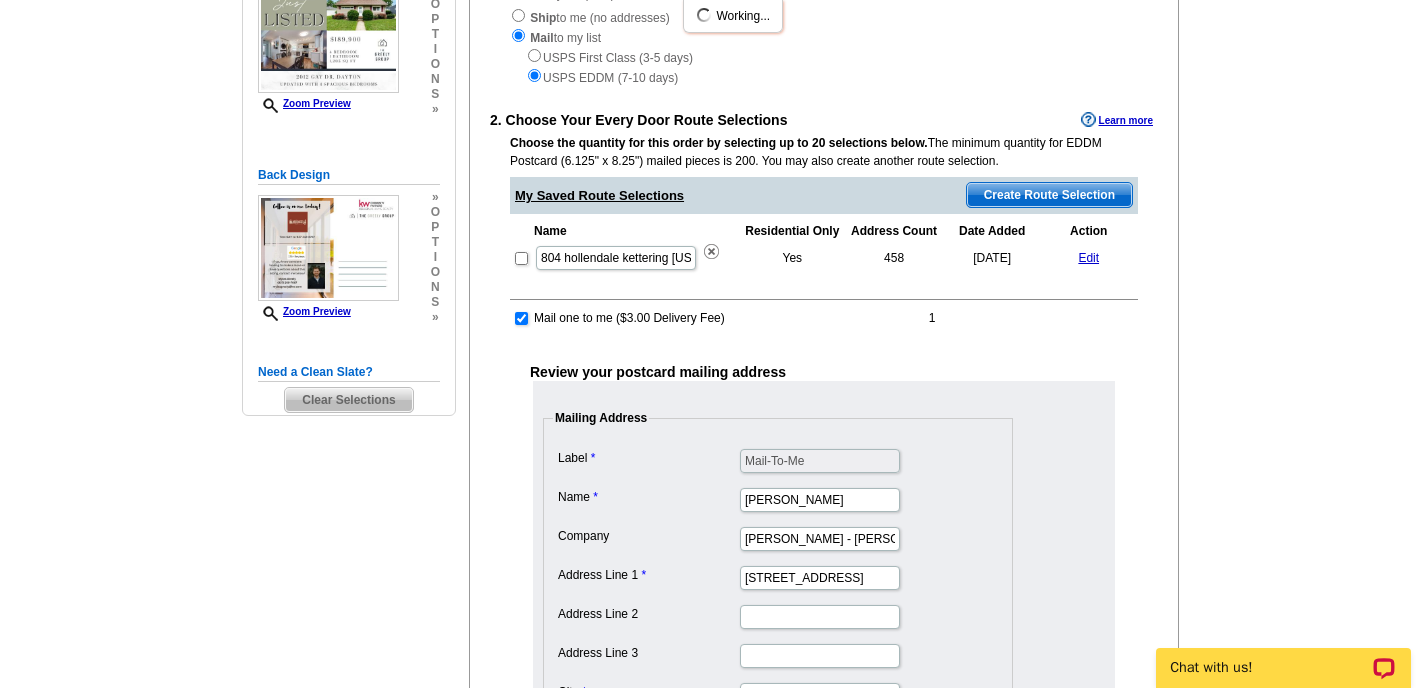 click on "Create Route Selection" at bounding box center (1049, 195) 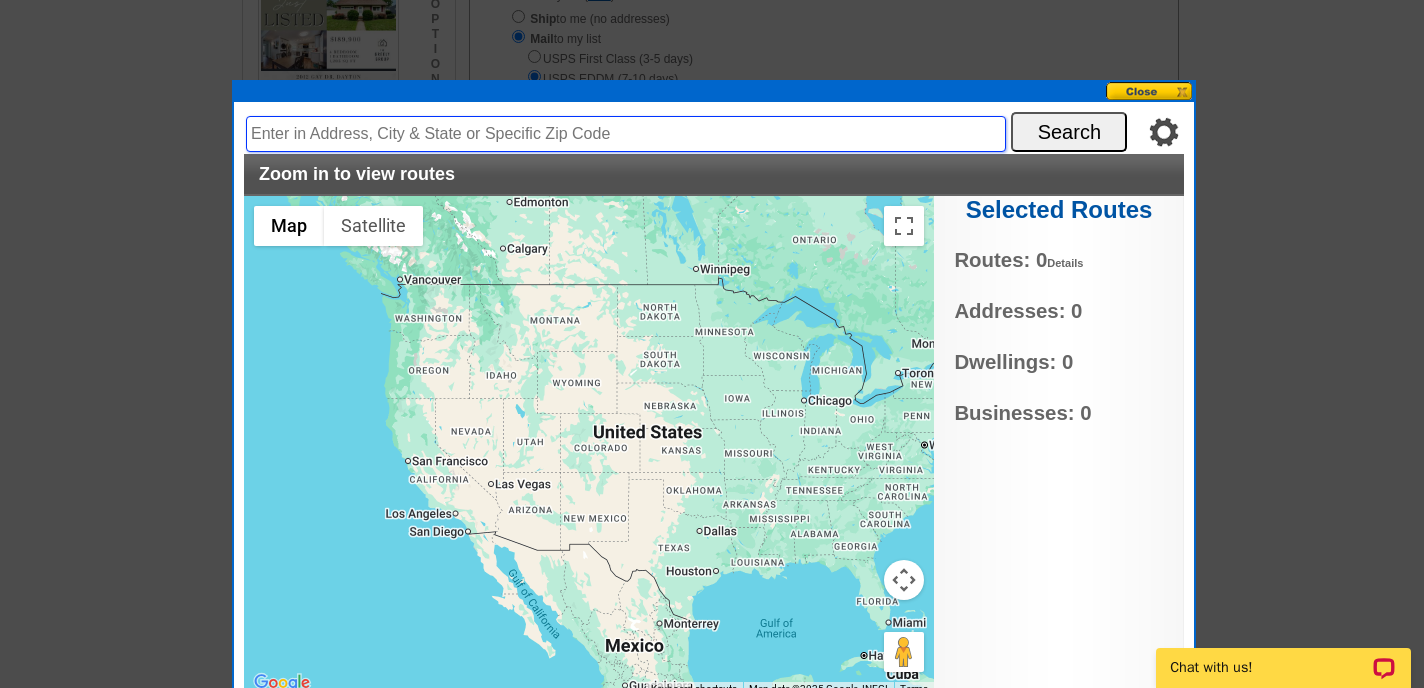 click at bounding box center (626, 134) 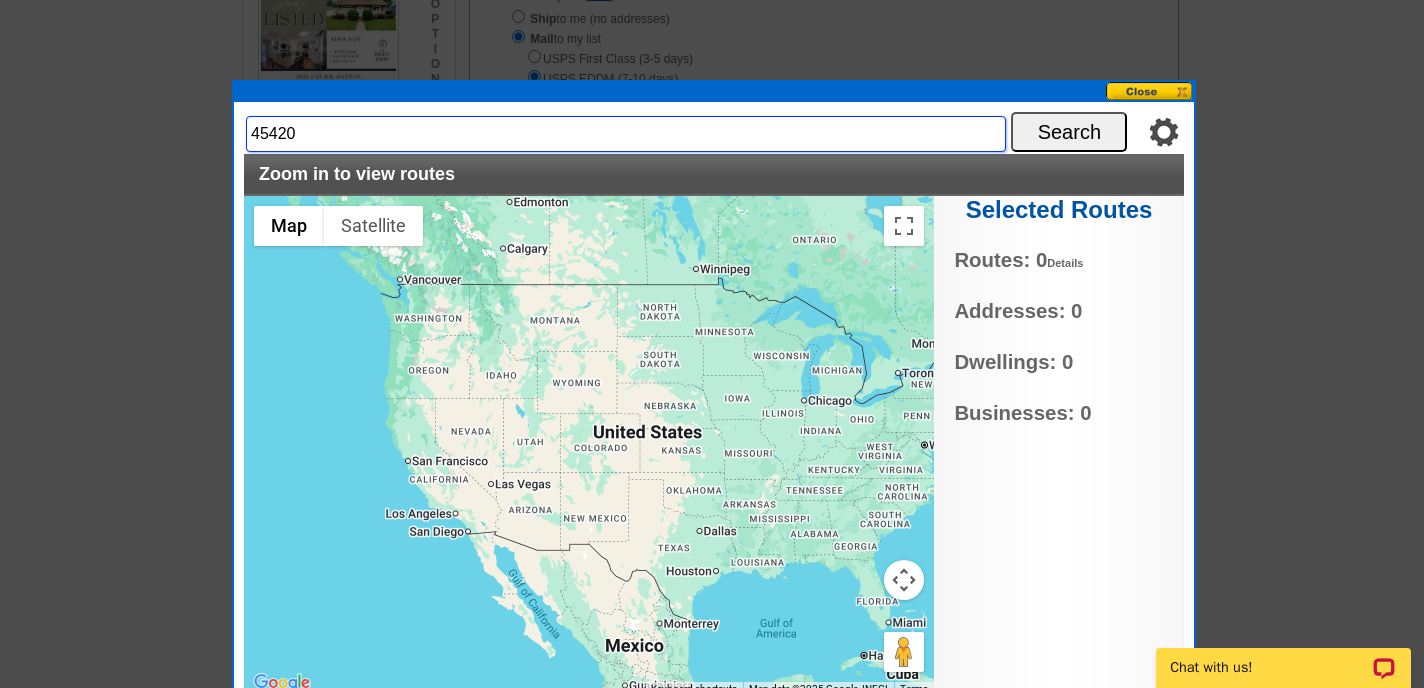 type on "45420" 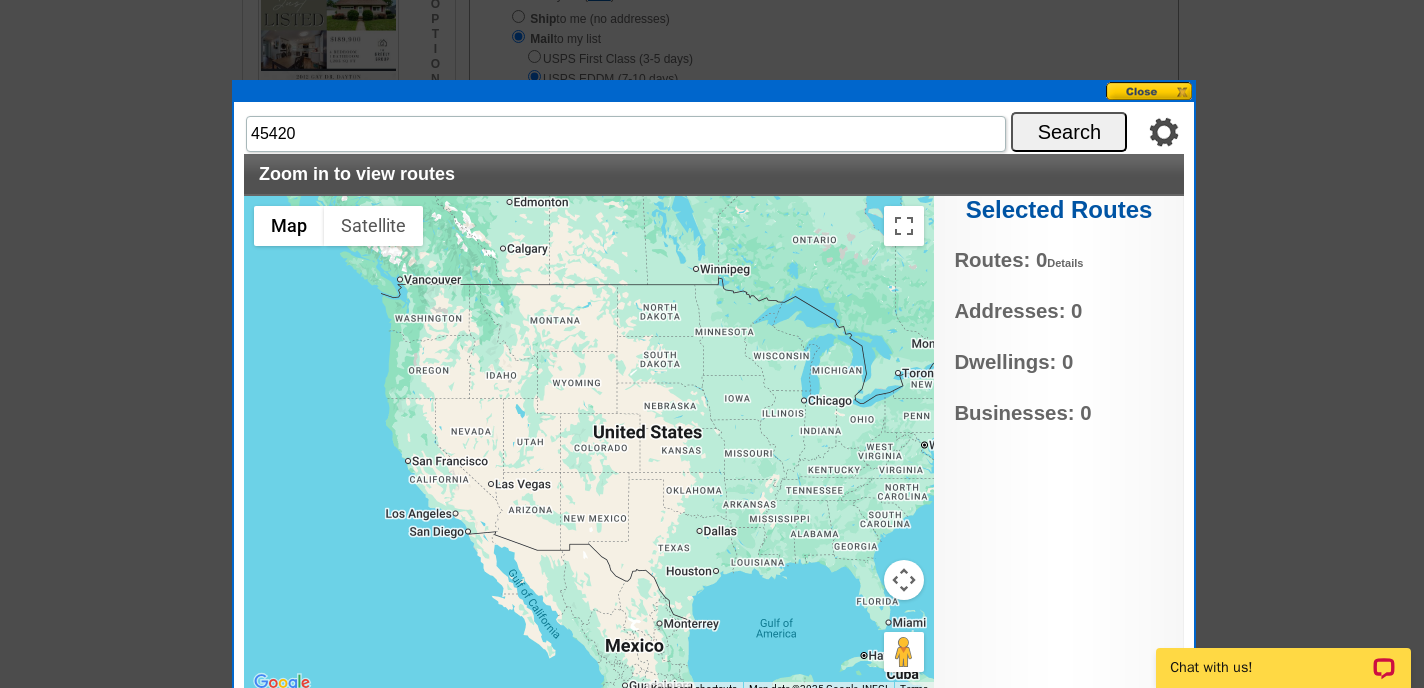 click on "Search" at bounding box center (1069, 132) 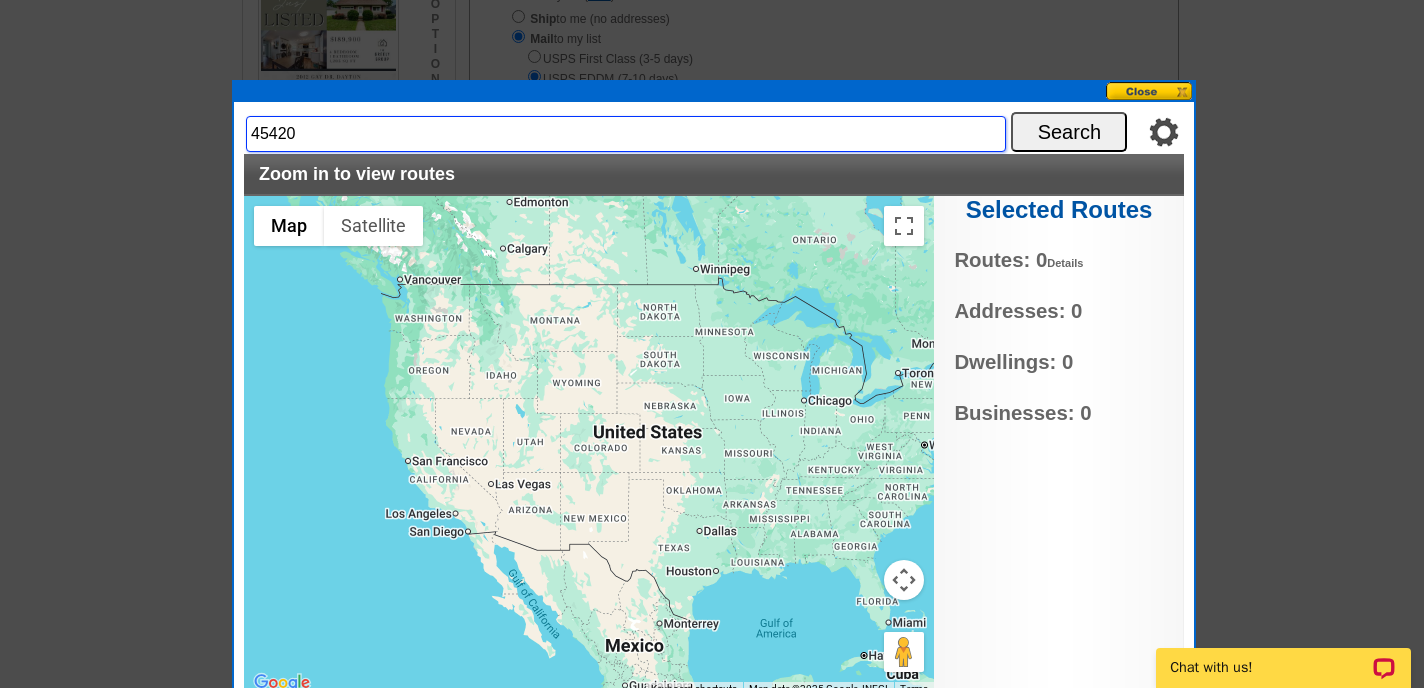 click on "45420" at bounding box center (626, 134) 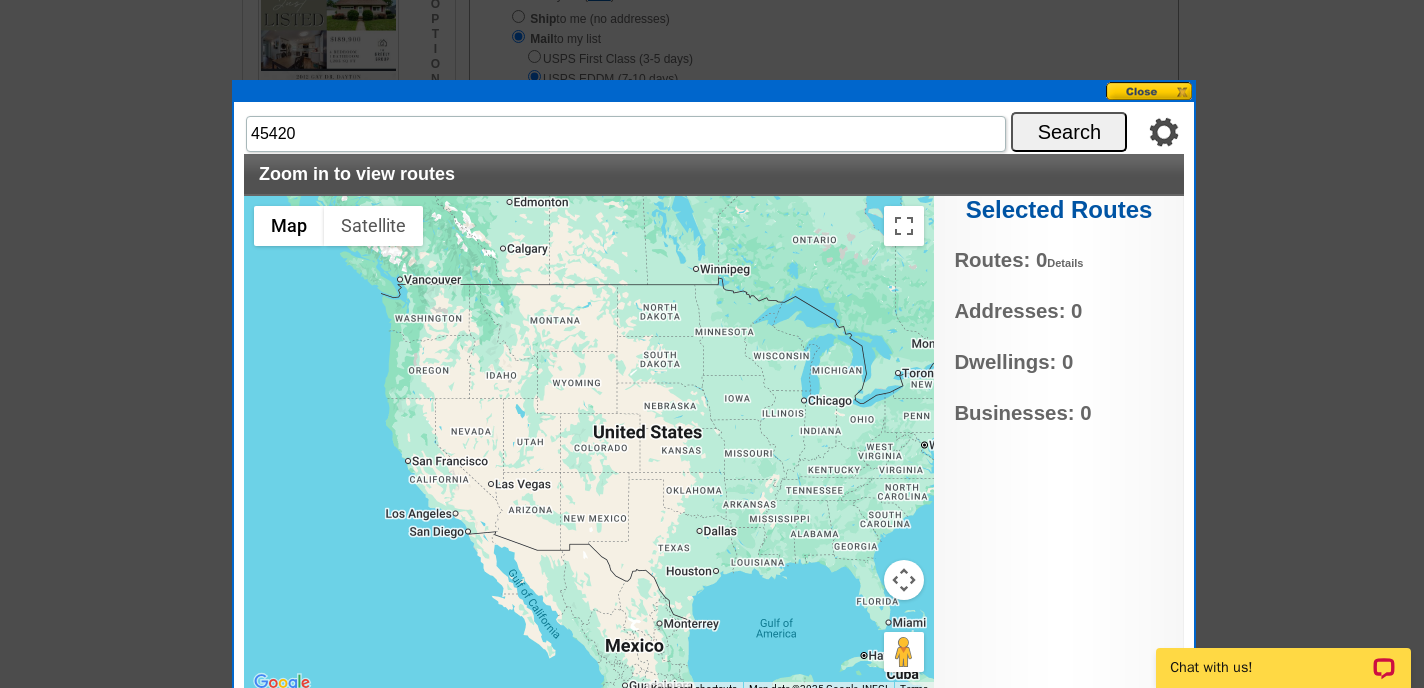 click on "Search" at bounding box center (1069, 132) 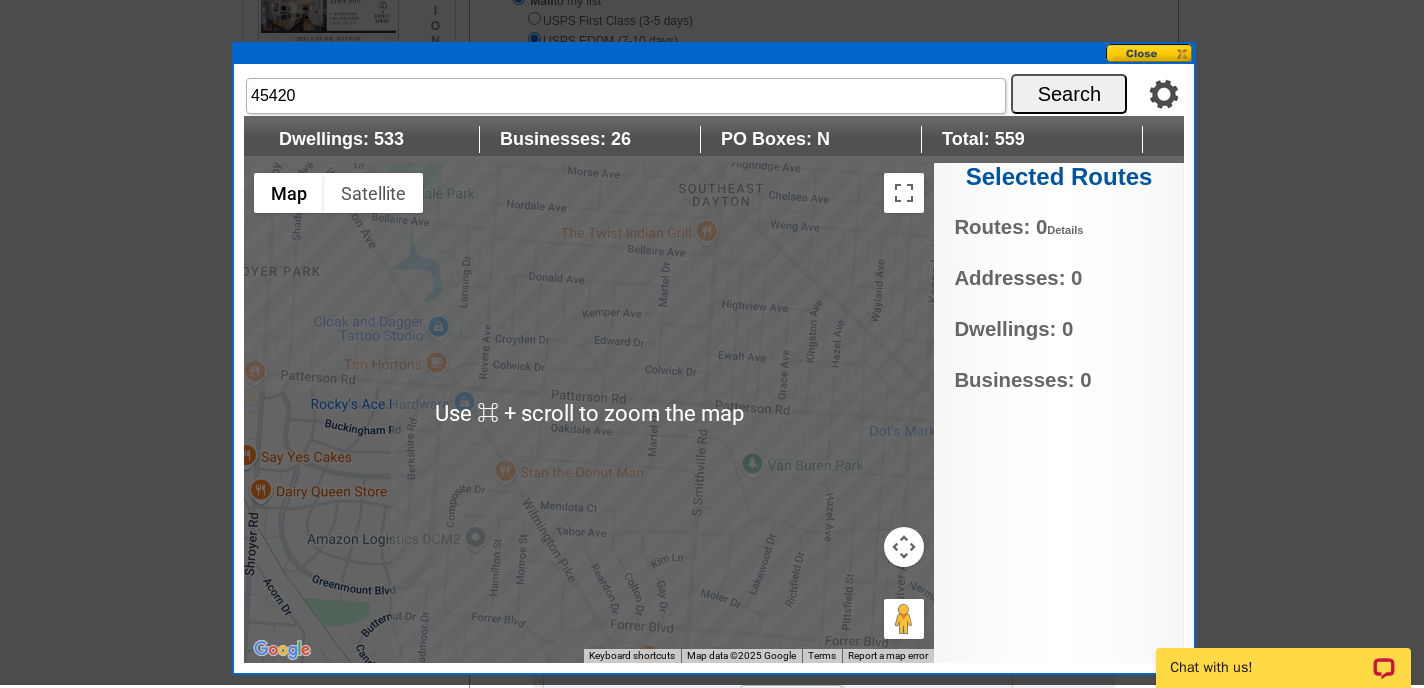scroll, scrollTop: 327, scrollLeft: 0, axis: vertical 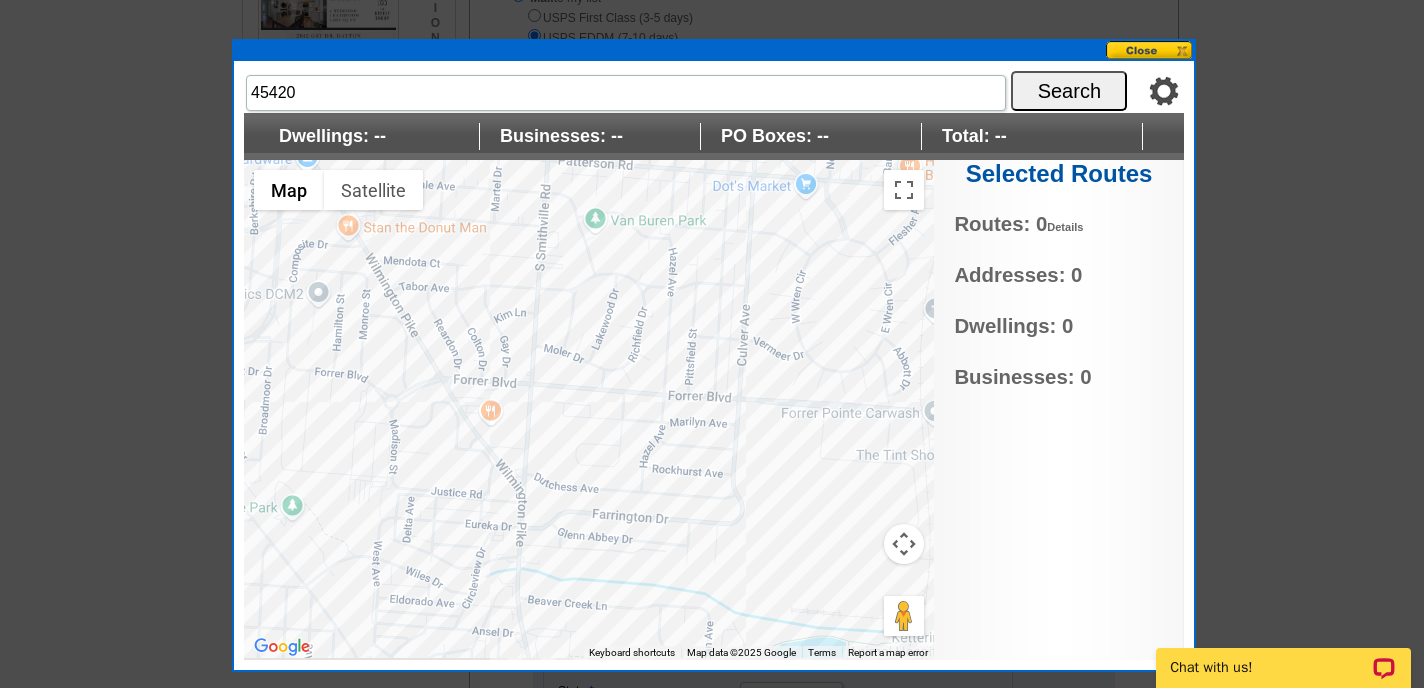 drag, startPoint x: 641, startPoint y: 499, endPoint x: 481, endPoint y: 254, distance: 292.6175 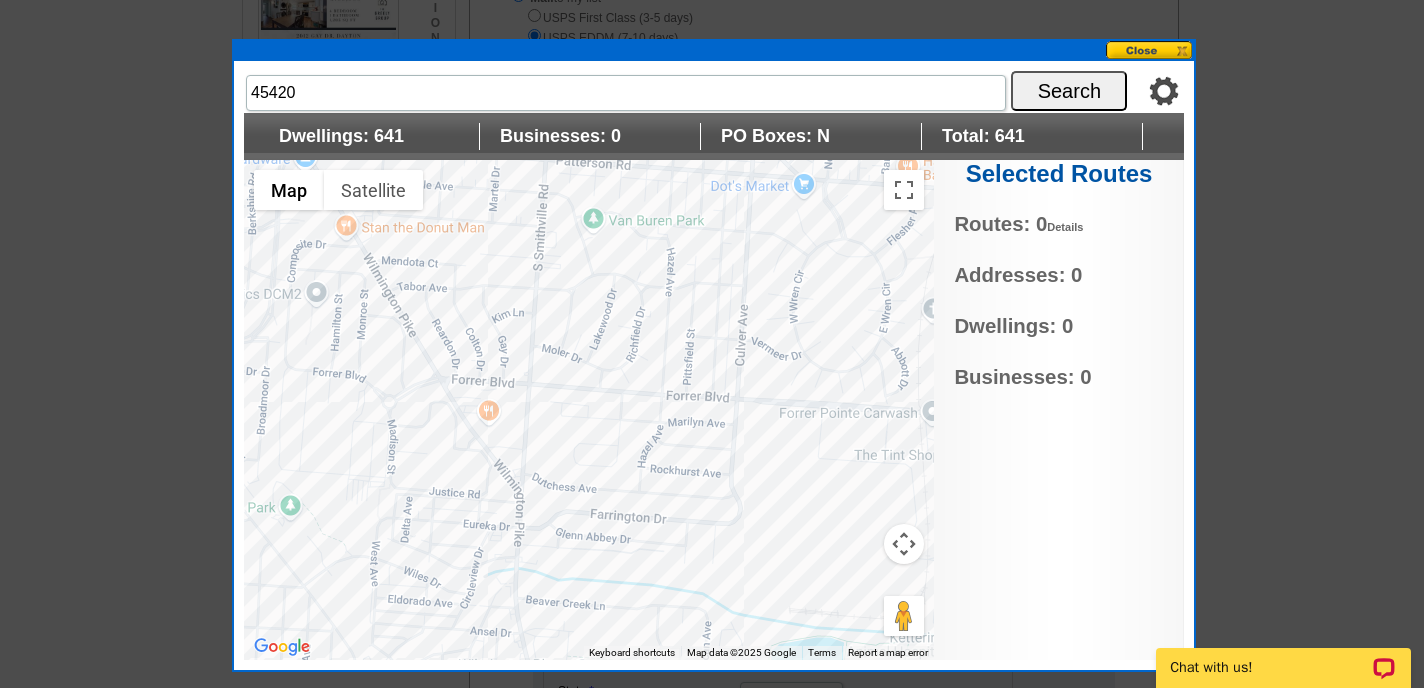 click at bounding box center [589, 410] 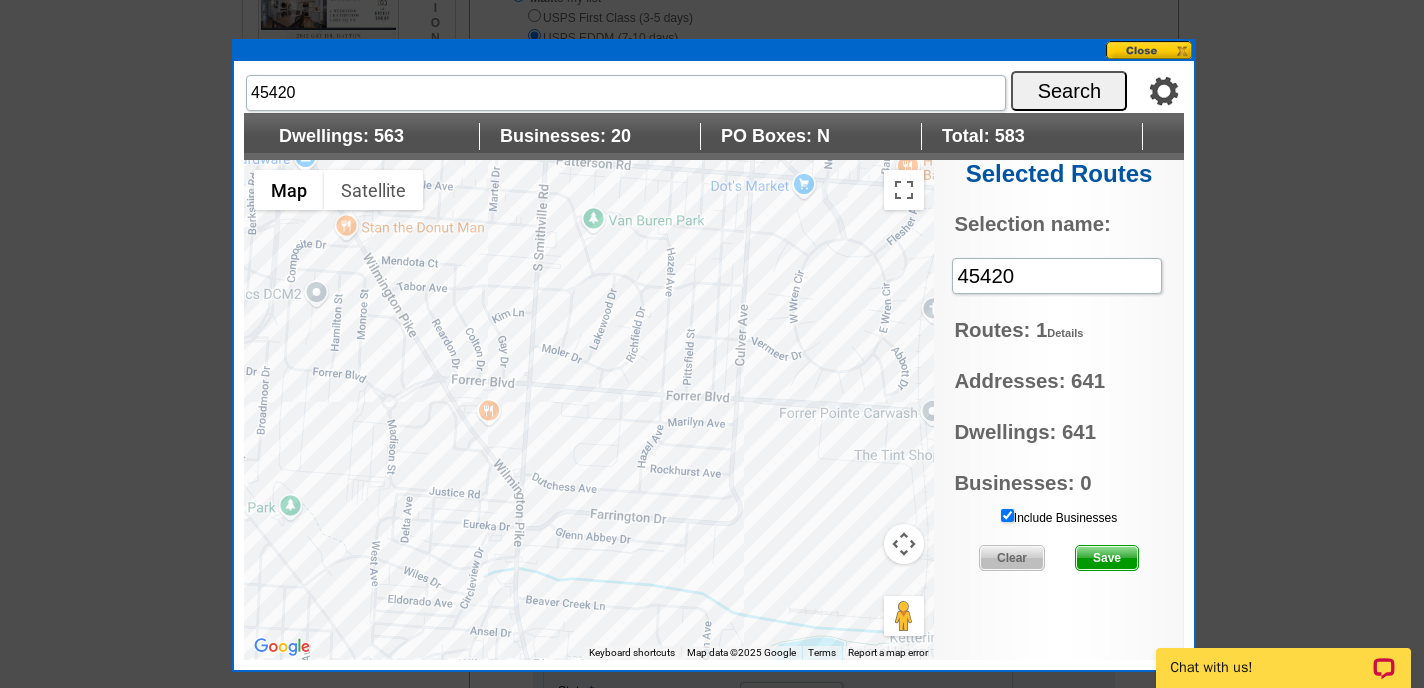 click at bounding box center (589, 410) 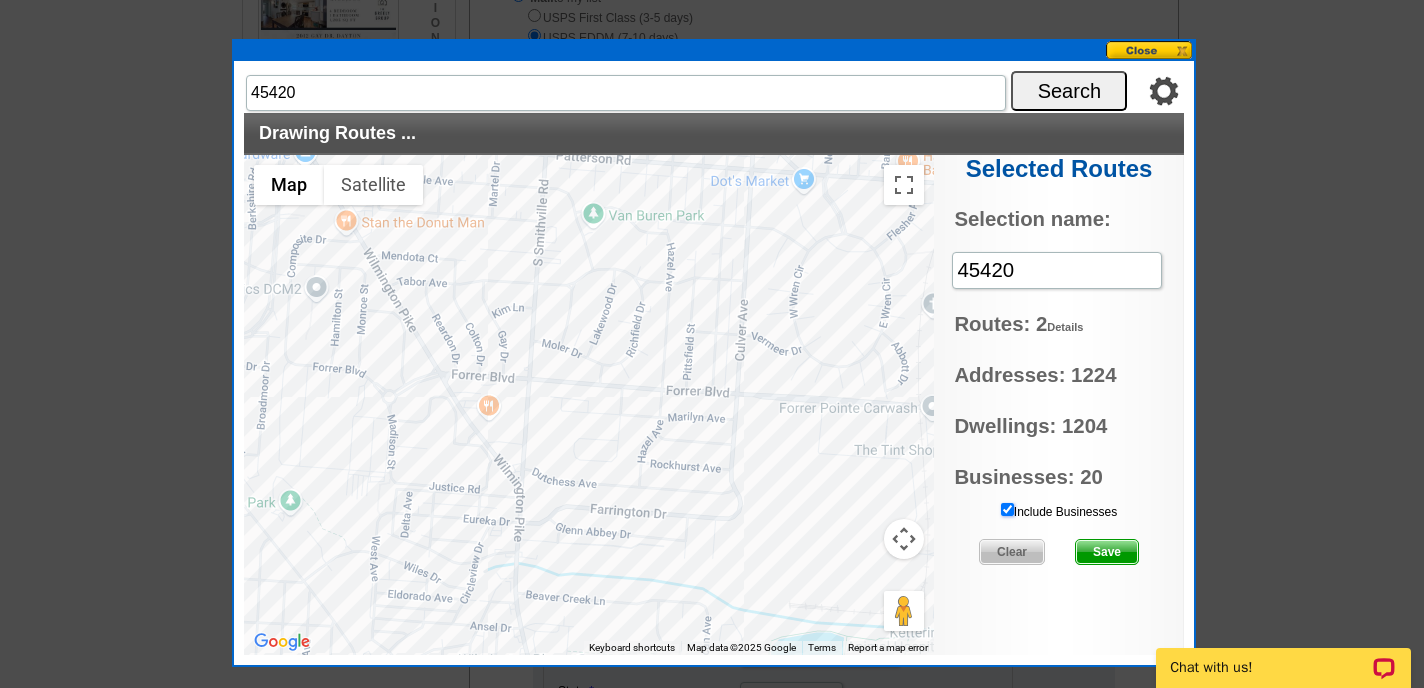 click on "Include Businesses" at bounding box center (1007, 509) 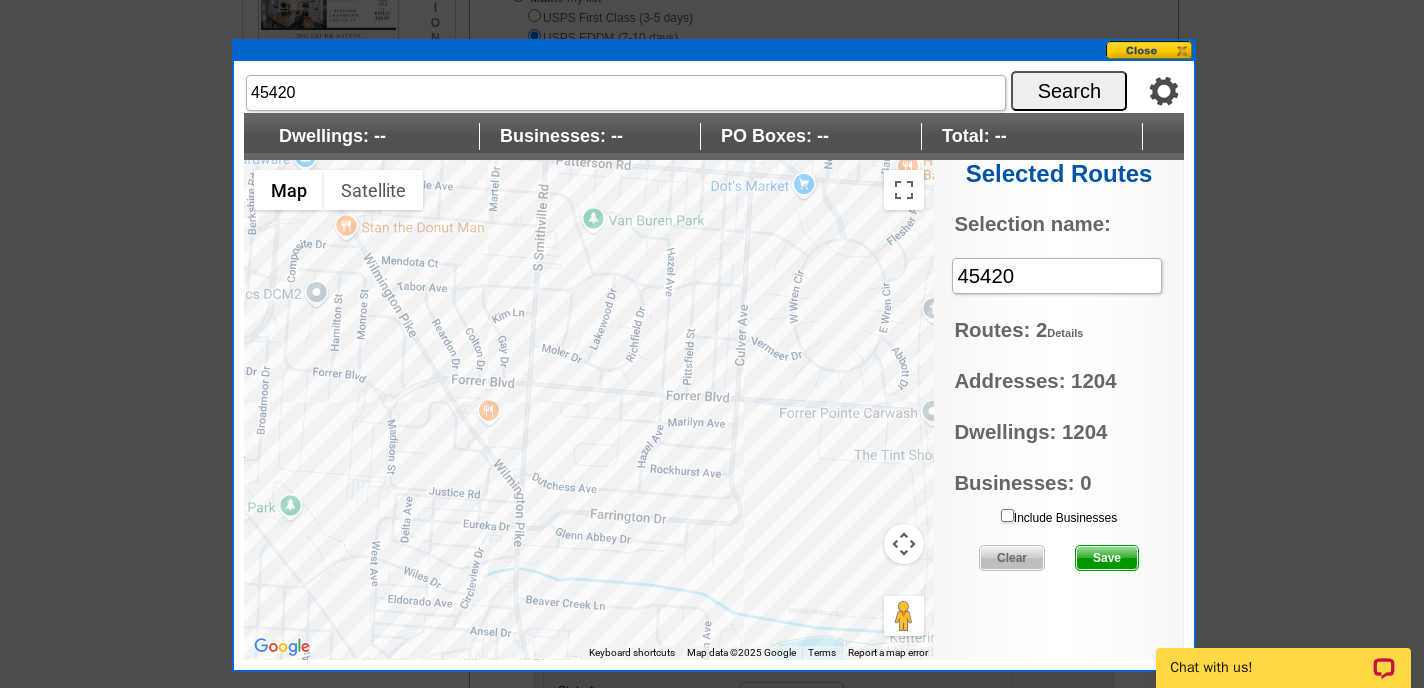 click on "Save" at bounding box center (1107, 558) 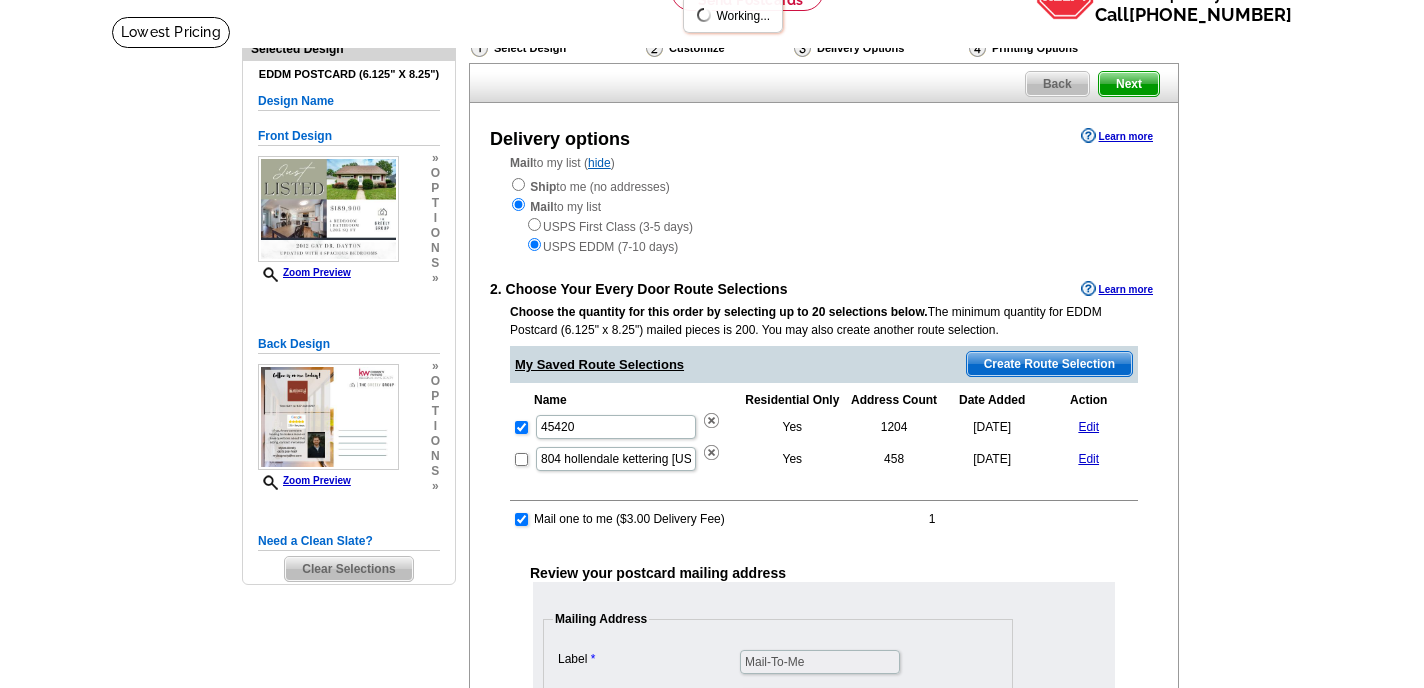 scroll, scrollTop: 124, scrollLeft: 0, axis: vertical 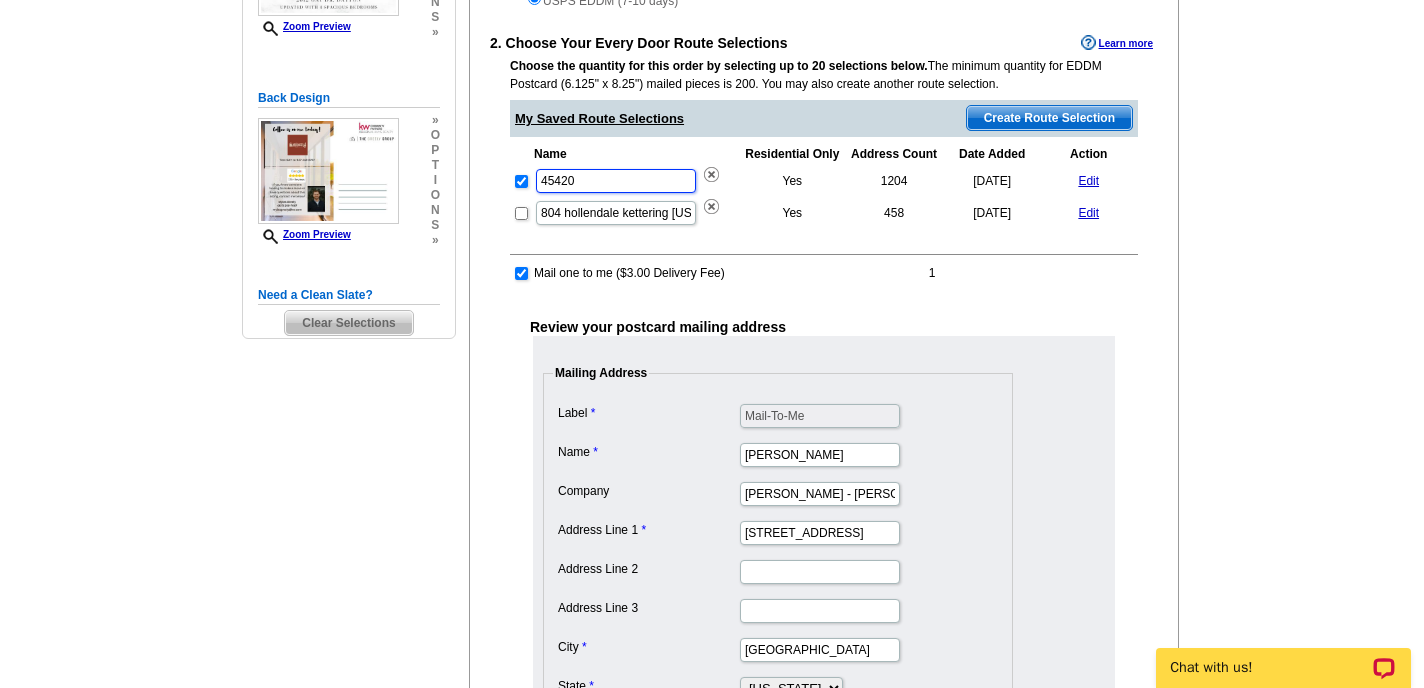 click on "45420" at bounding box center (616, 181) 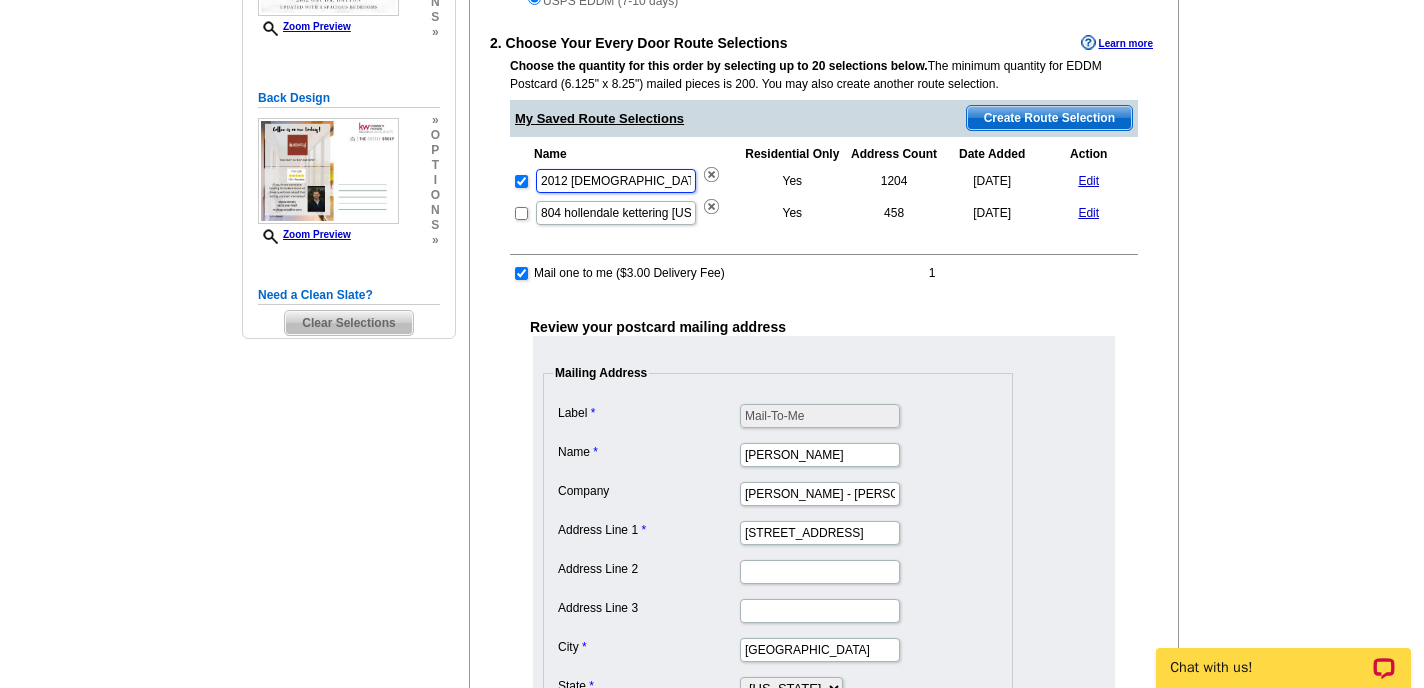 click on "2012 Gay Dr 45420" at bounding box center [616, 181] 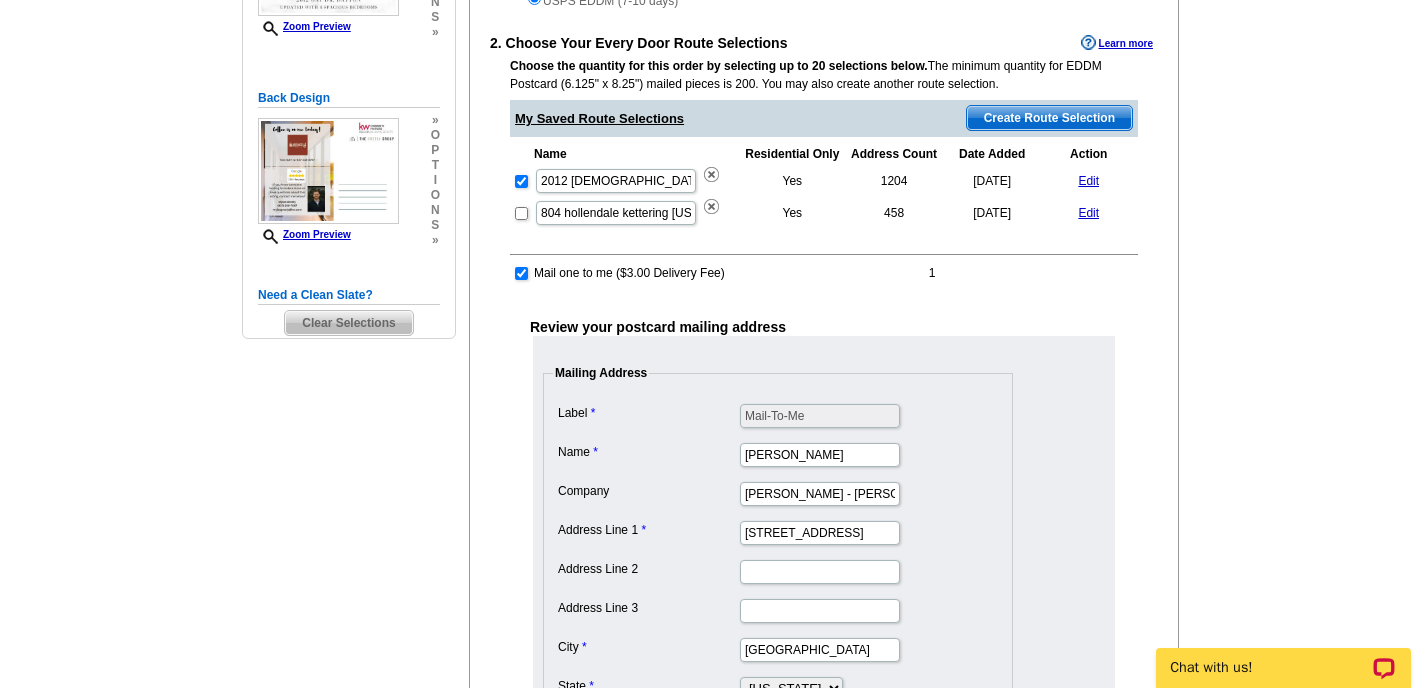 click on "Name" at bounding box center (636, 154) 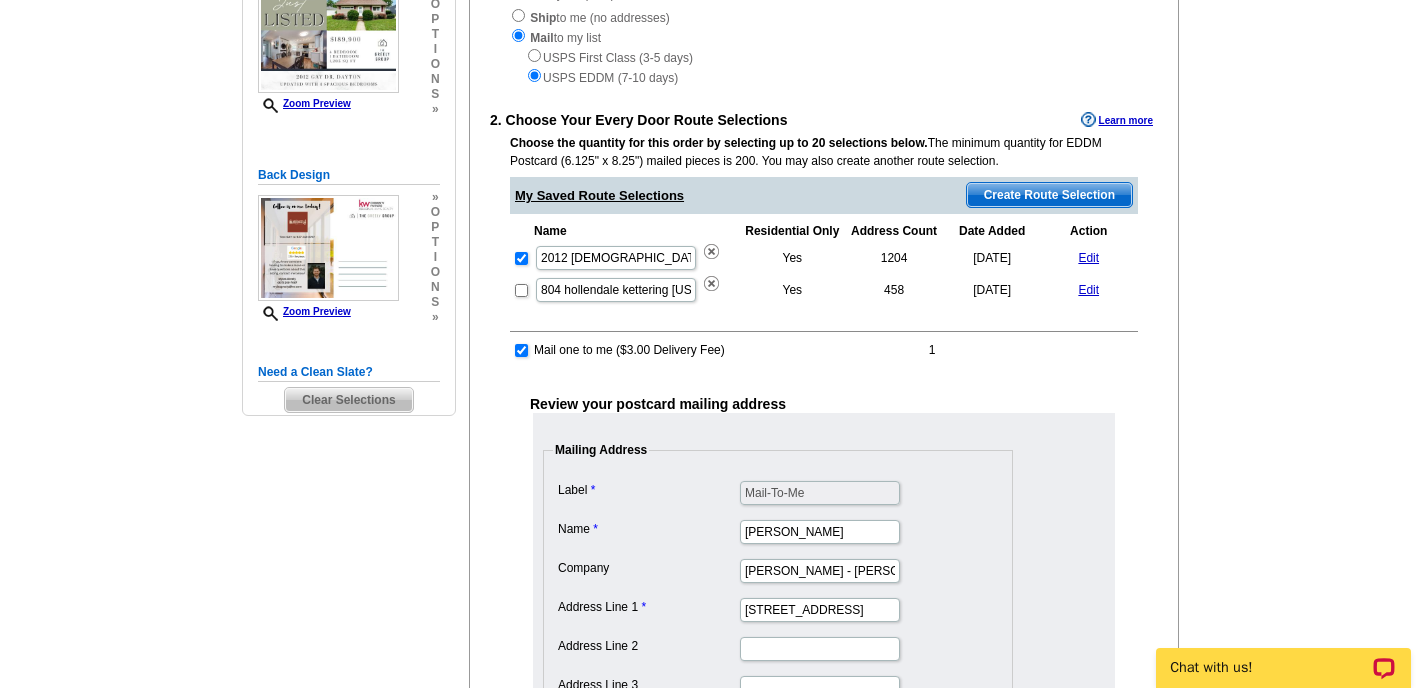 scroll, scrollTop: 292, scrollLeft: 0, axis: vertical 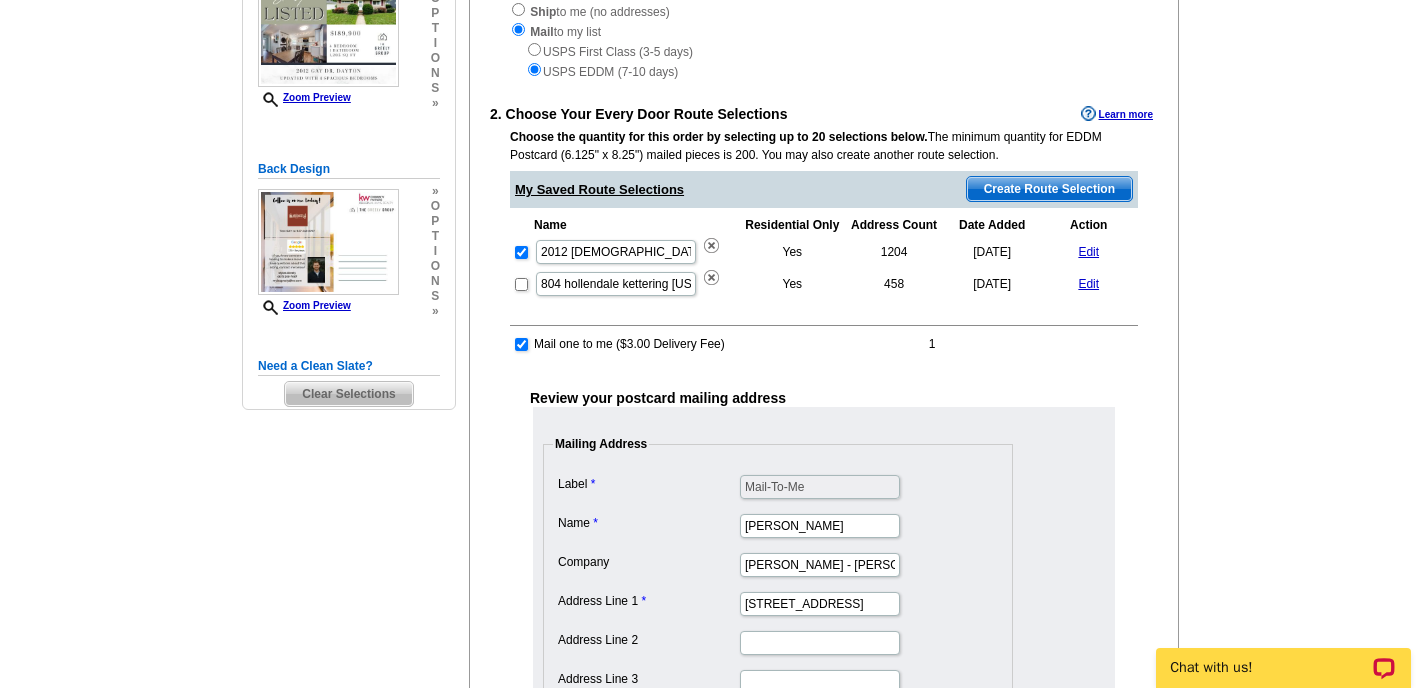 click on "Edit" at bounding box center [1088, 252] 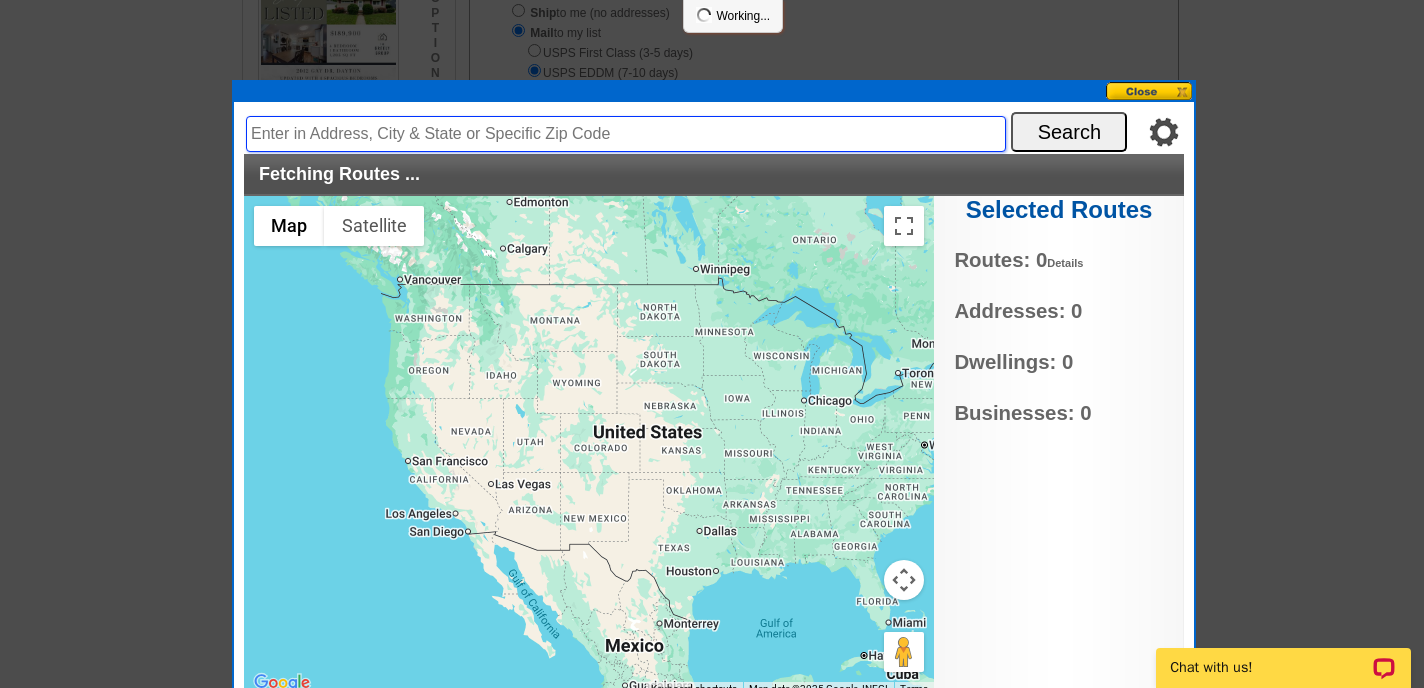 click at bounding box center (626, 134) 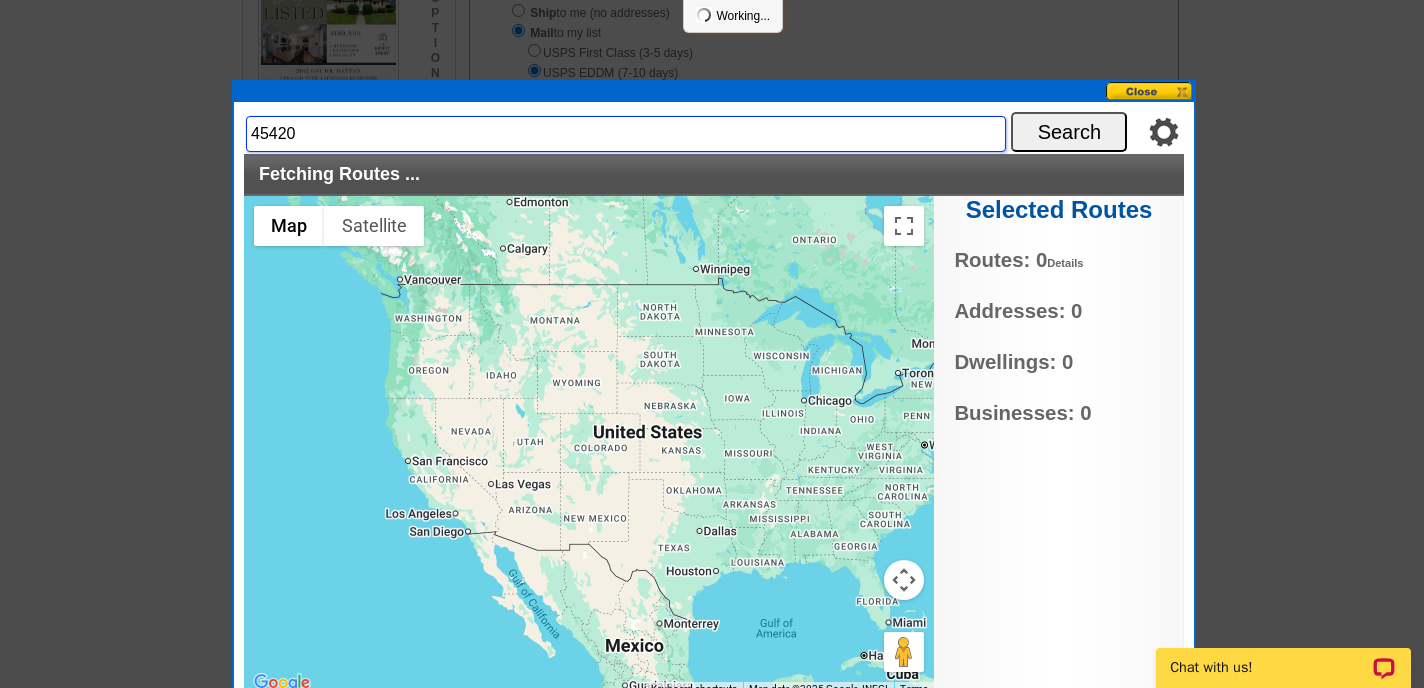 type on "45420" 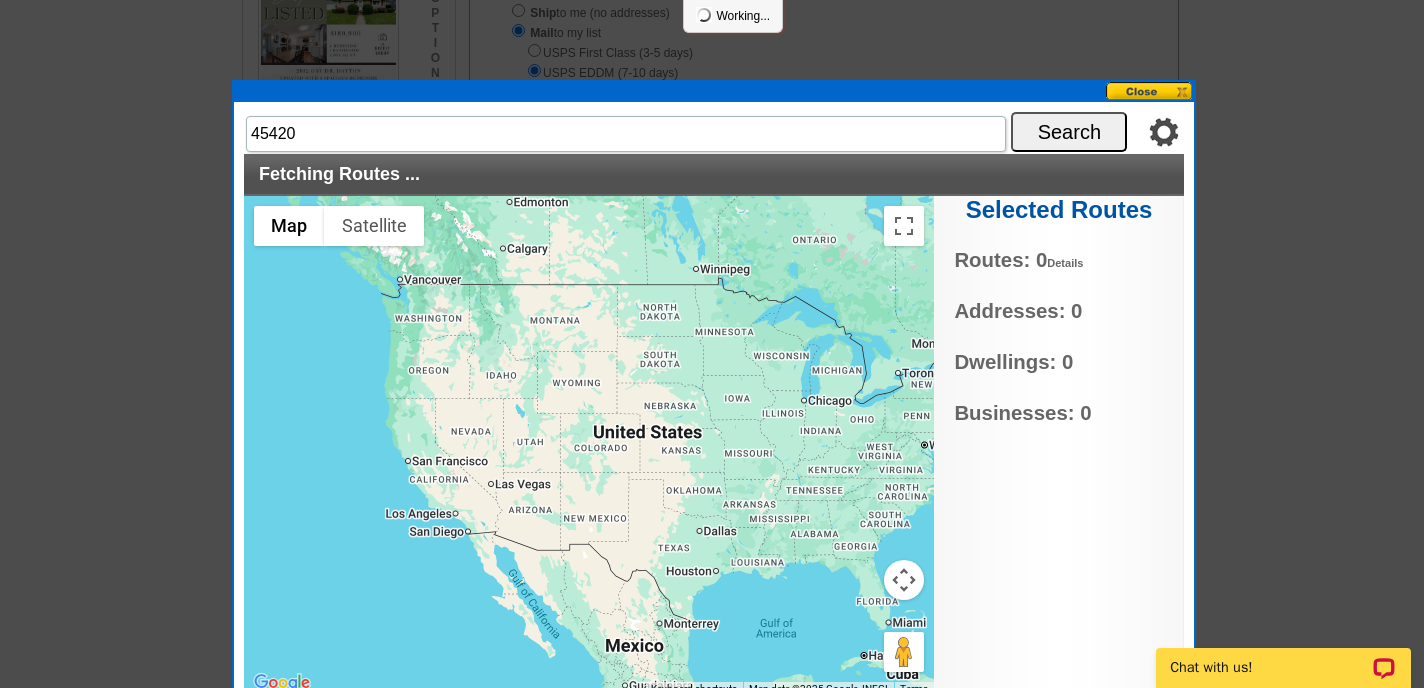 click on "Search" at bounding box center (1069, 132) 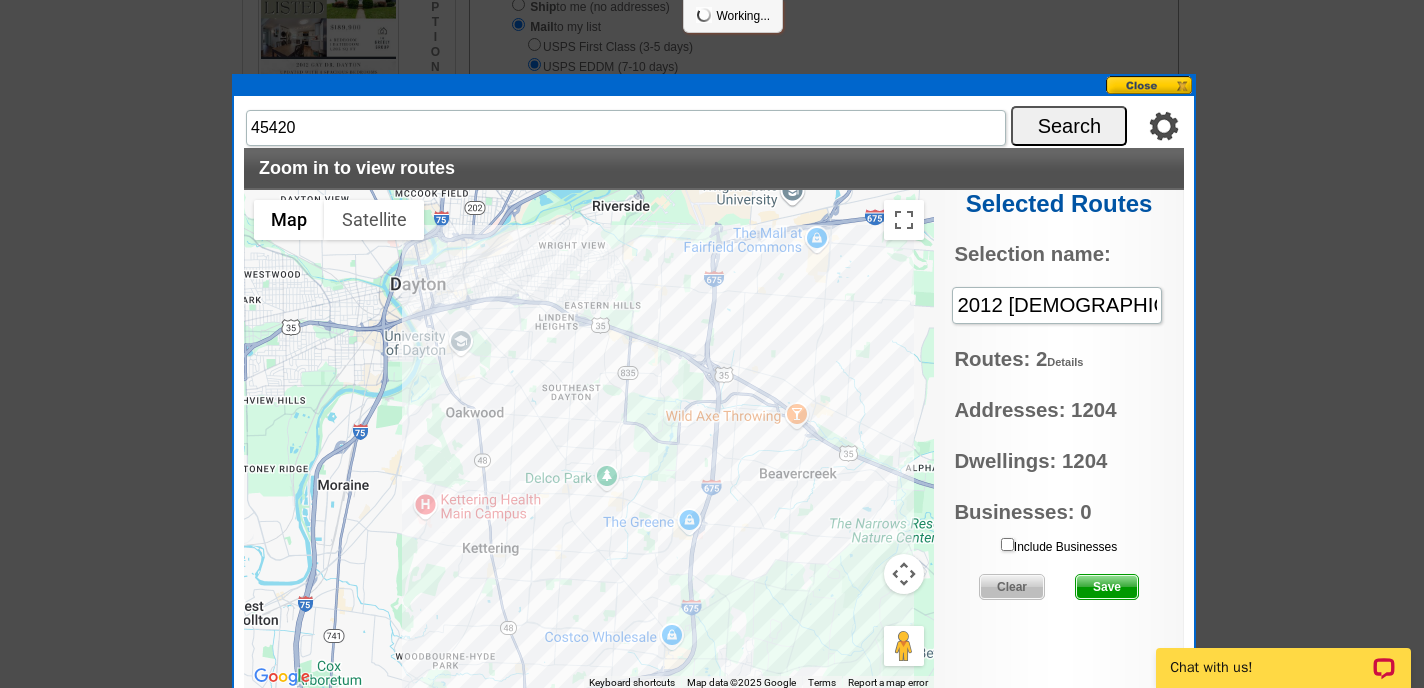 scroll, scrollTop: 288, scrollLeft: 0, axis: vertical 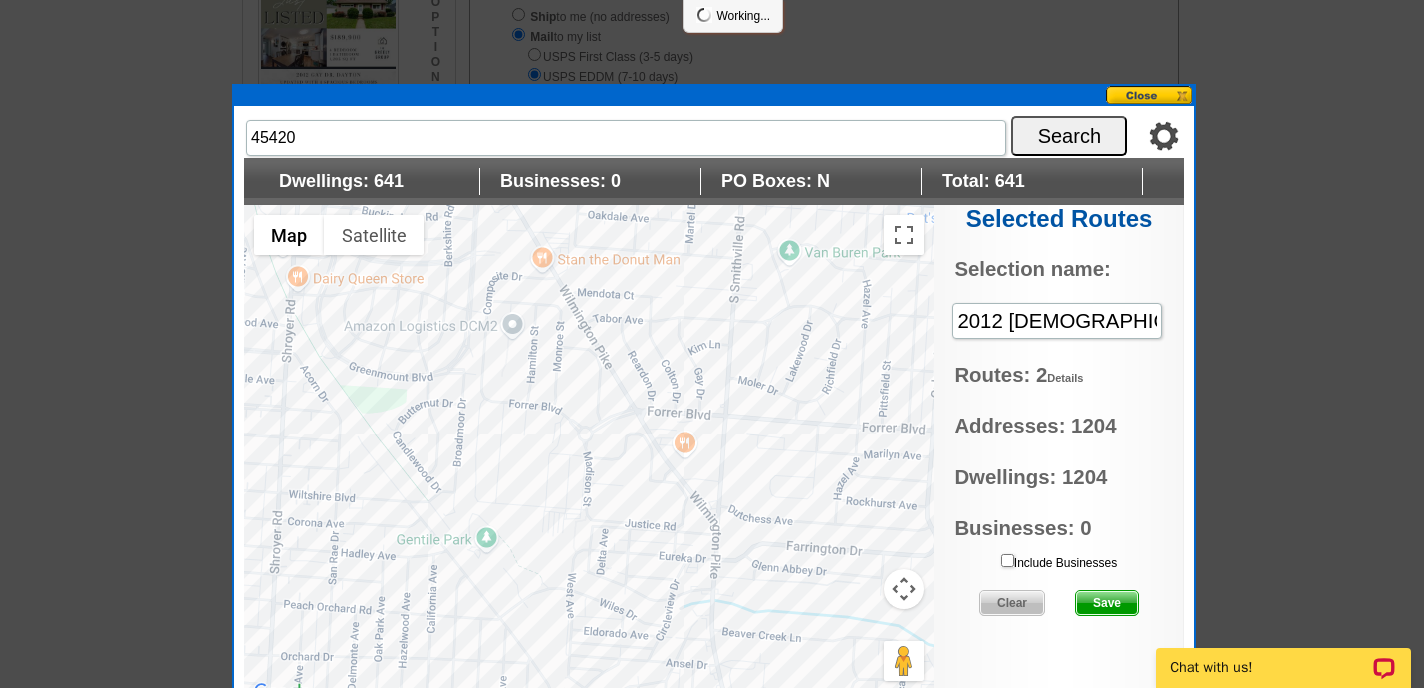 click at bounding box center (589, 455) 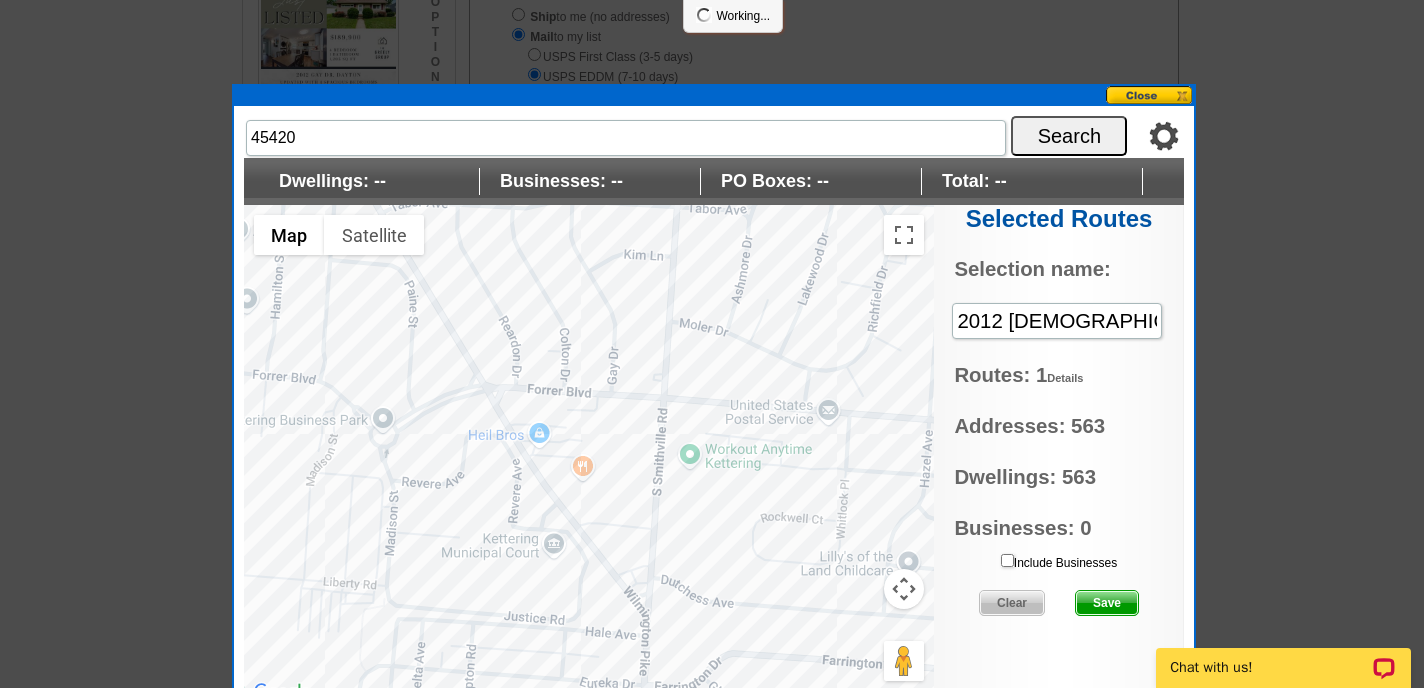 click on "Save" at bounding box center (1107, 603) 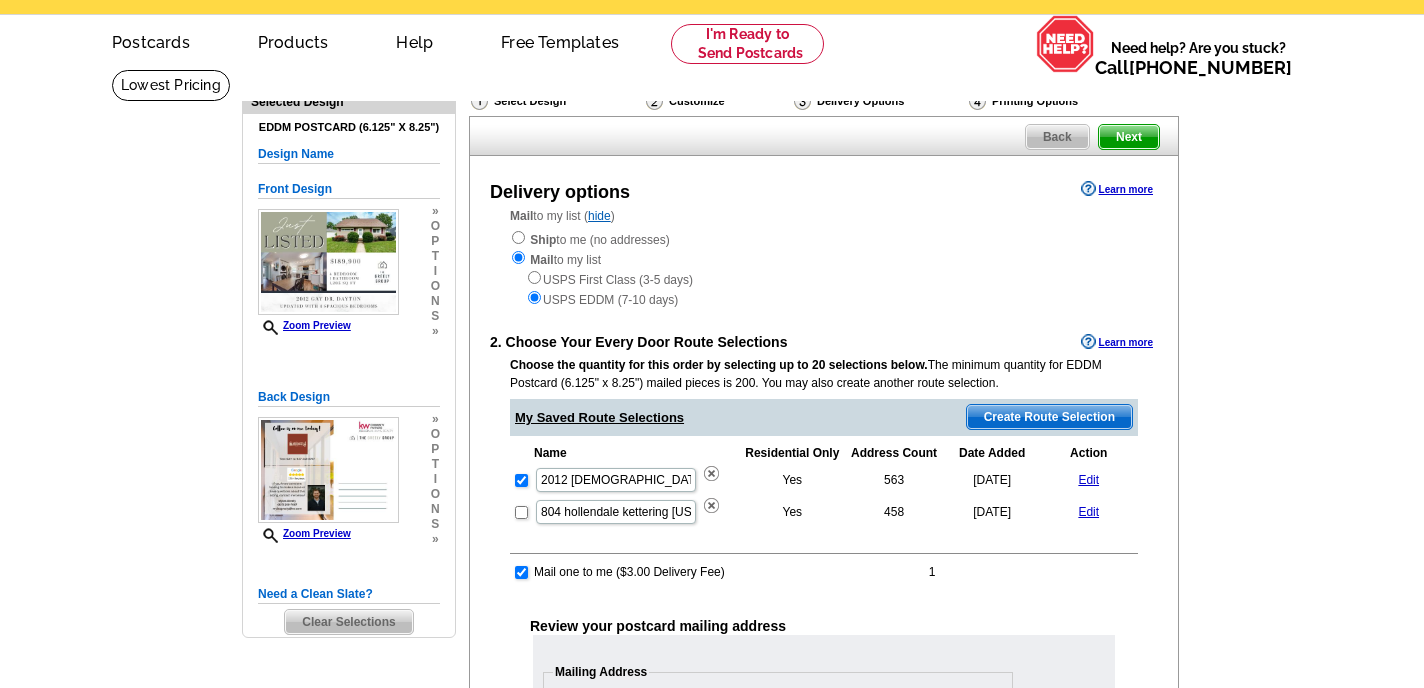 scroll, scrollTop: 67, scrollLeft: 0, axis: vertical 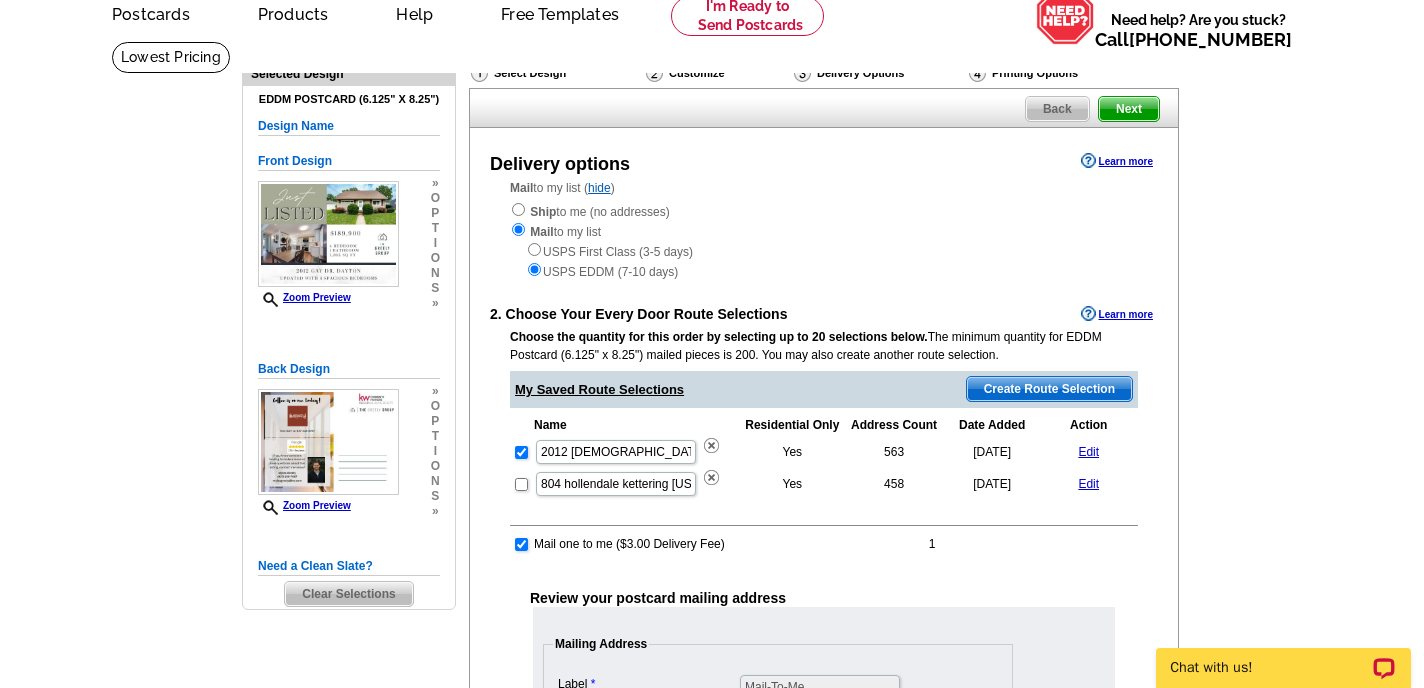 click on "Edit" at bounding box center [1088, 452] 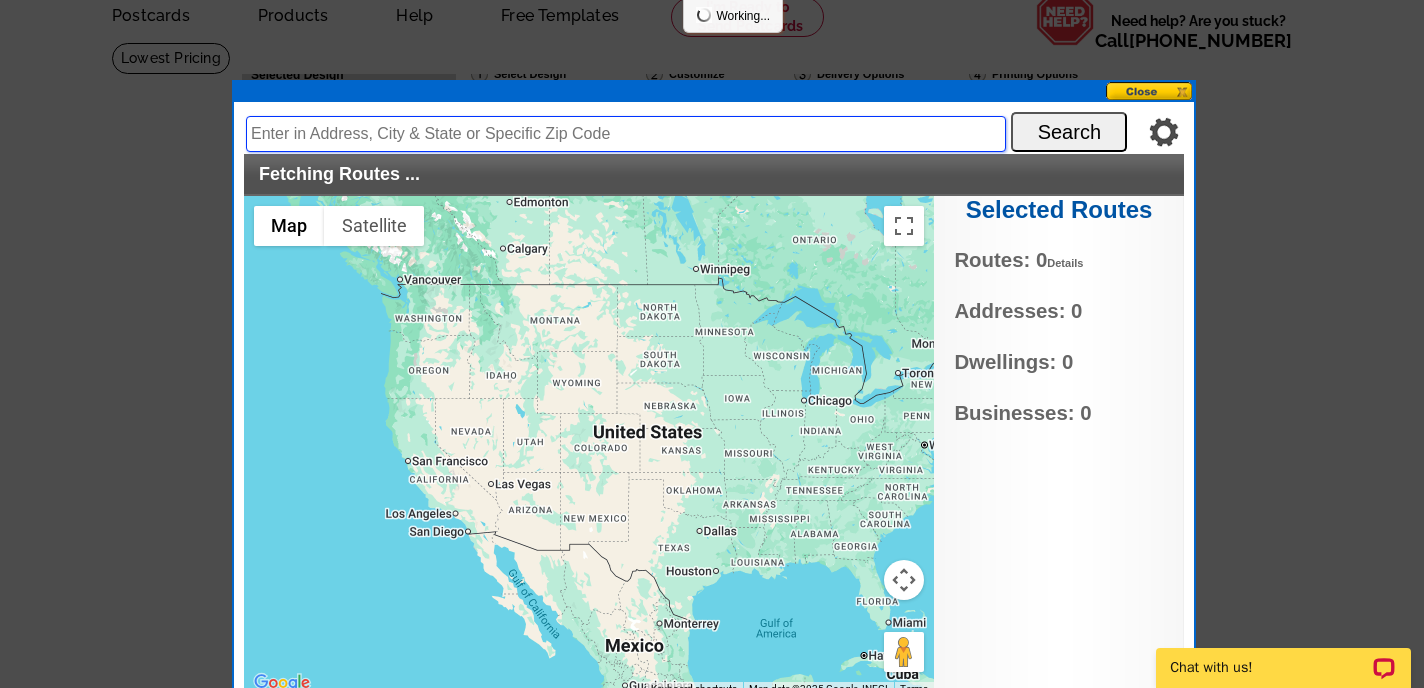 click at bounding box center [626, 134] 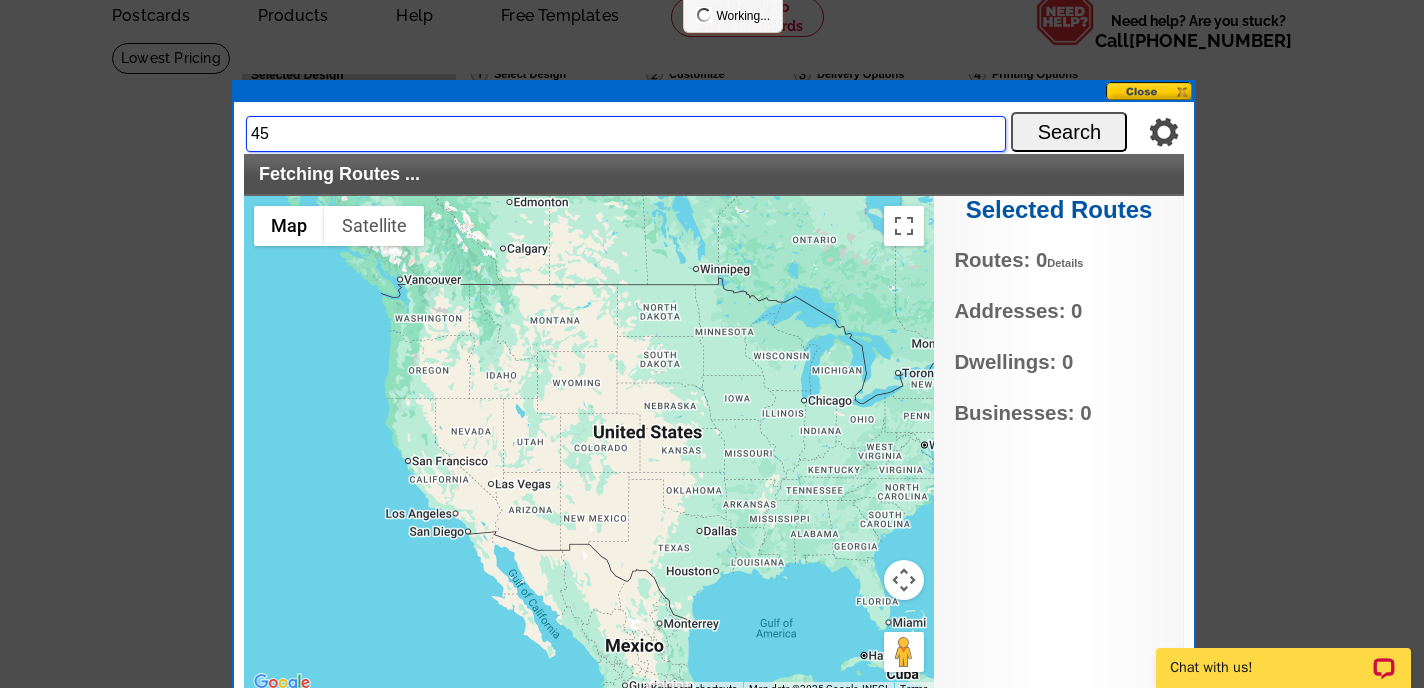 type on "45420" 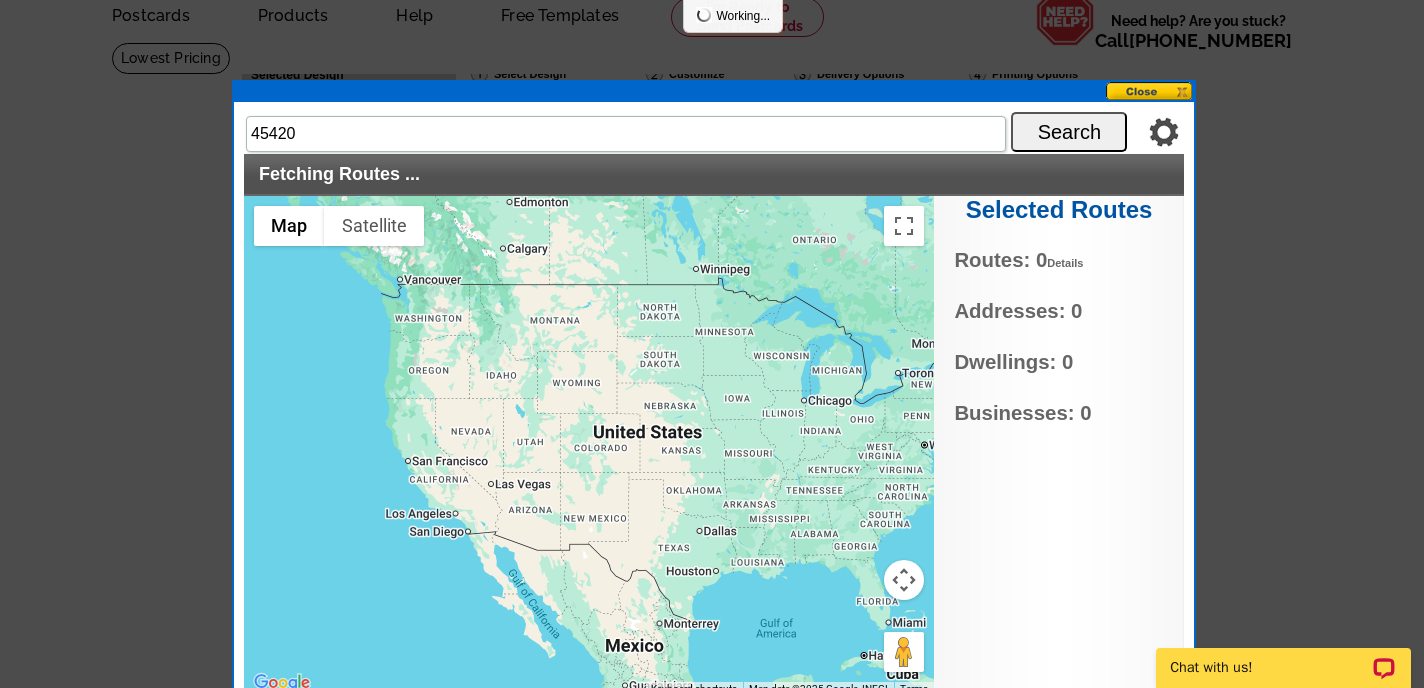 click on "Search" at bounding box center (1069, 132) 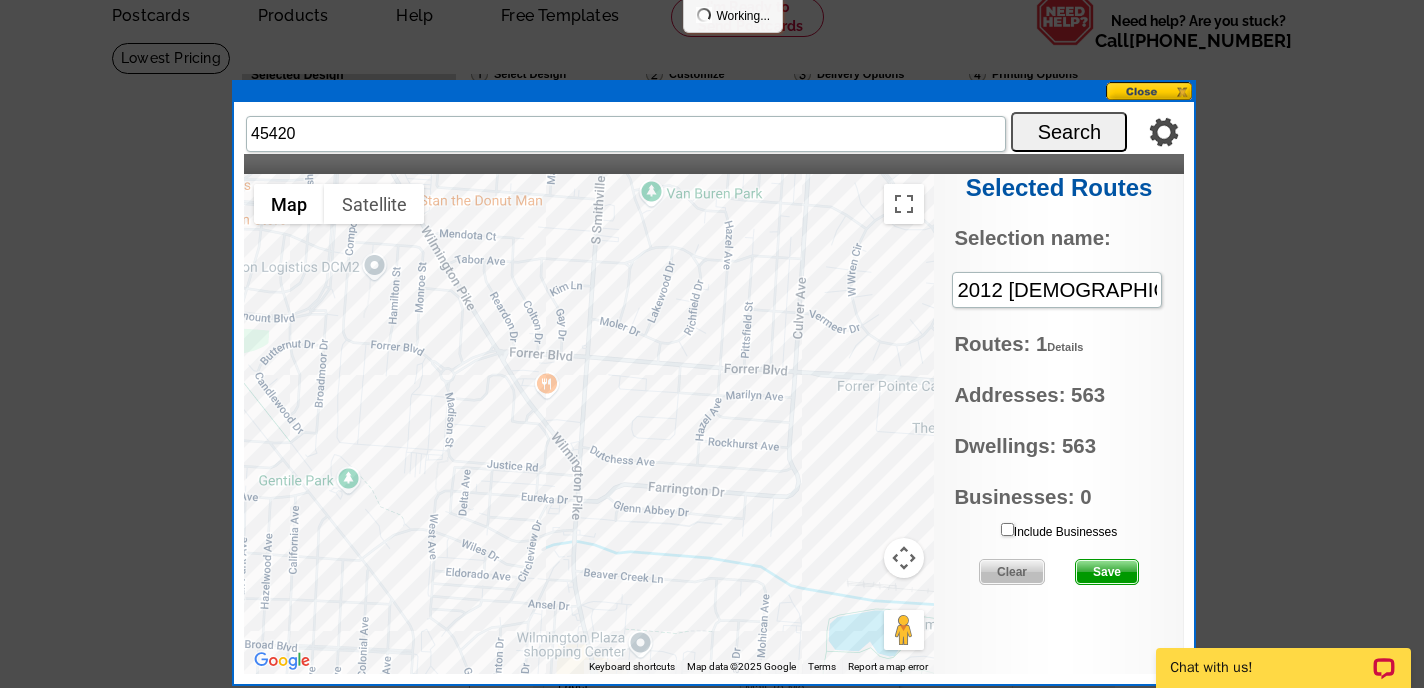 drag, startPoint x: 821, startPoint y: 520, endPoint x: 820, endPoint y: 275, distance: 245.00204 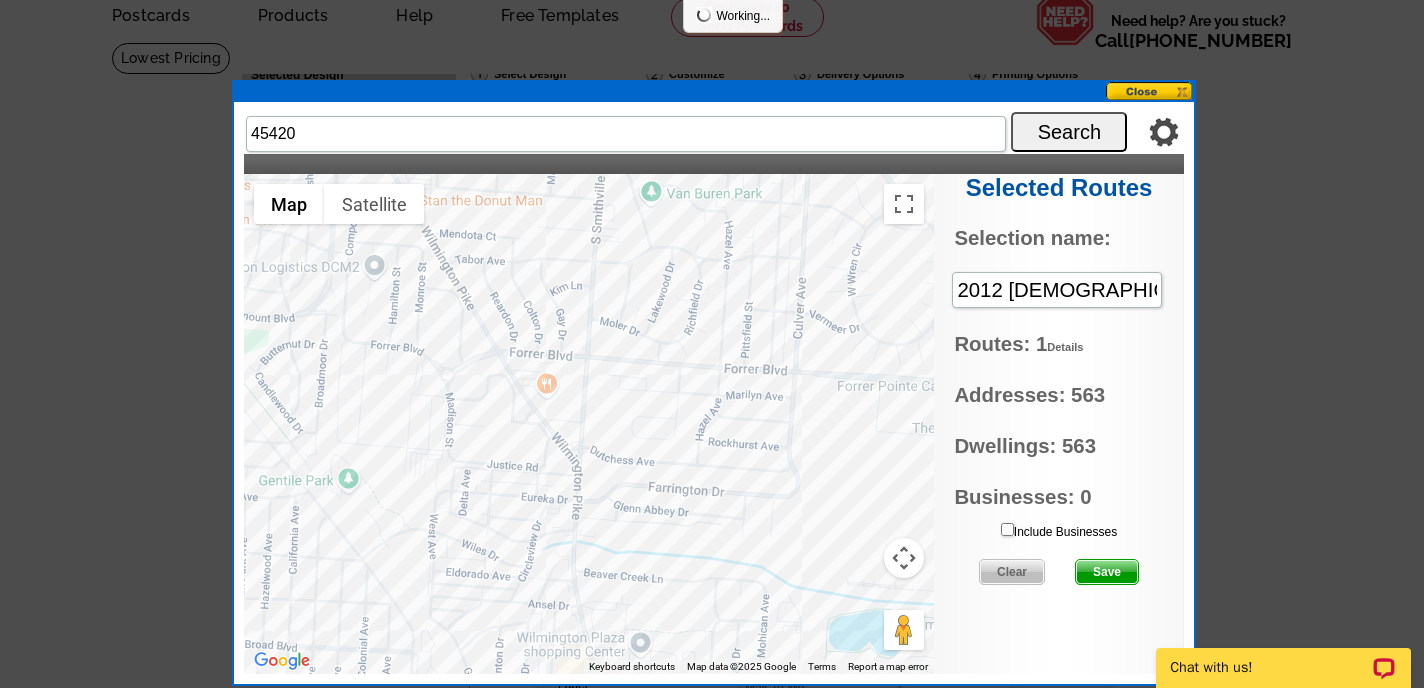 click at bounding box center (589, 424) 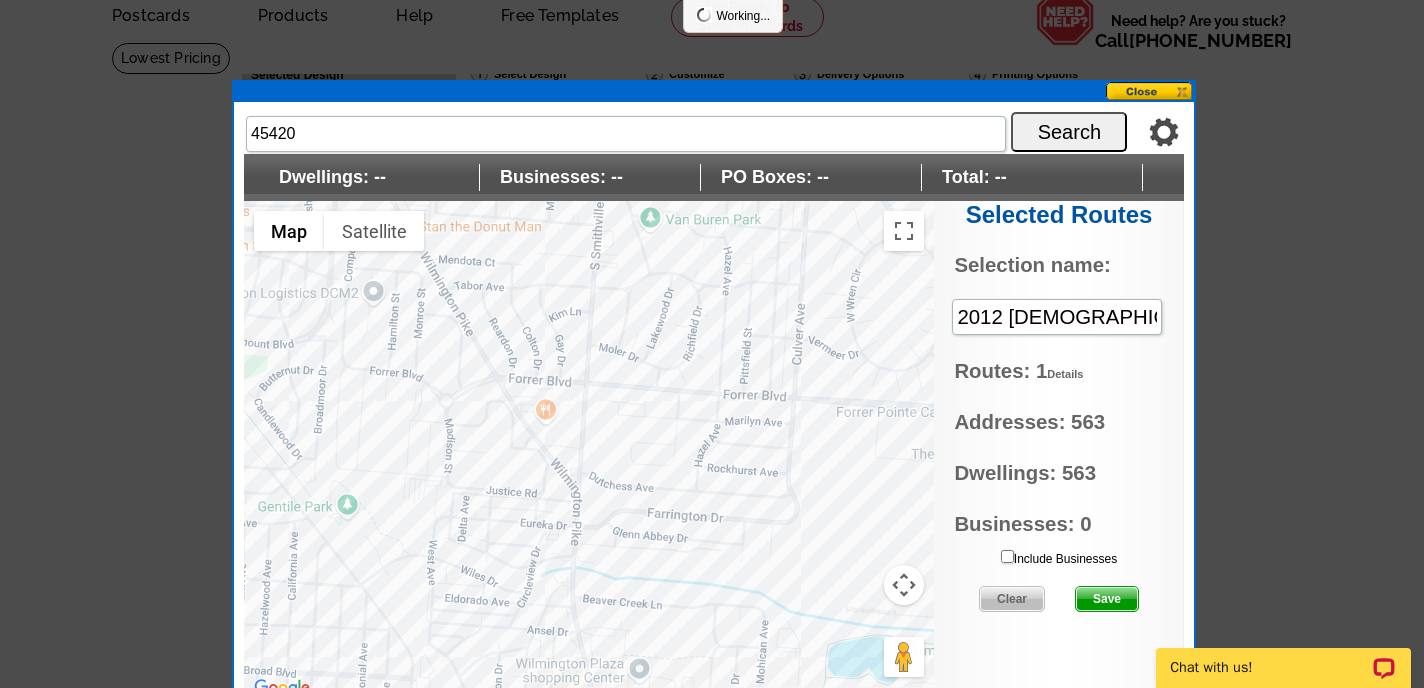 click at bounding box center (1150, 91) 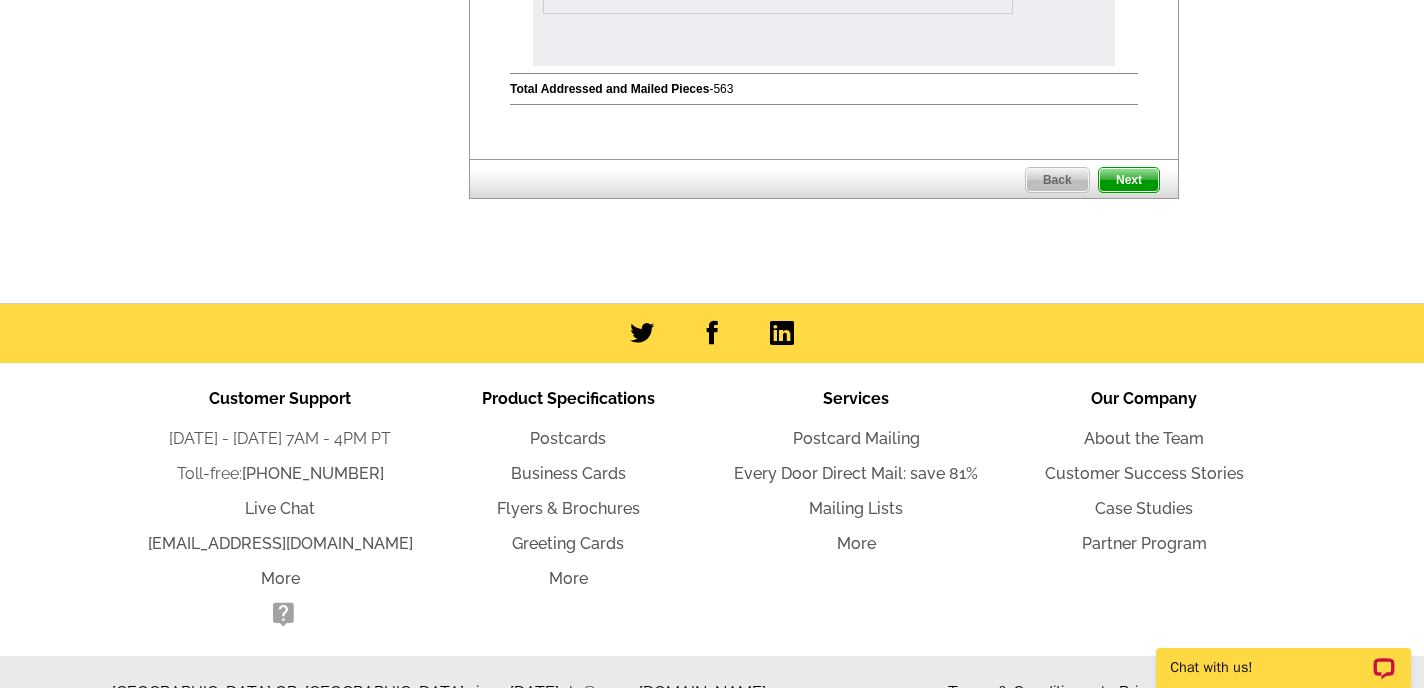 scroll, scrollTop: 1156, scrollLeft: 0, axis: vertical 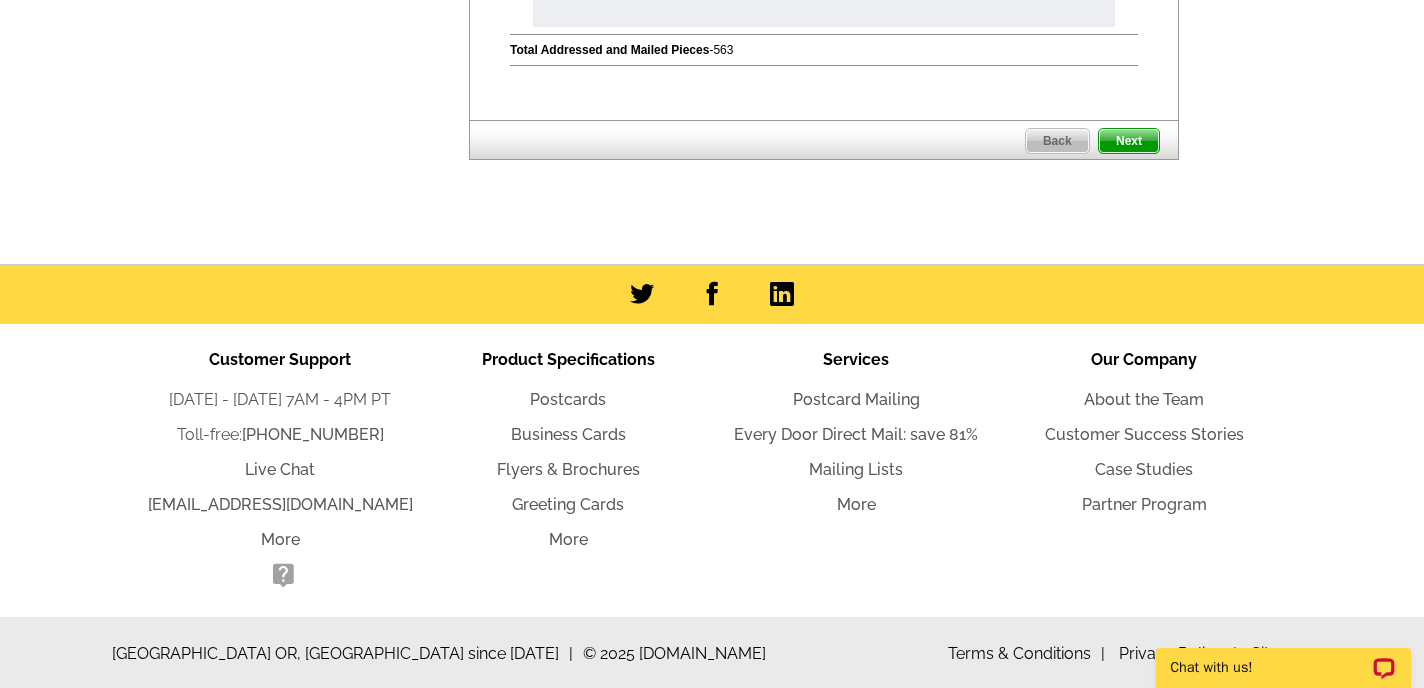 click on "Next" at bounding box center [1129, 141] 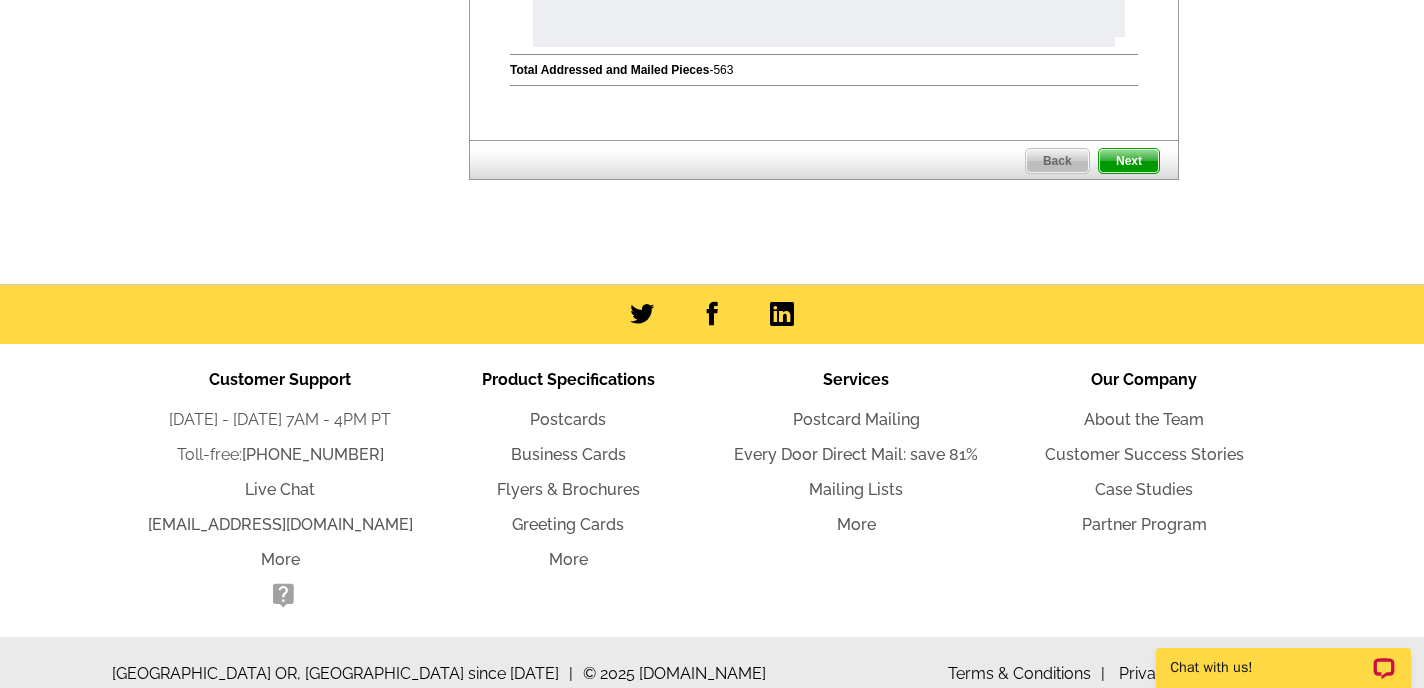 scroll, scrollTop: 0, scrollLeft: 0, axis: both 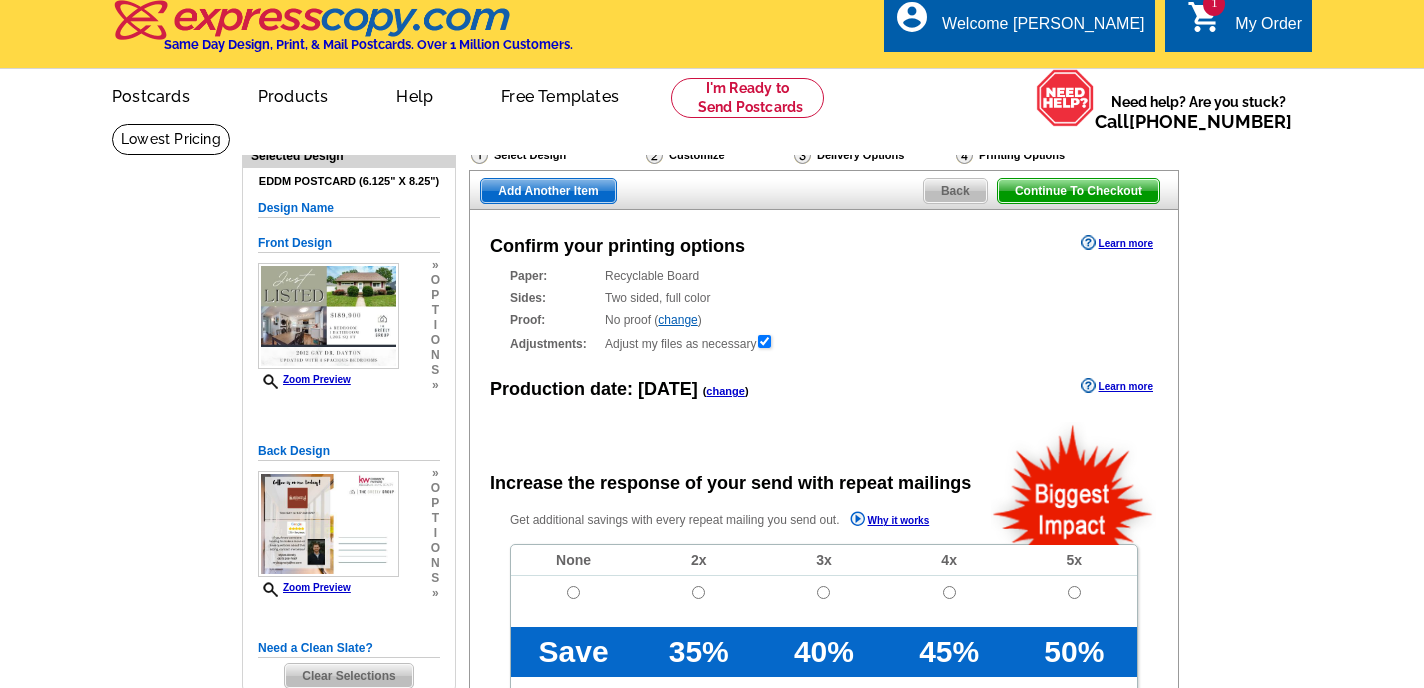 radio on "false" 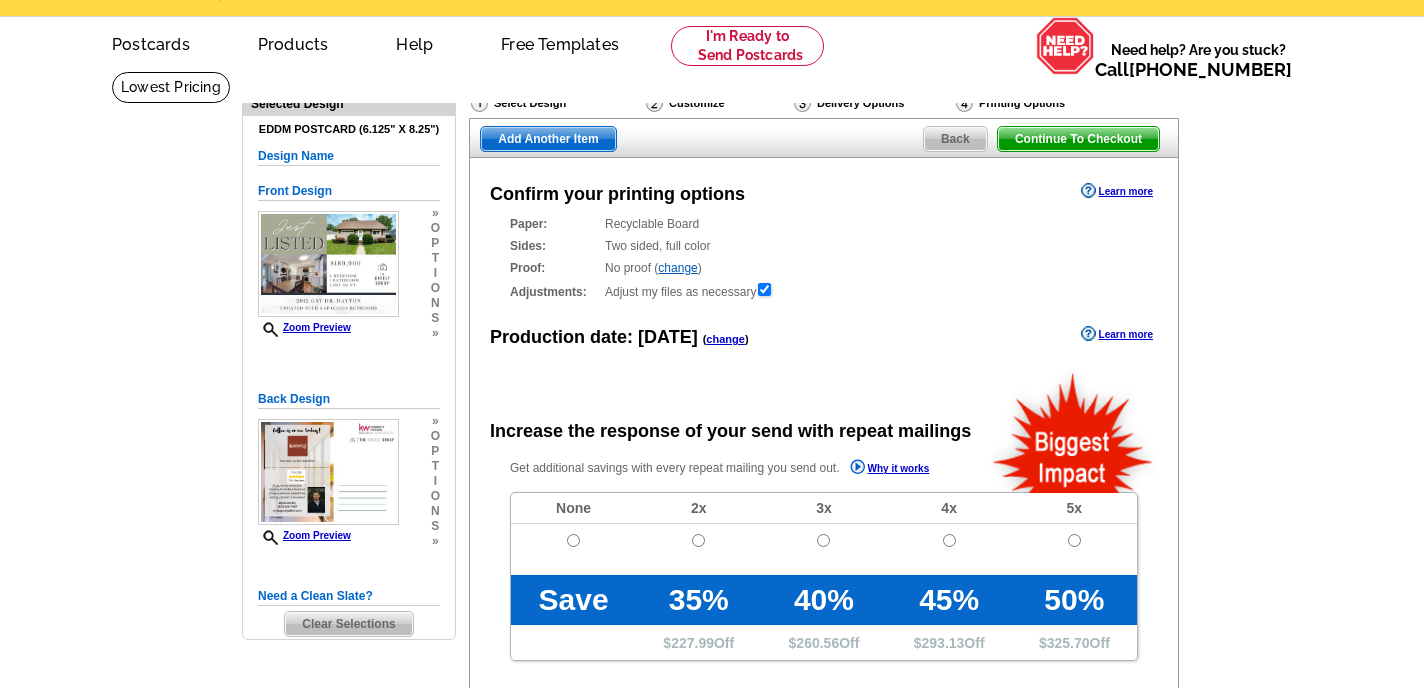 scroll, scrollTop: 64, scrollLeft: 0, axis: vertical 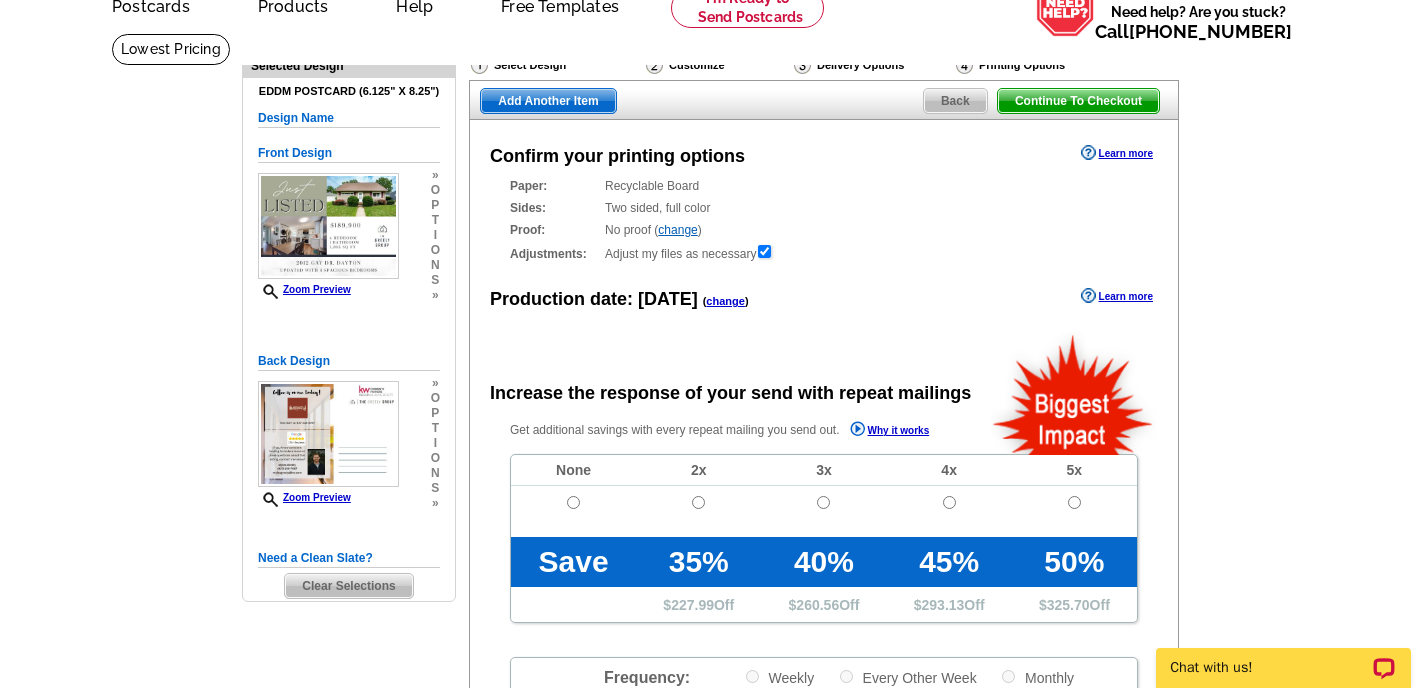 click on "Back" at bounding box center (955, 101) 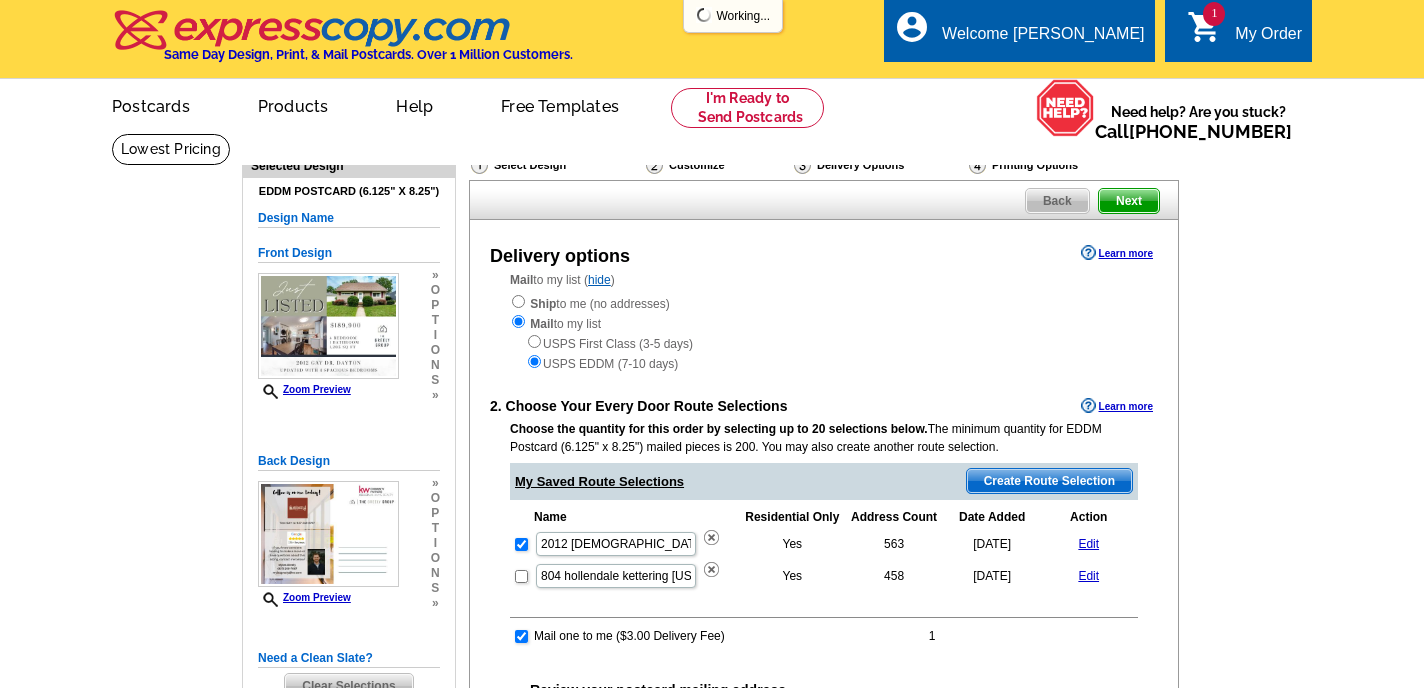 scroll, scrollTop: 150, scrollLeft: 0, axis: vertical 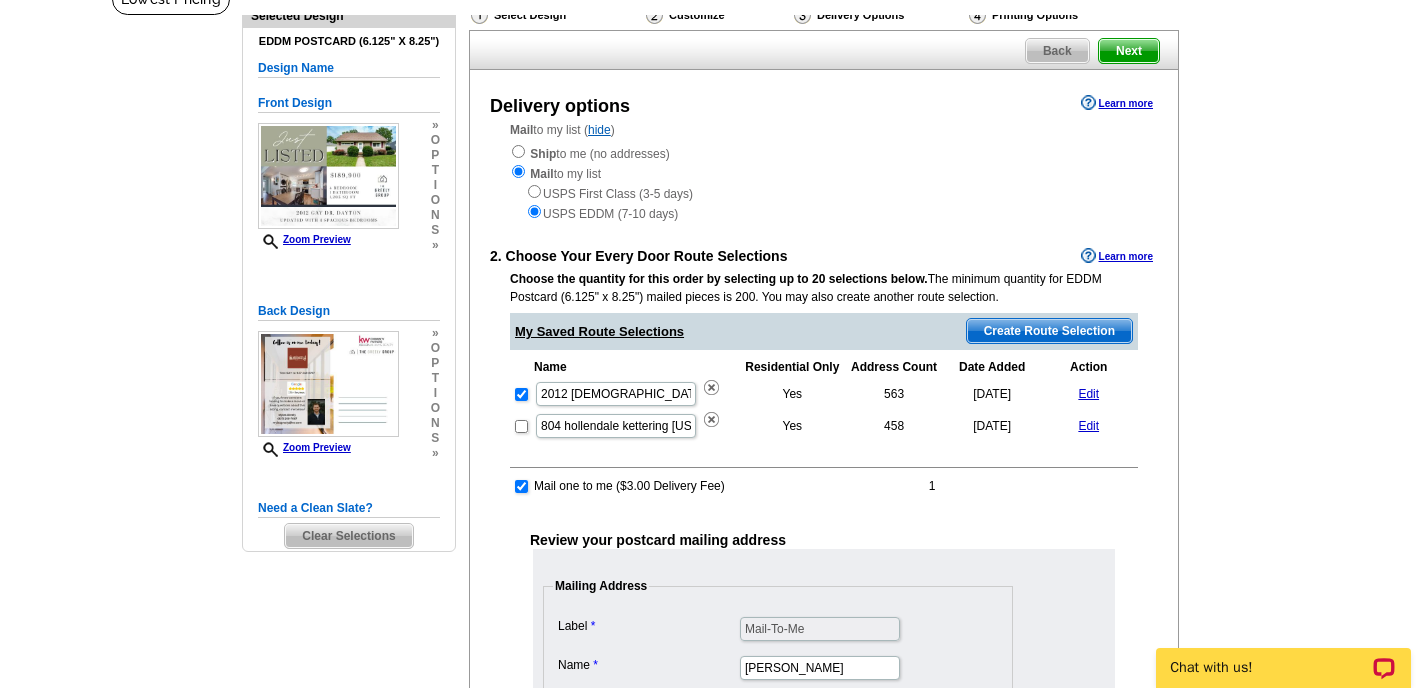 click on "Edit" at bounding box center (1088, 394) 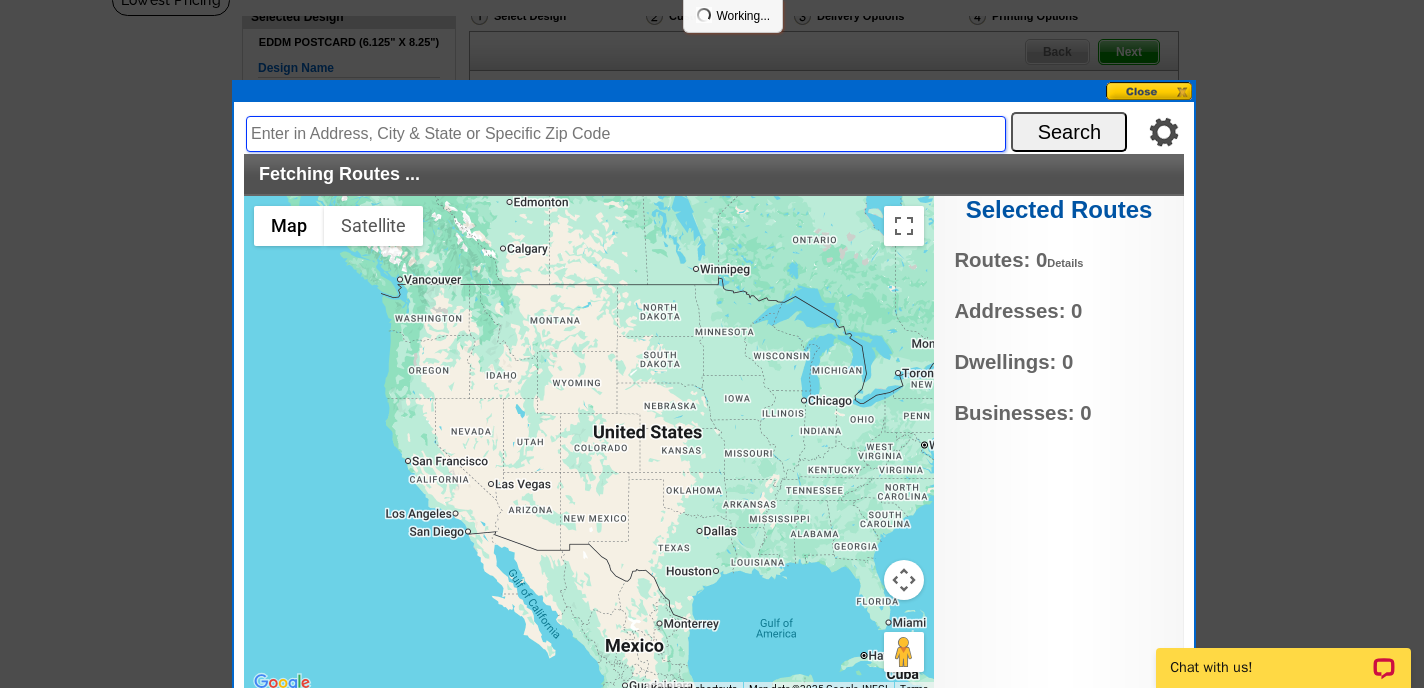 click at bounding box center [626, 134] 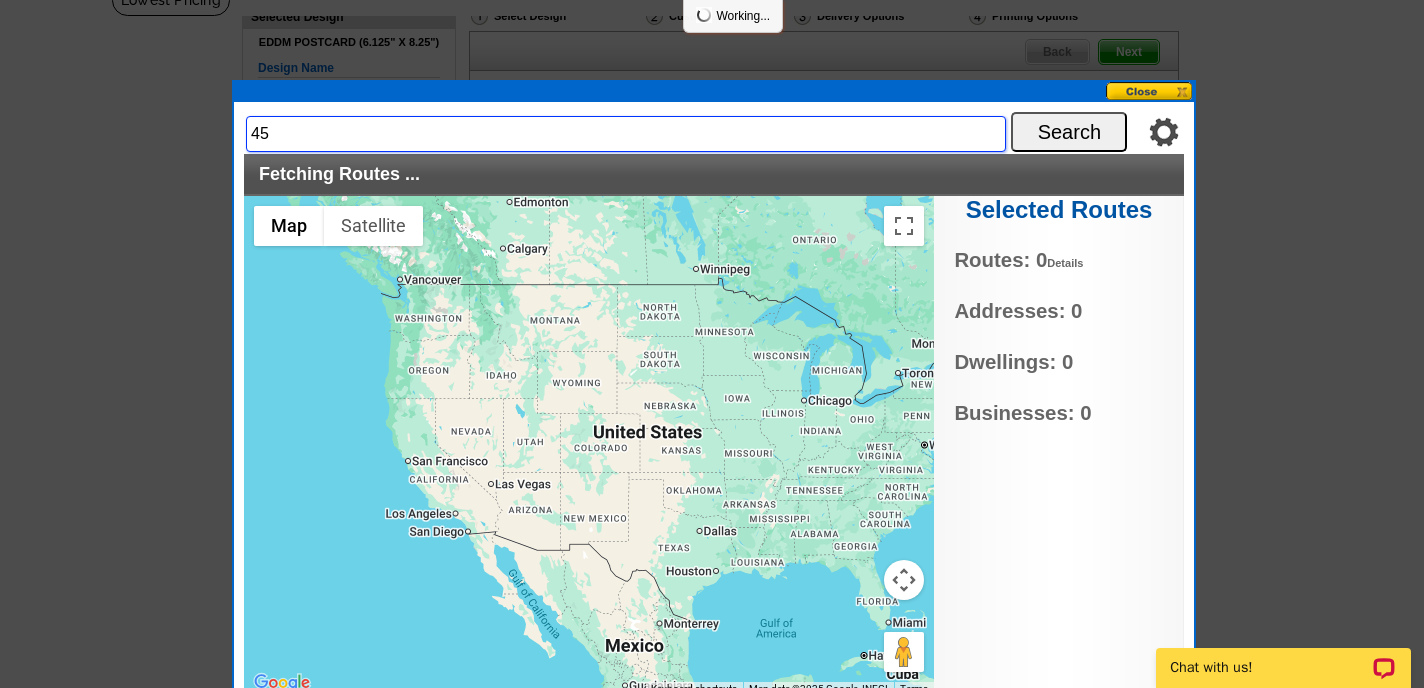 type on "45420" 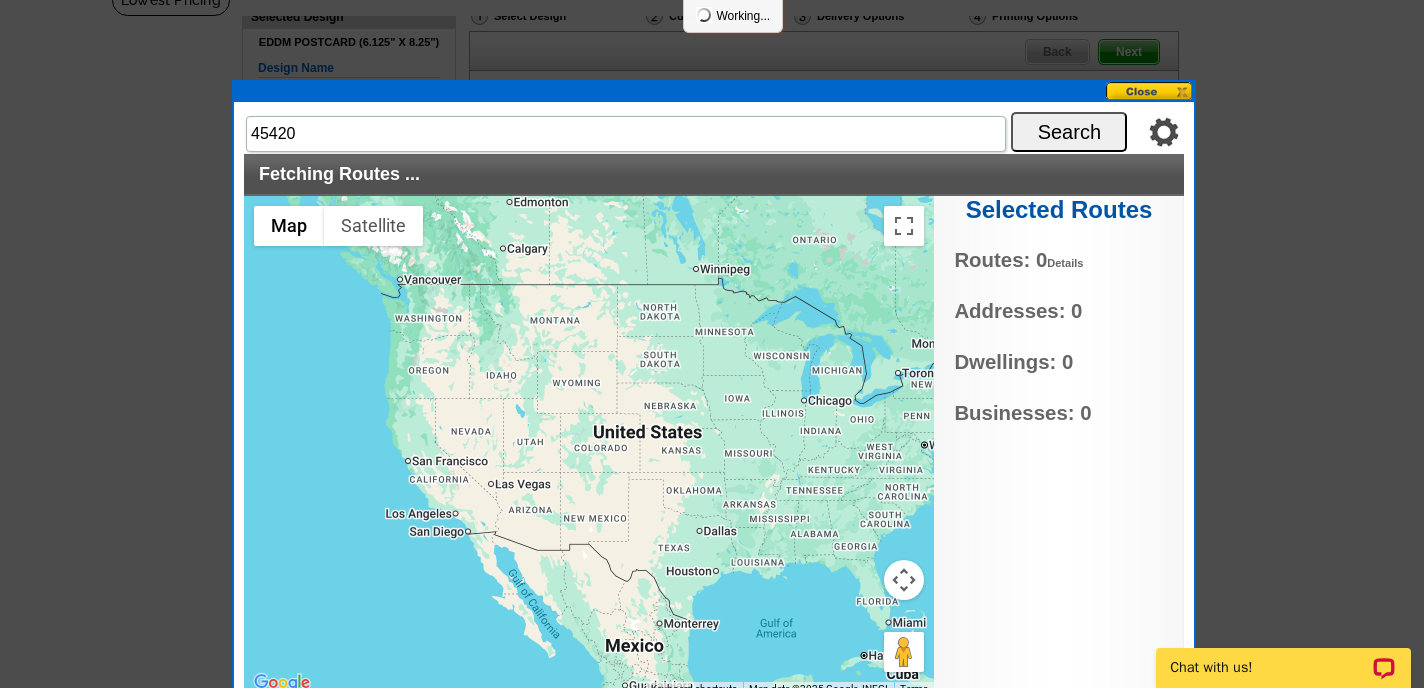 click on "Search" at bounding box center [1069, 132] 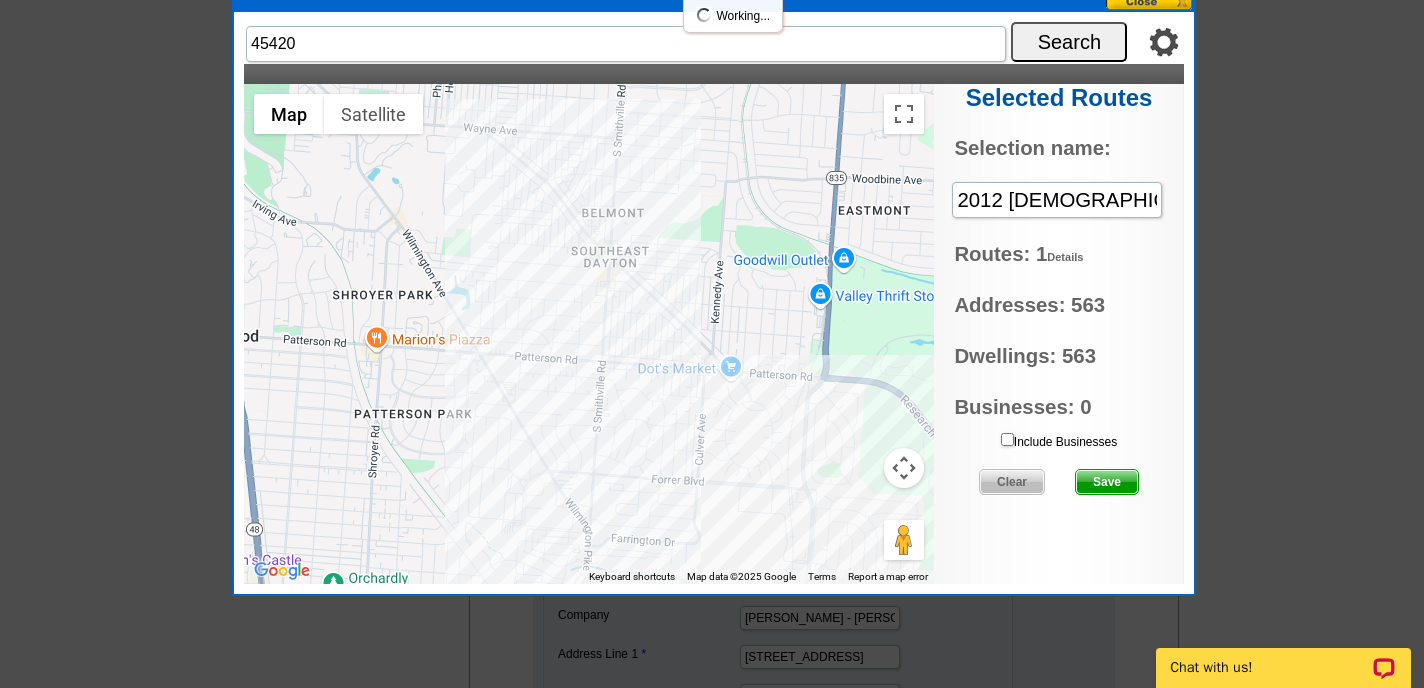 scroll, scrollTop: 251, scrollLeft: 0, axis: vertical 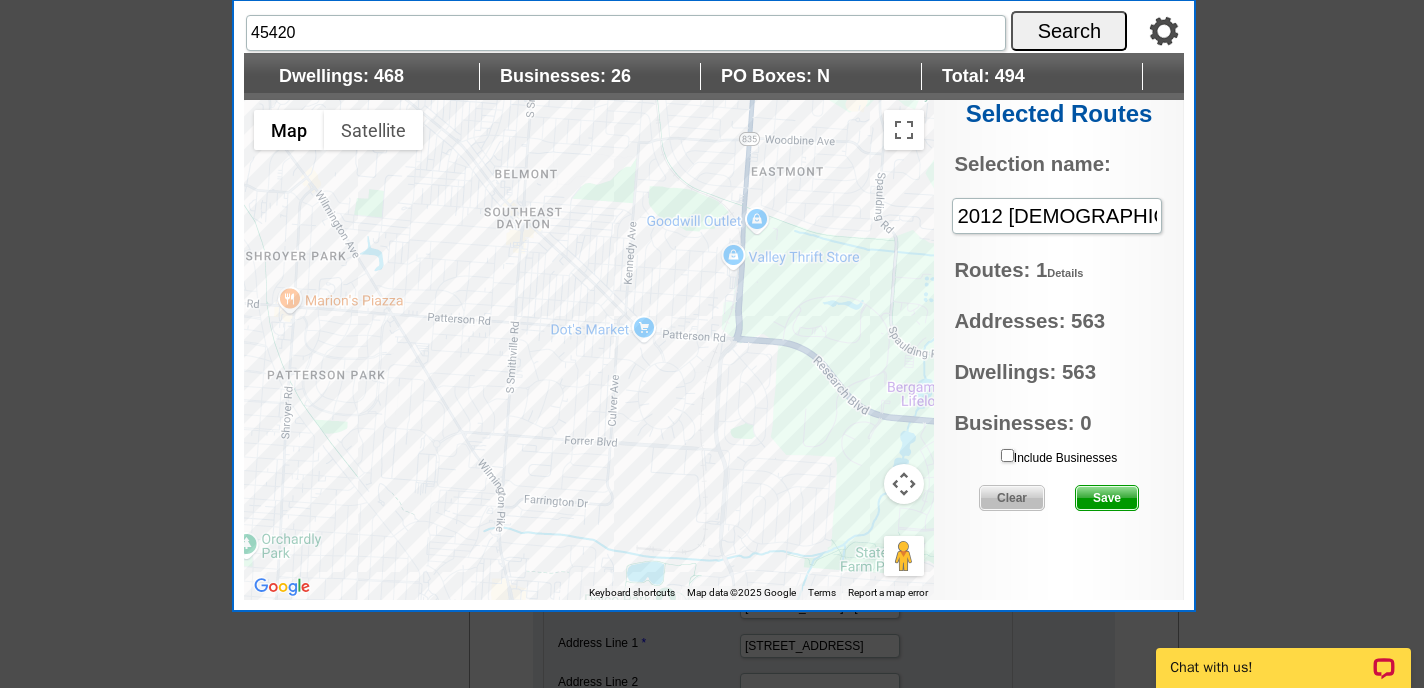 click at bounding box center (589, 350) 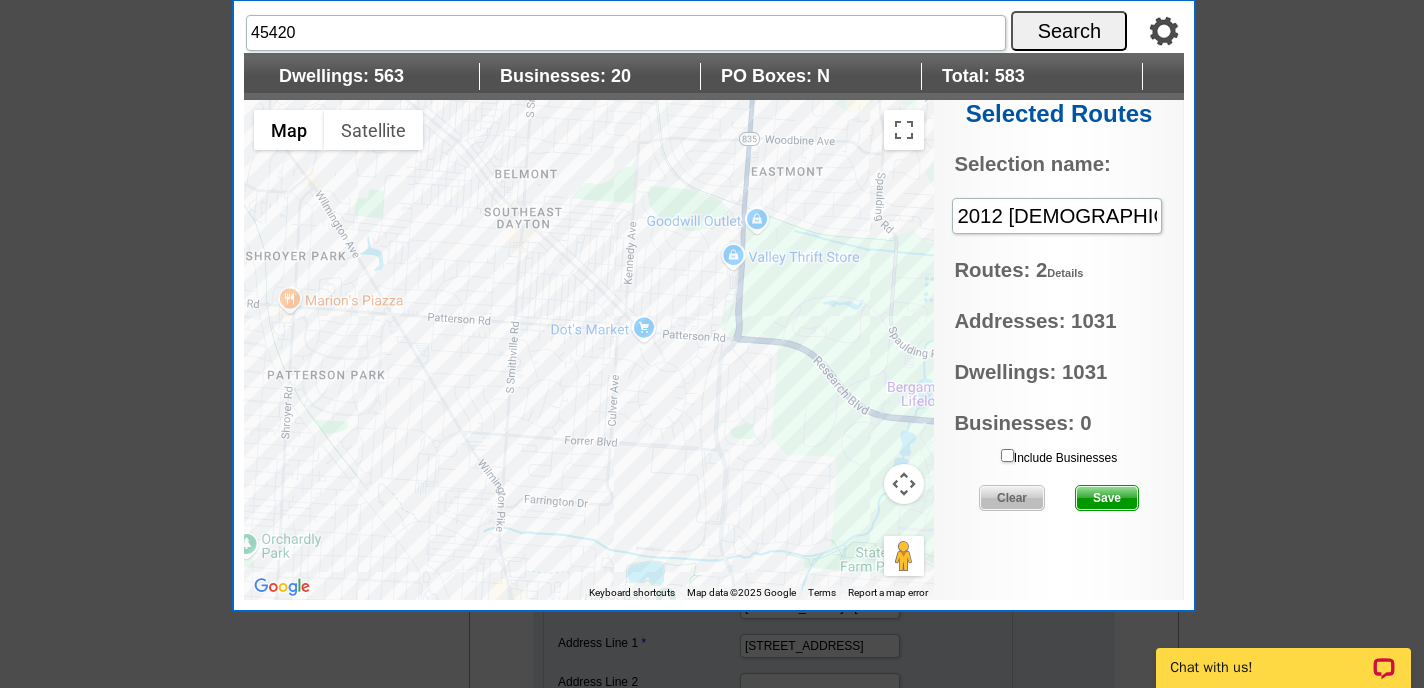 click at bounding box center [589, 350] 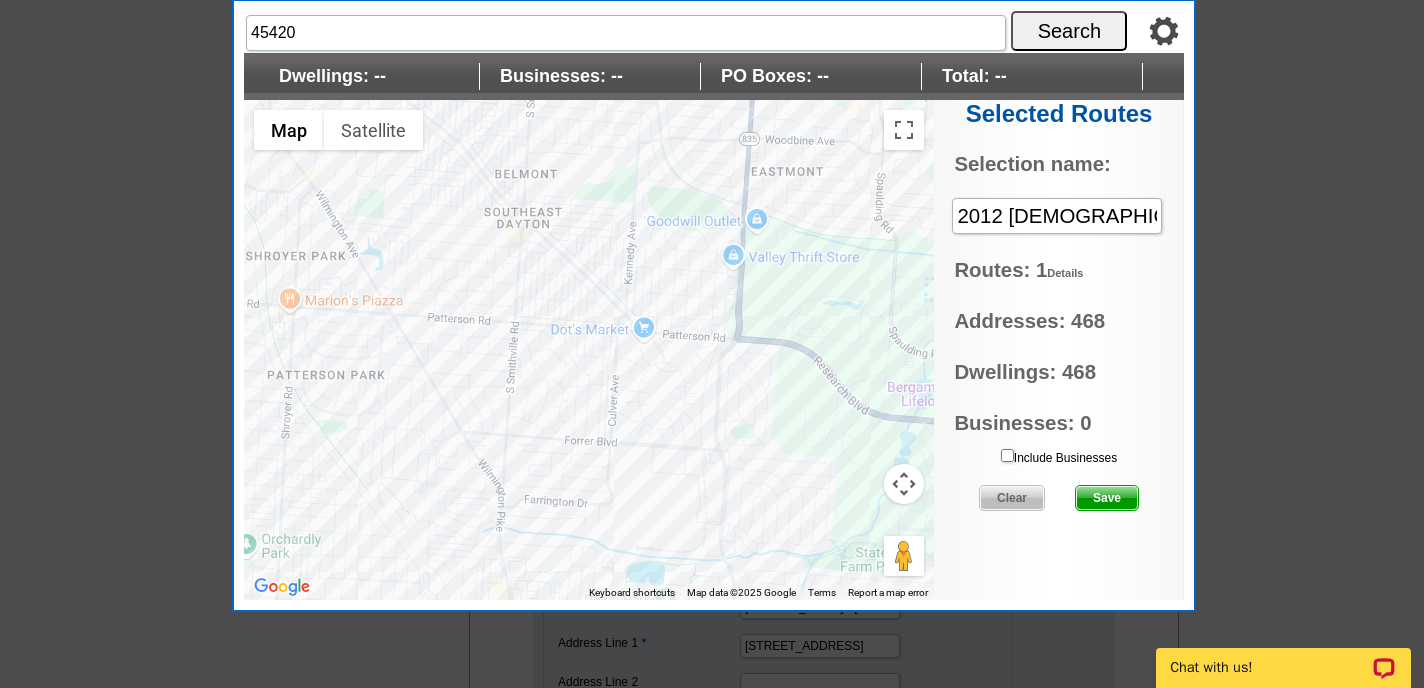 click on "Save" at bounding box center (1107, 498) 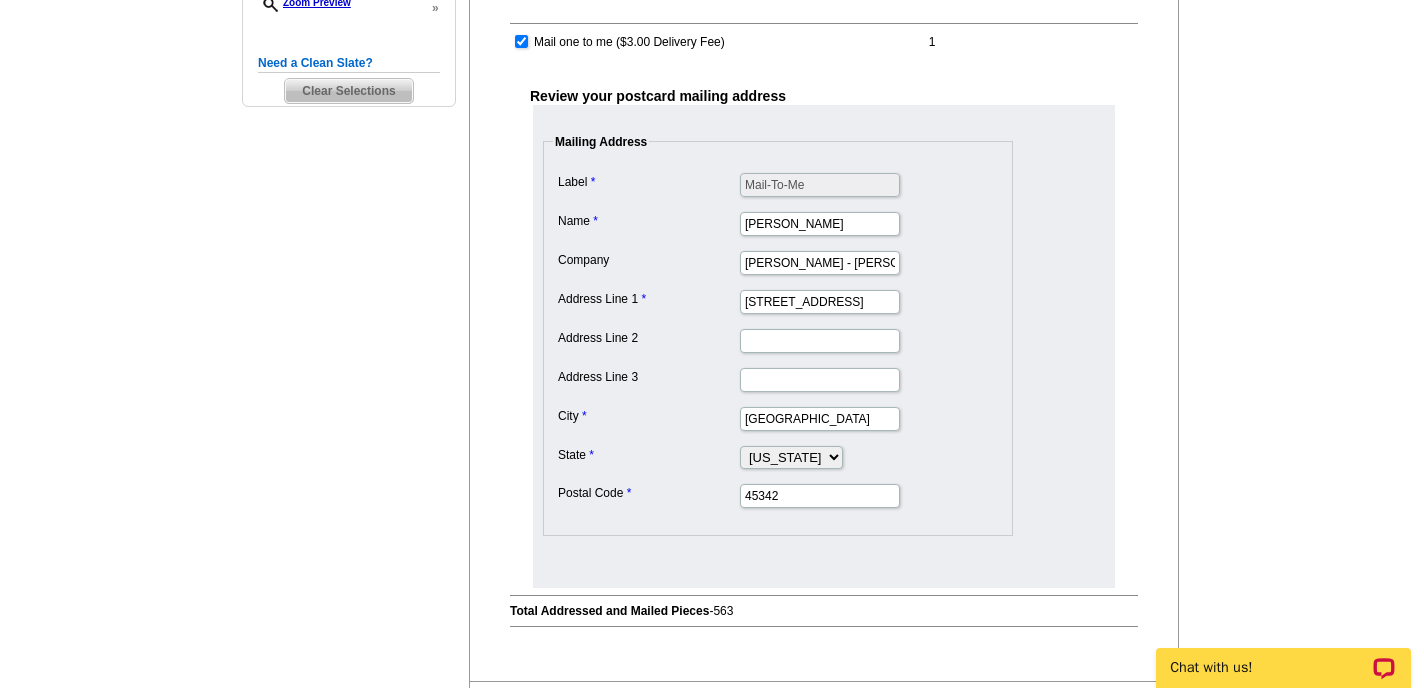 scroll, scrollTop: 592, scrollLeft: 0, axis: vertical 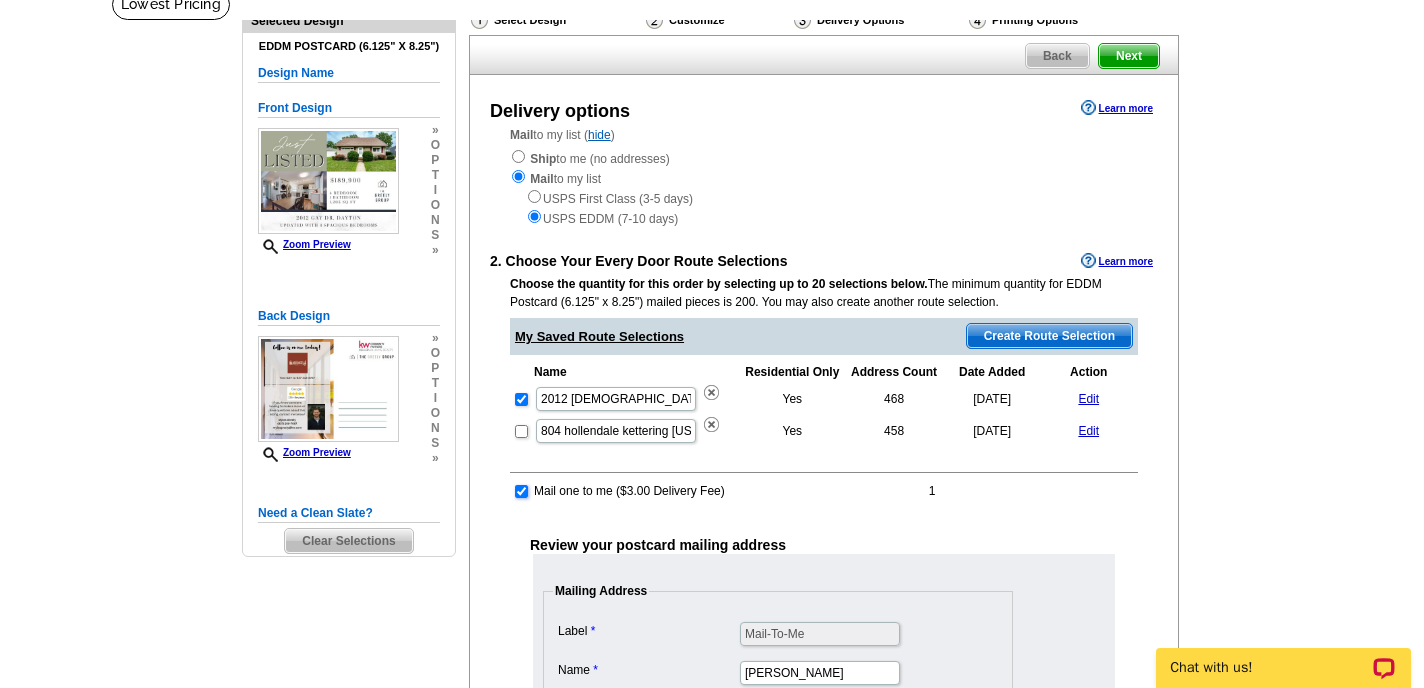 click at bounding box center [521, 491] 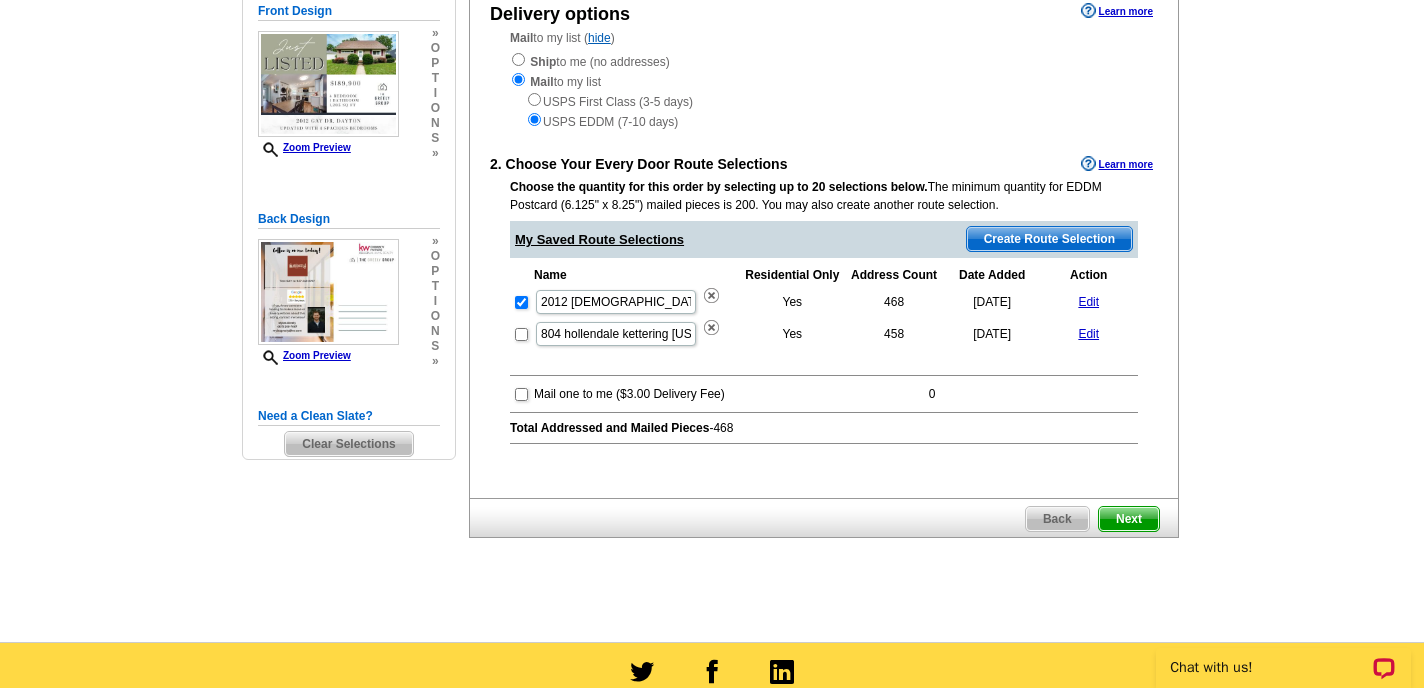 scroll, scrollTop: 244, scrollLeft: 0, axis: vertical 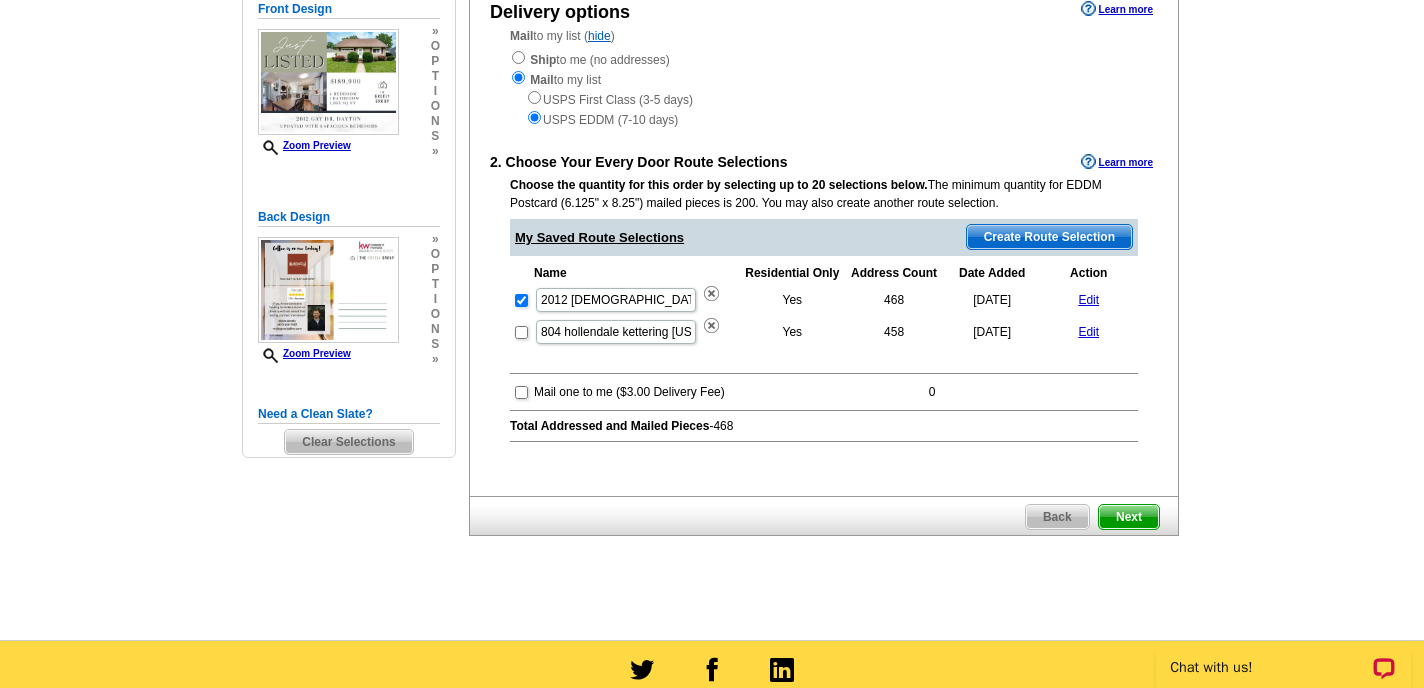 click on "Next" at bounding box center (1129, 517) 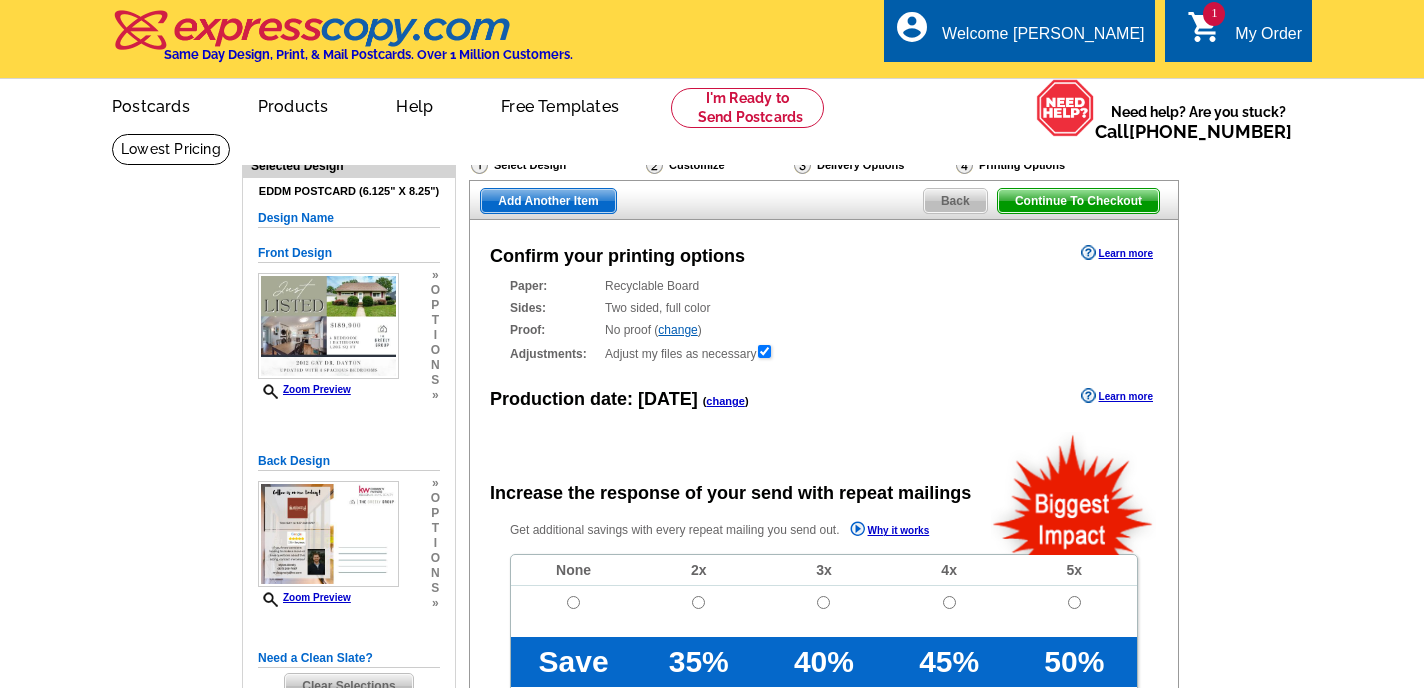 scroll, scrollTop: 0, scrollLeft: 0, axis: both 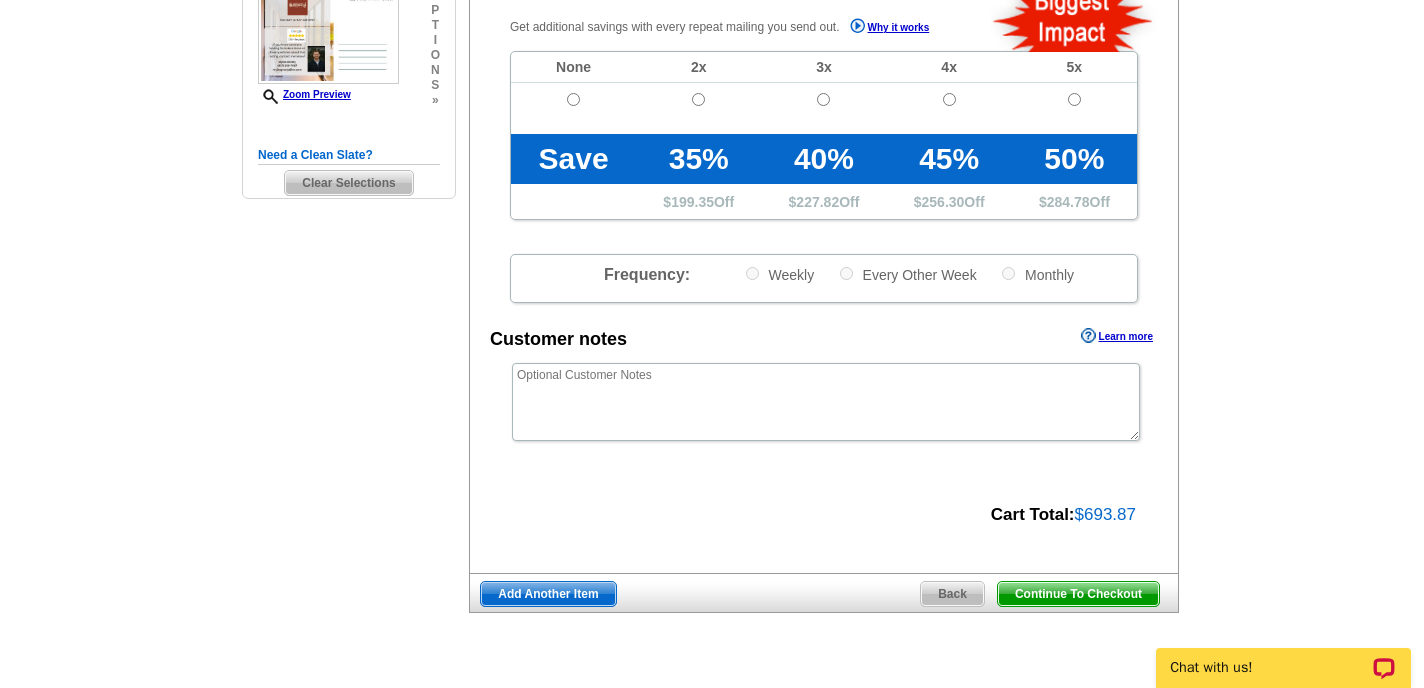 click on "Back" at bounding box center (952, 594) 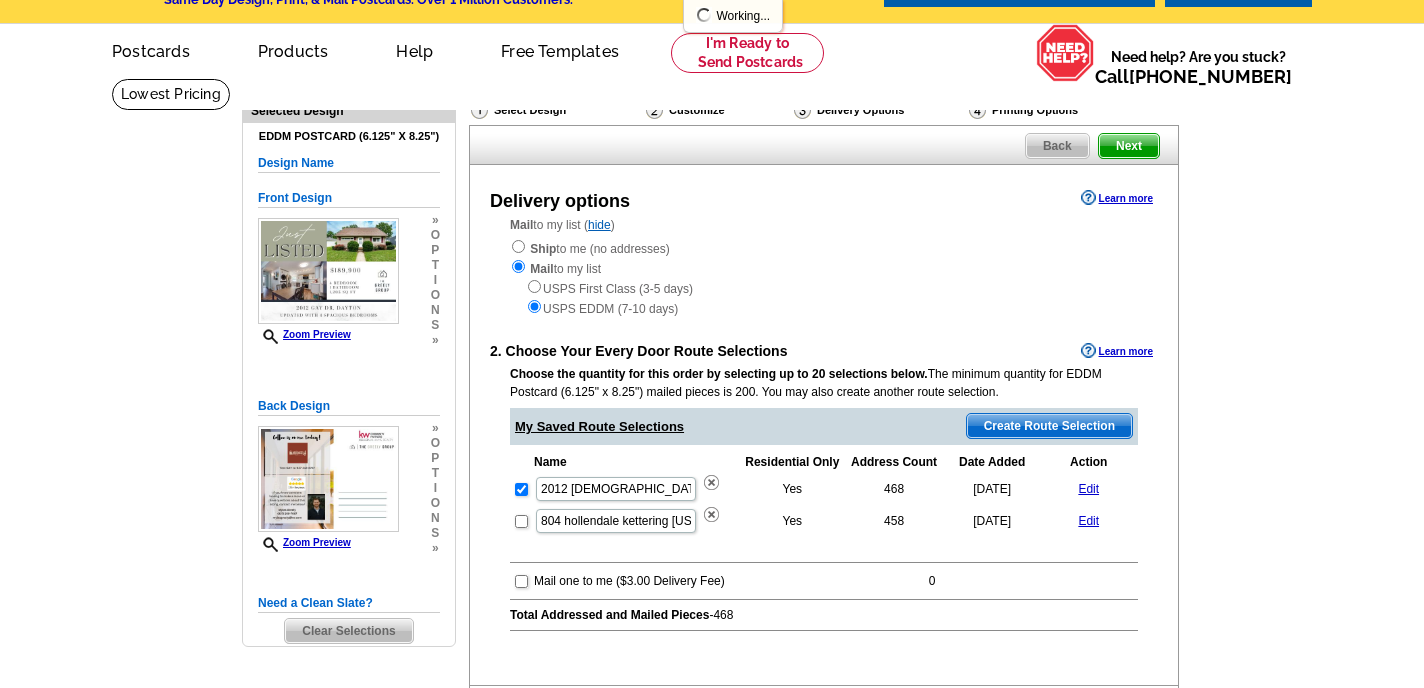 scroll, scrollTop: 63, scrollLeft: 0, axis: vertical 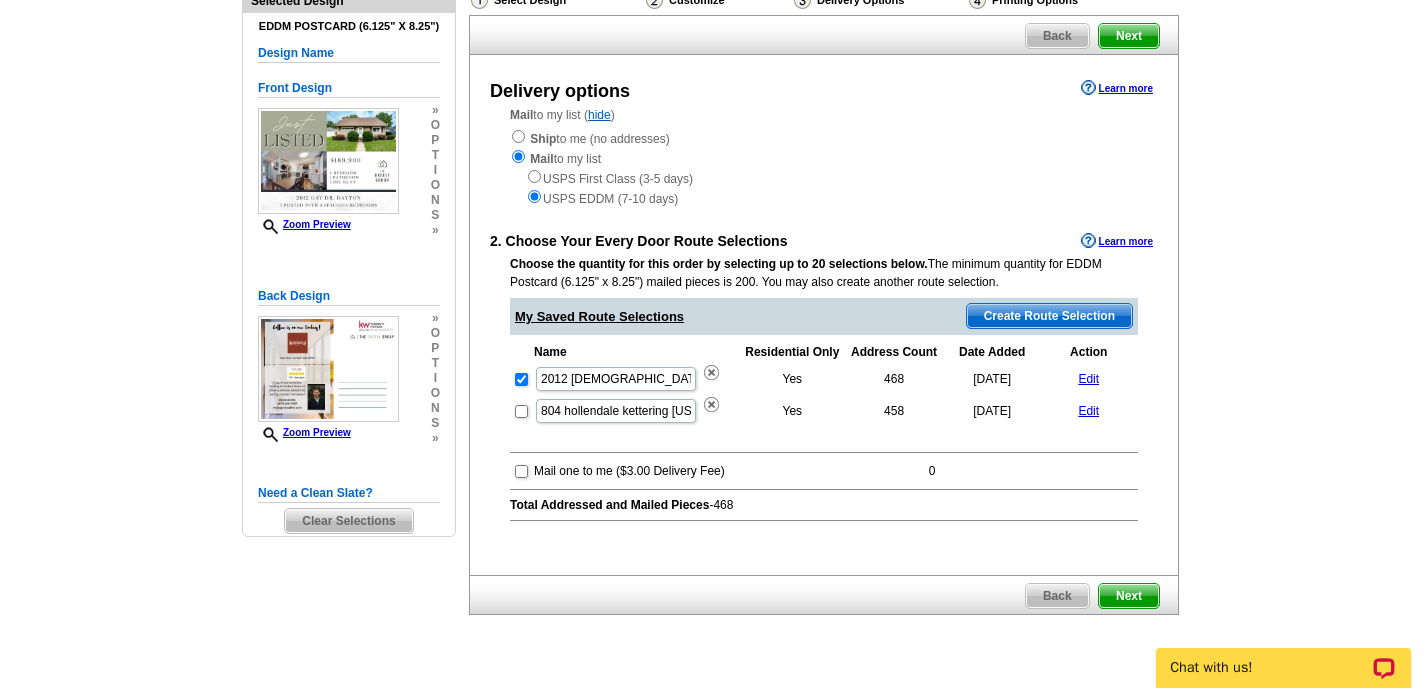 click on "Edit" at bounding box center (1088, 379) 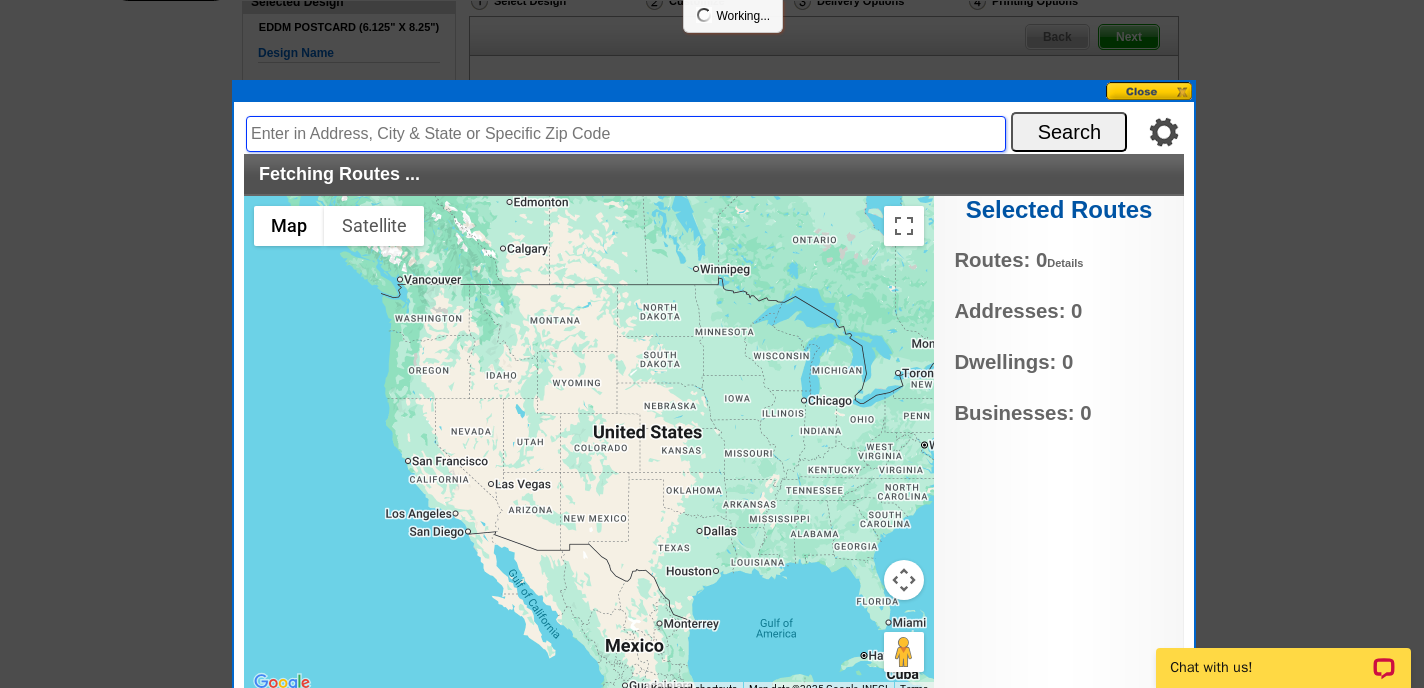 click at bounding box center [626, 134] 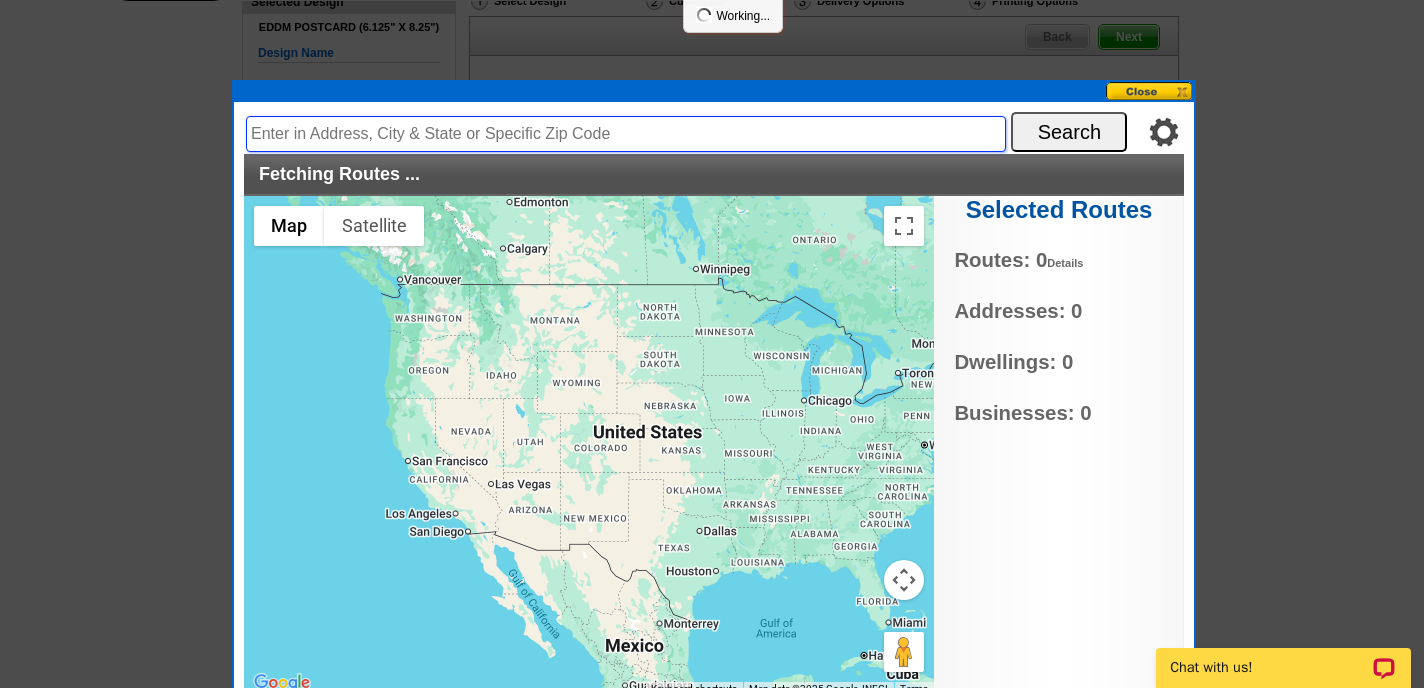 type on "45420" 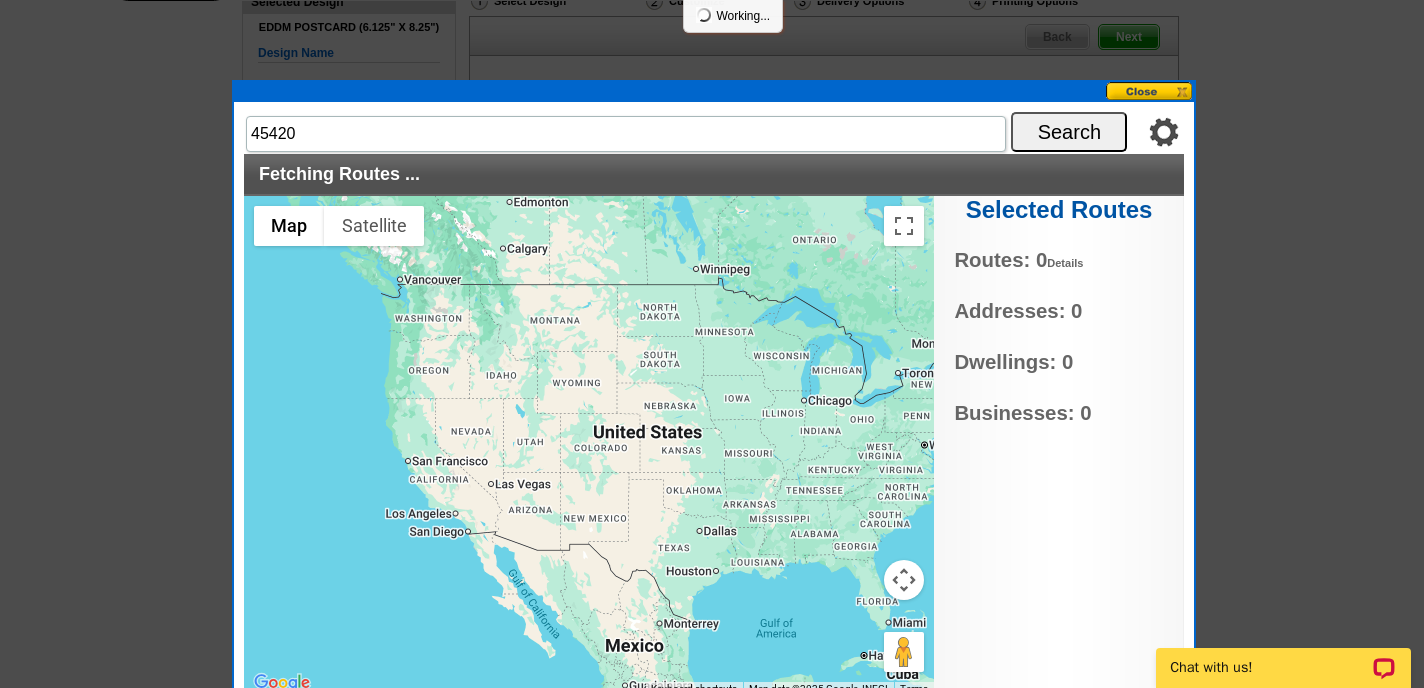 click on "Search" at bounding box center (1069, 132) 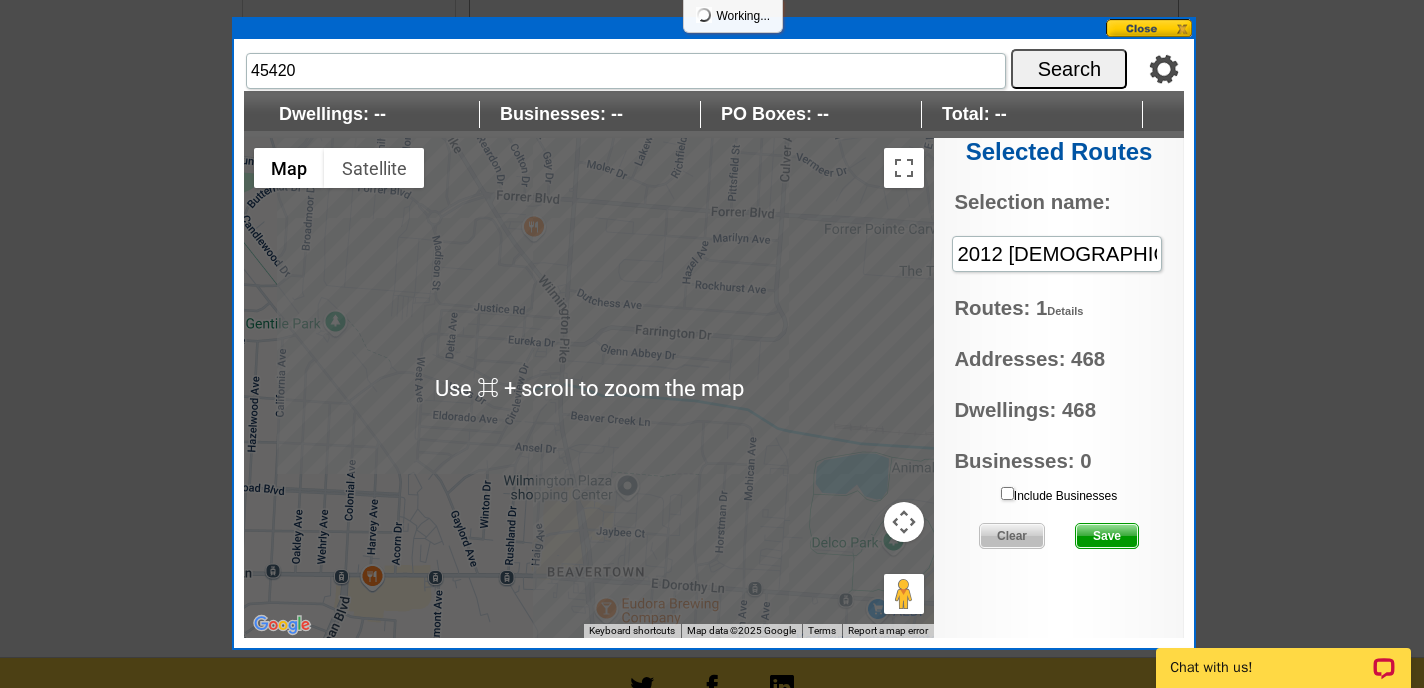 scroll, scrollTop: 229, scrollLeft: 0, axis: vertical 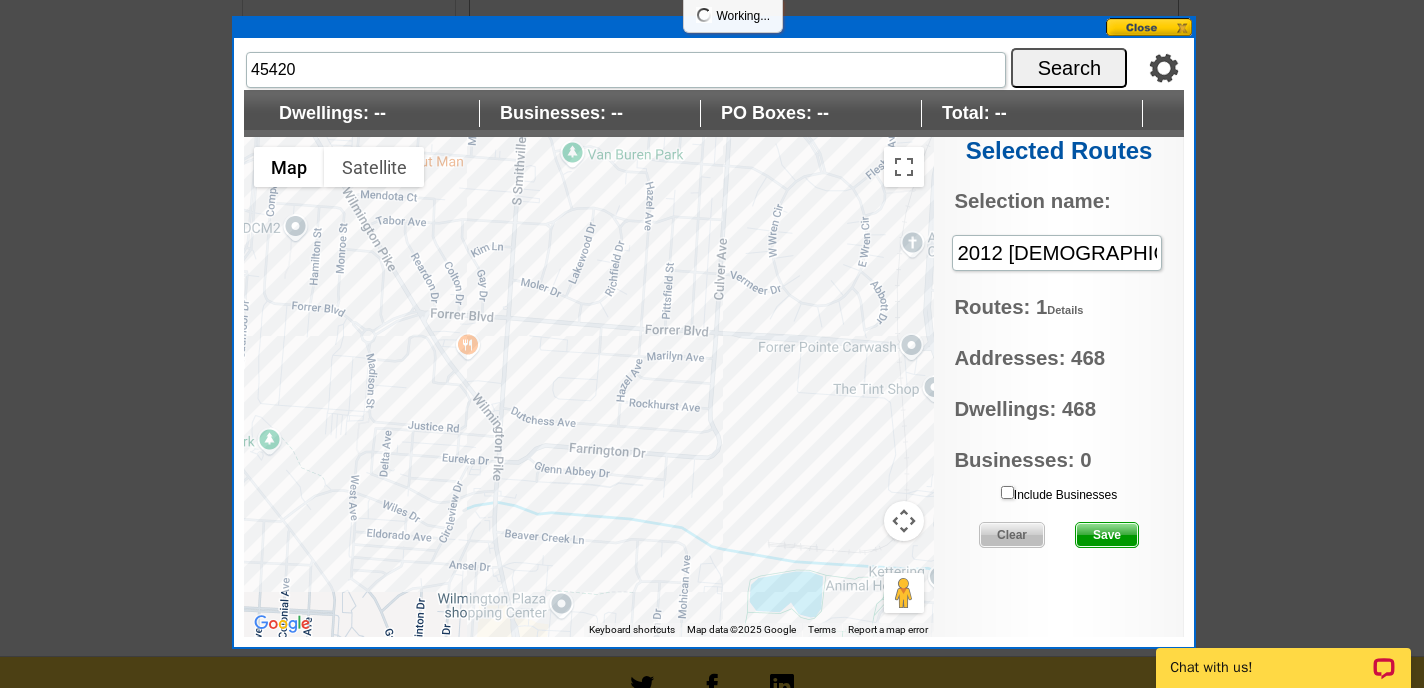drag, startPoint x: 856, startPoint y: 303, endPoint x: 789, endPoint y: 423, distance: 137.43726 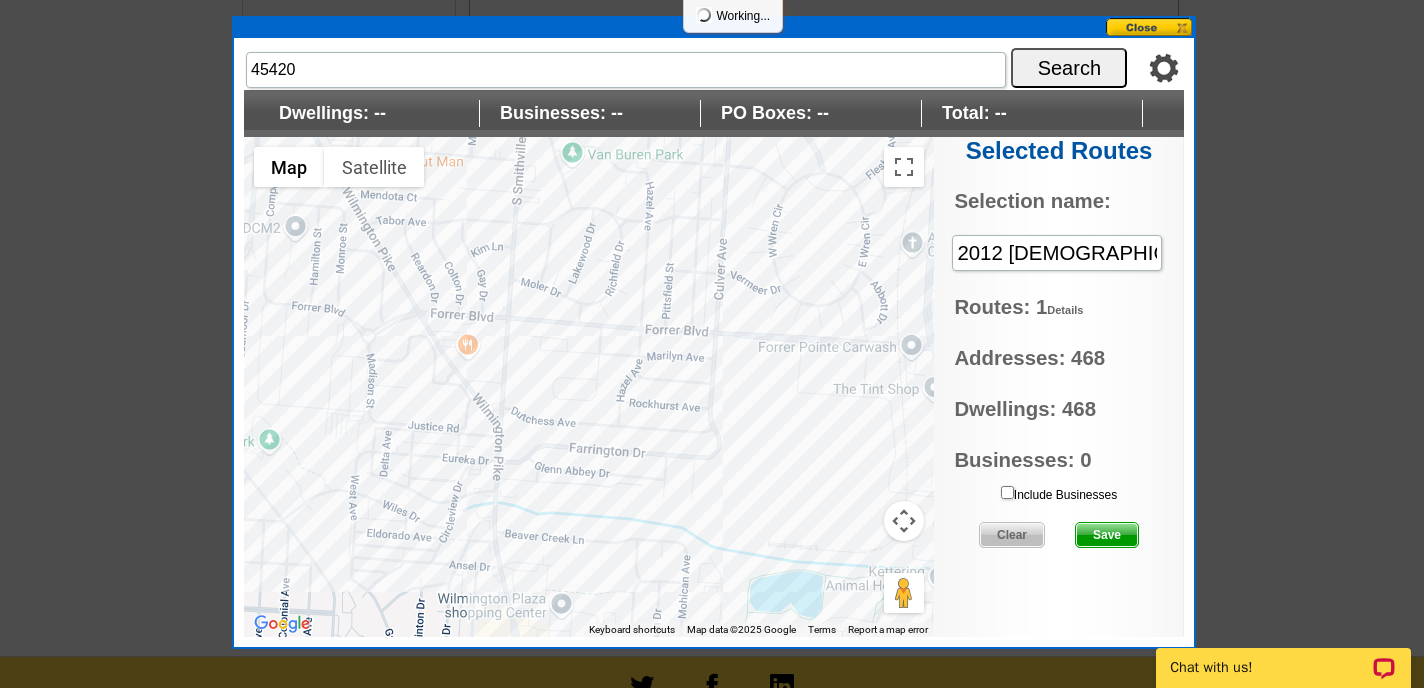 click at bounding box center (589, 387) 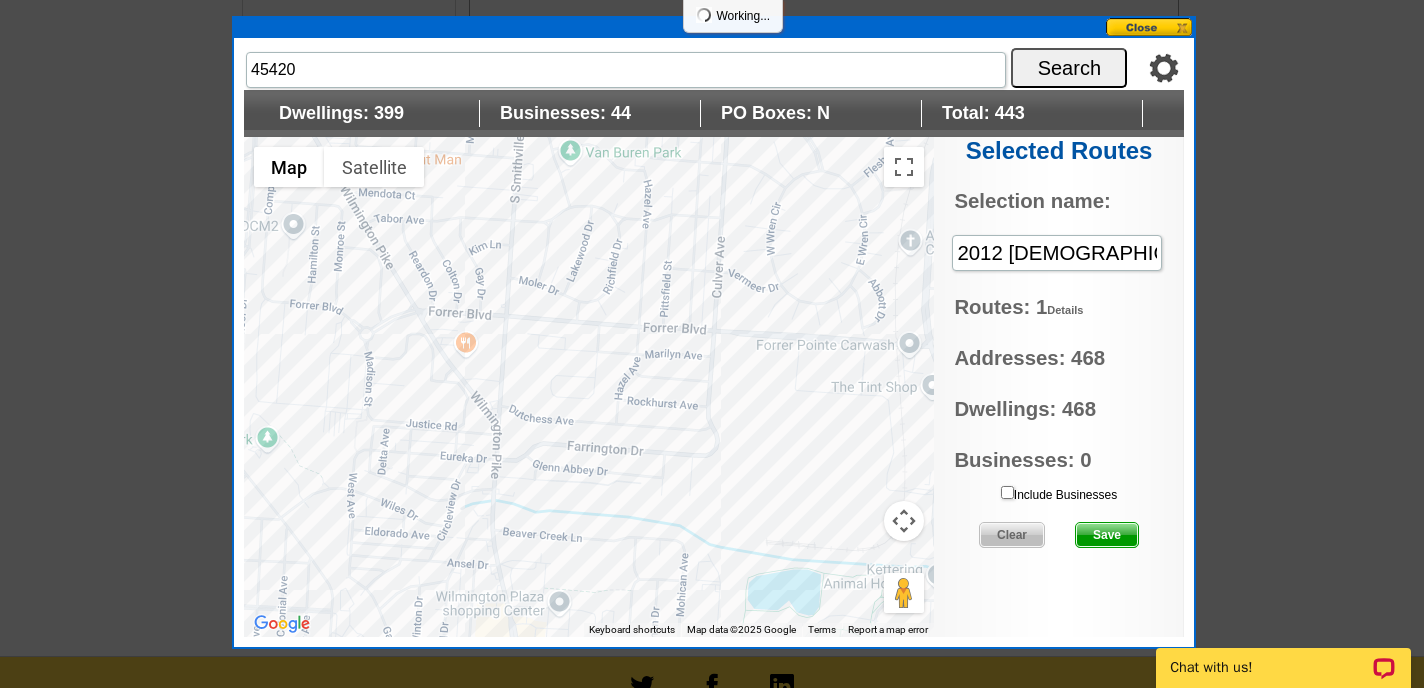 click at bounding box center (589, 387) 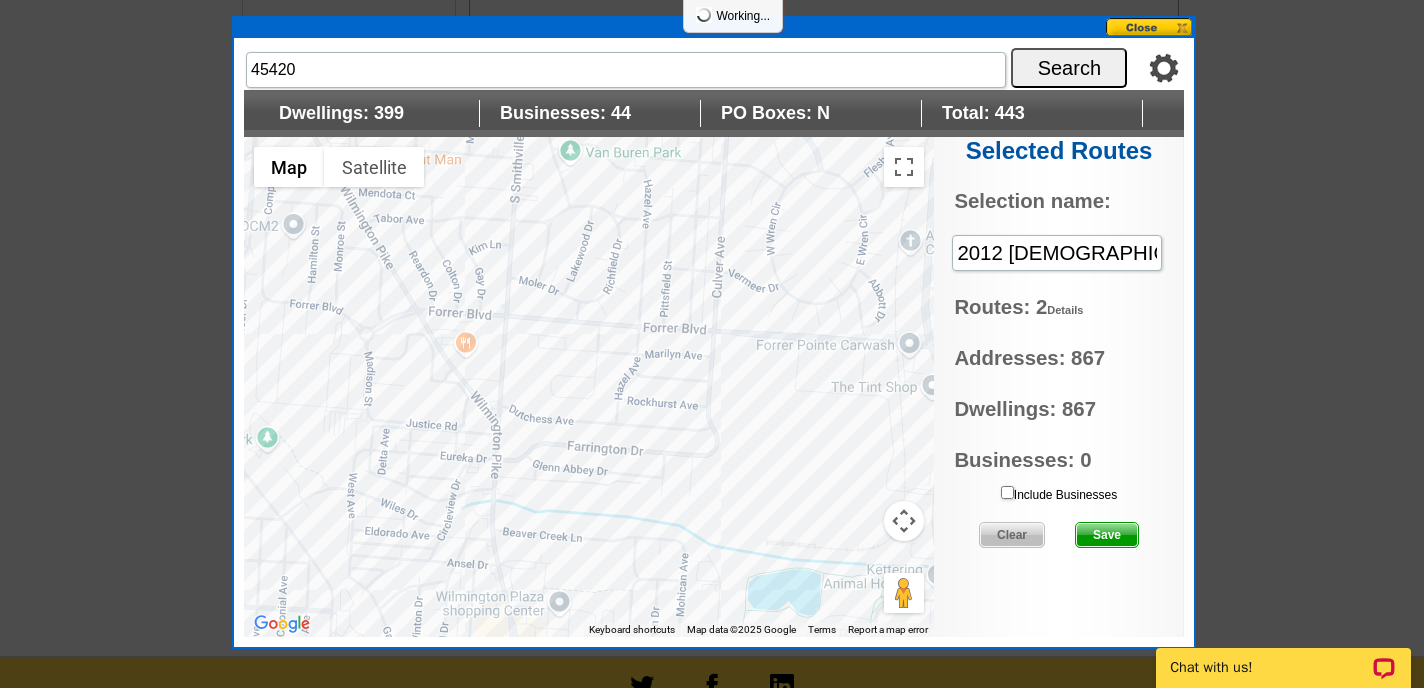 click at bounding box center [589, 387] 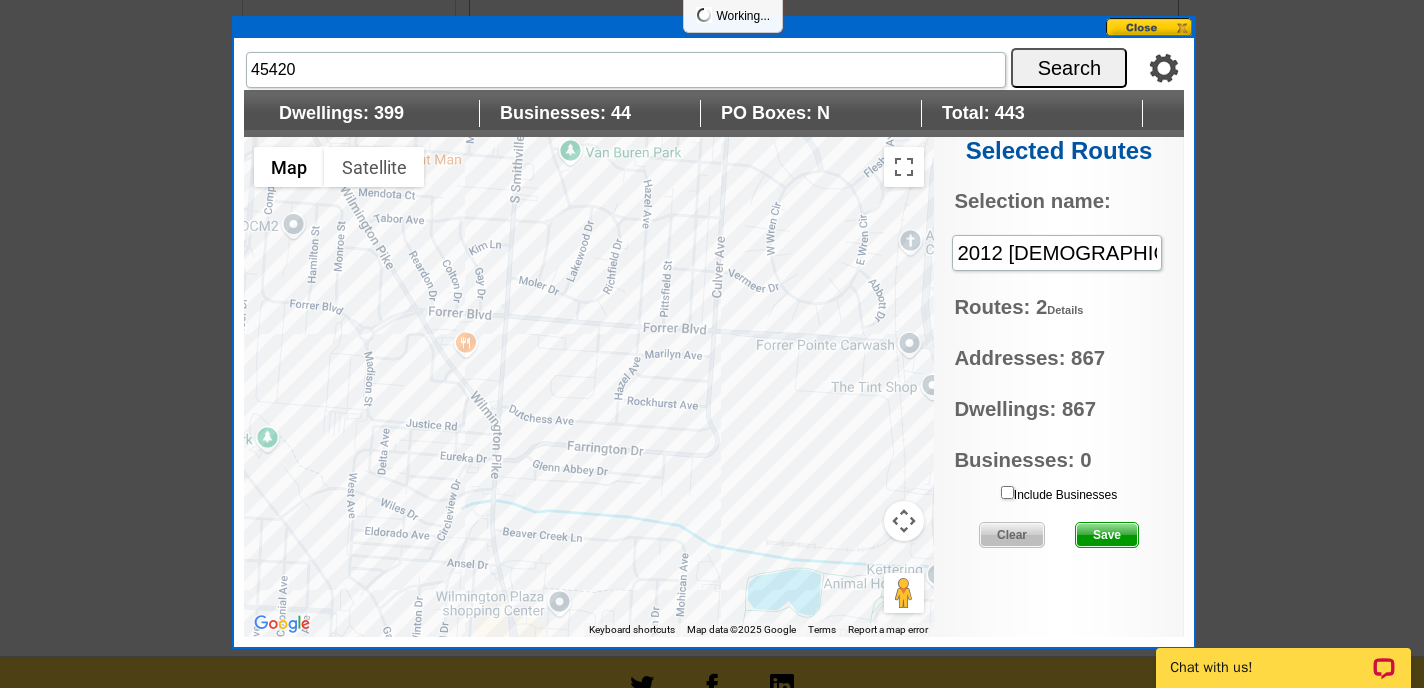 click at bounding box center (589, 387) 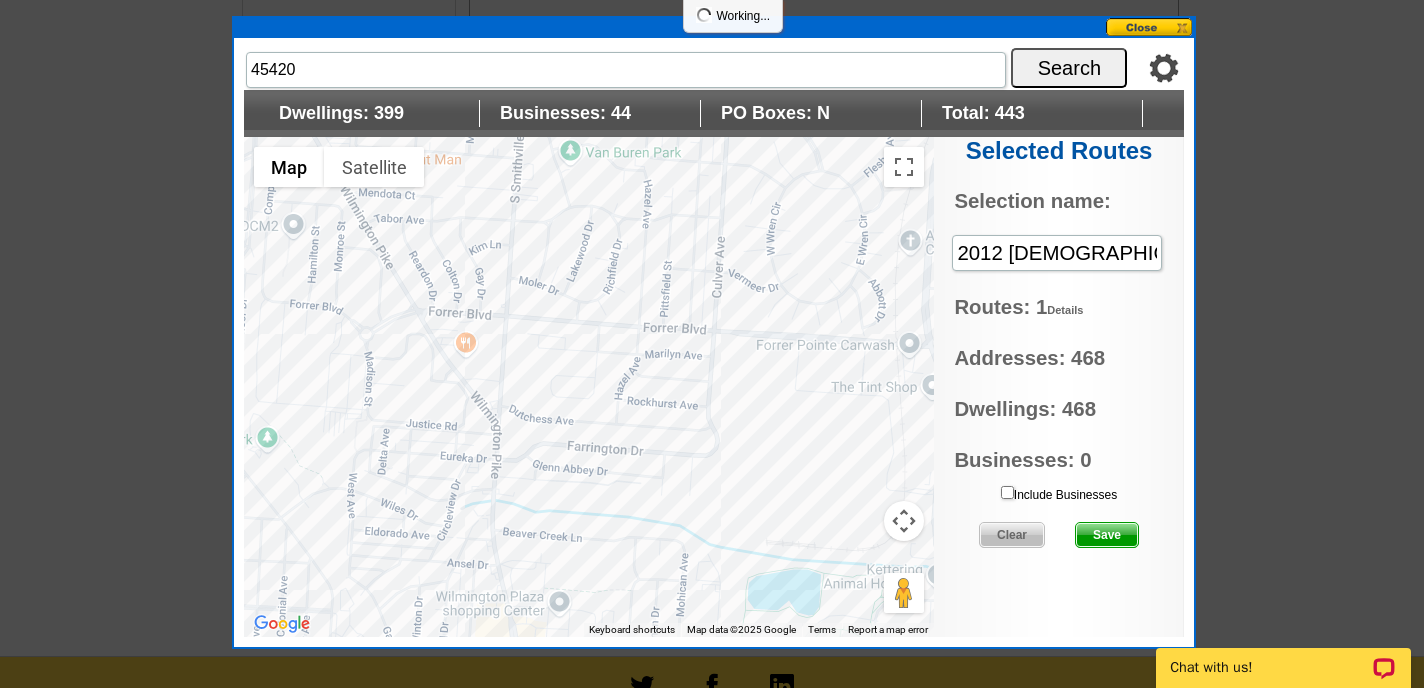 click at bounding box center [589, 387] 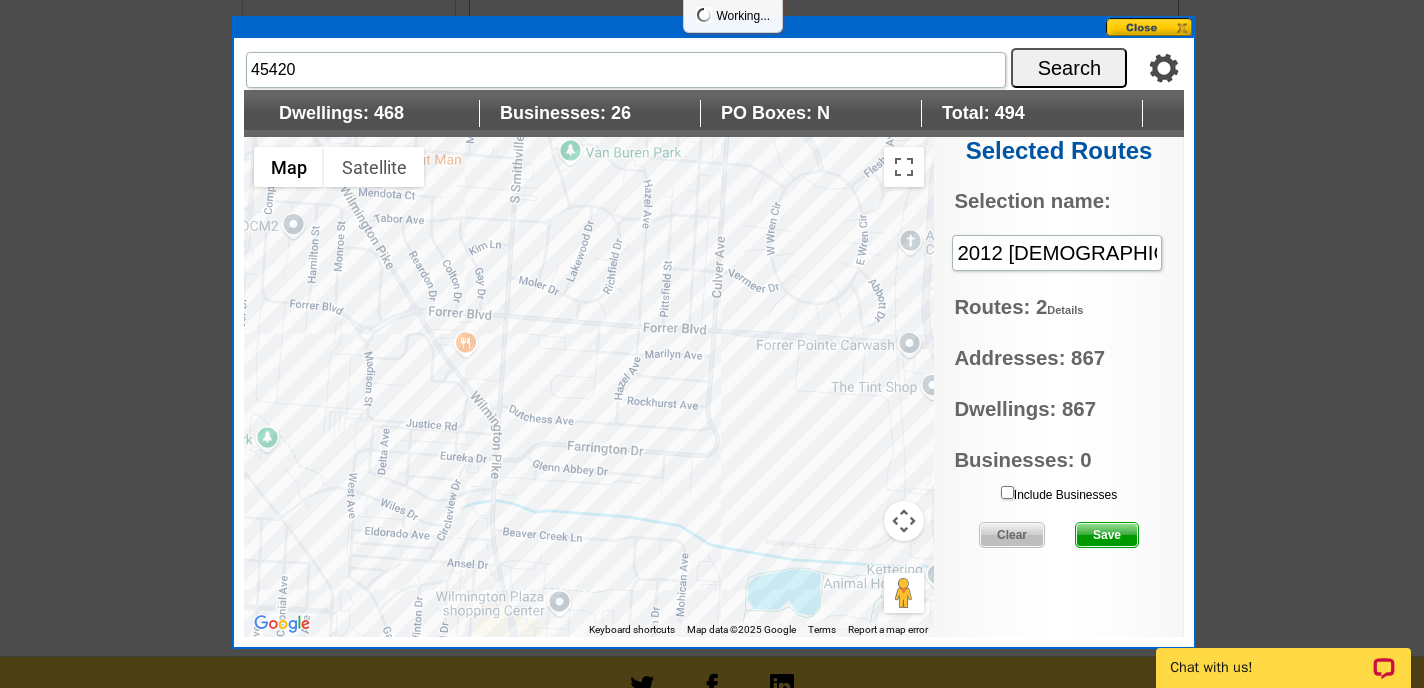 click at bounding box center [589, 387] 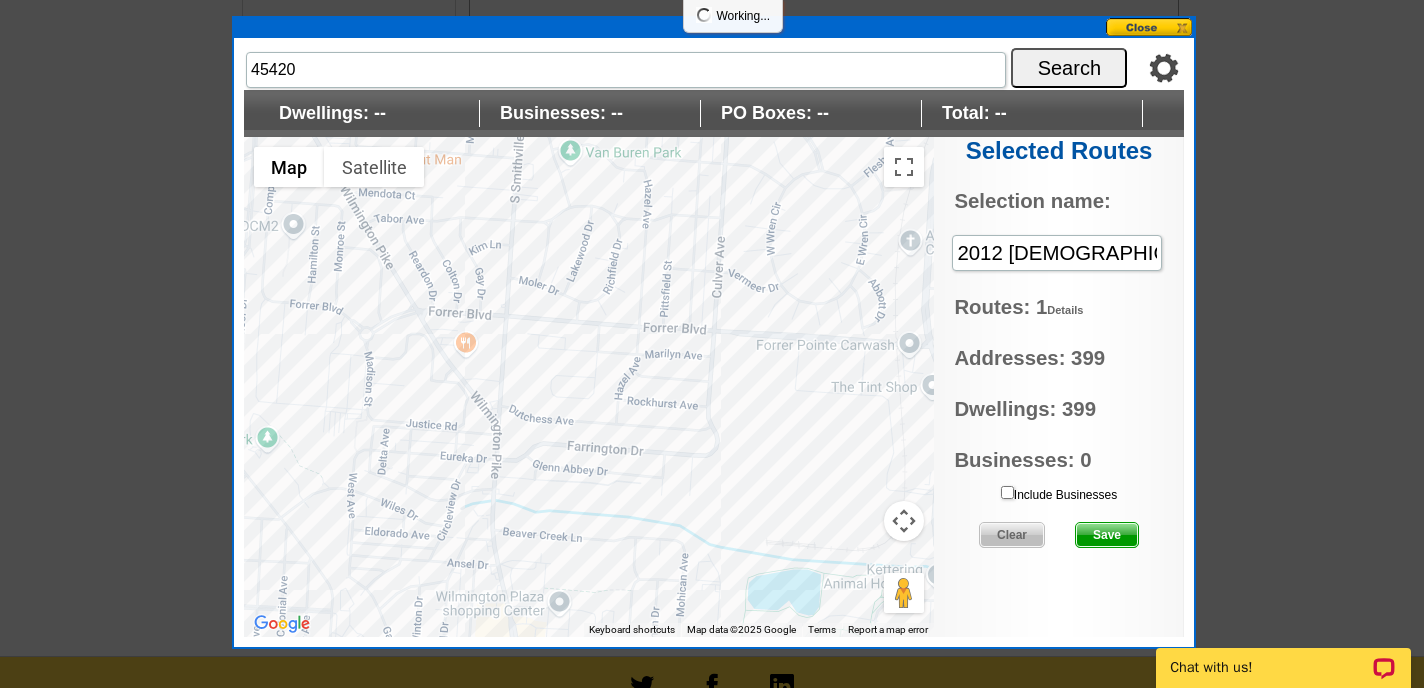 click on "Save" at bounding box center (1107, 535) 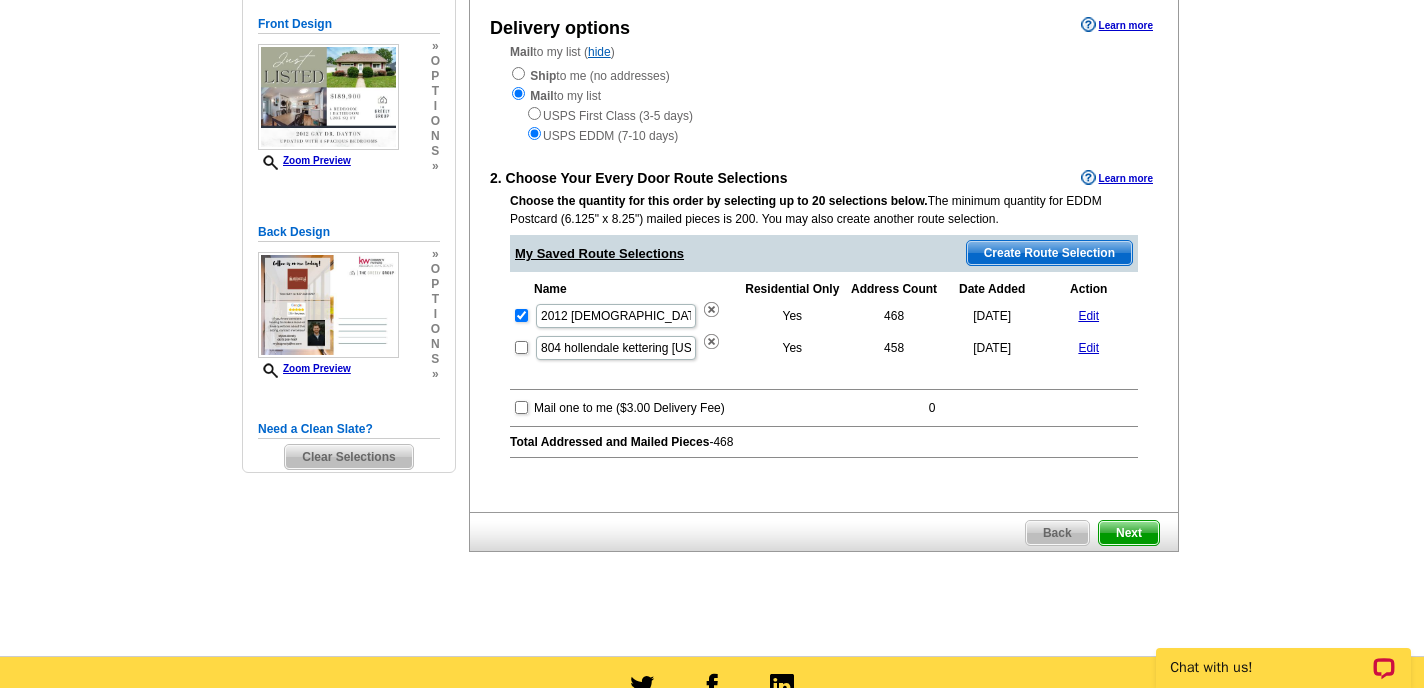 click on "Next" at bounding box center [1129, 533] 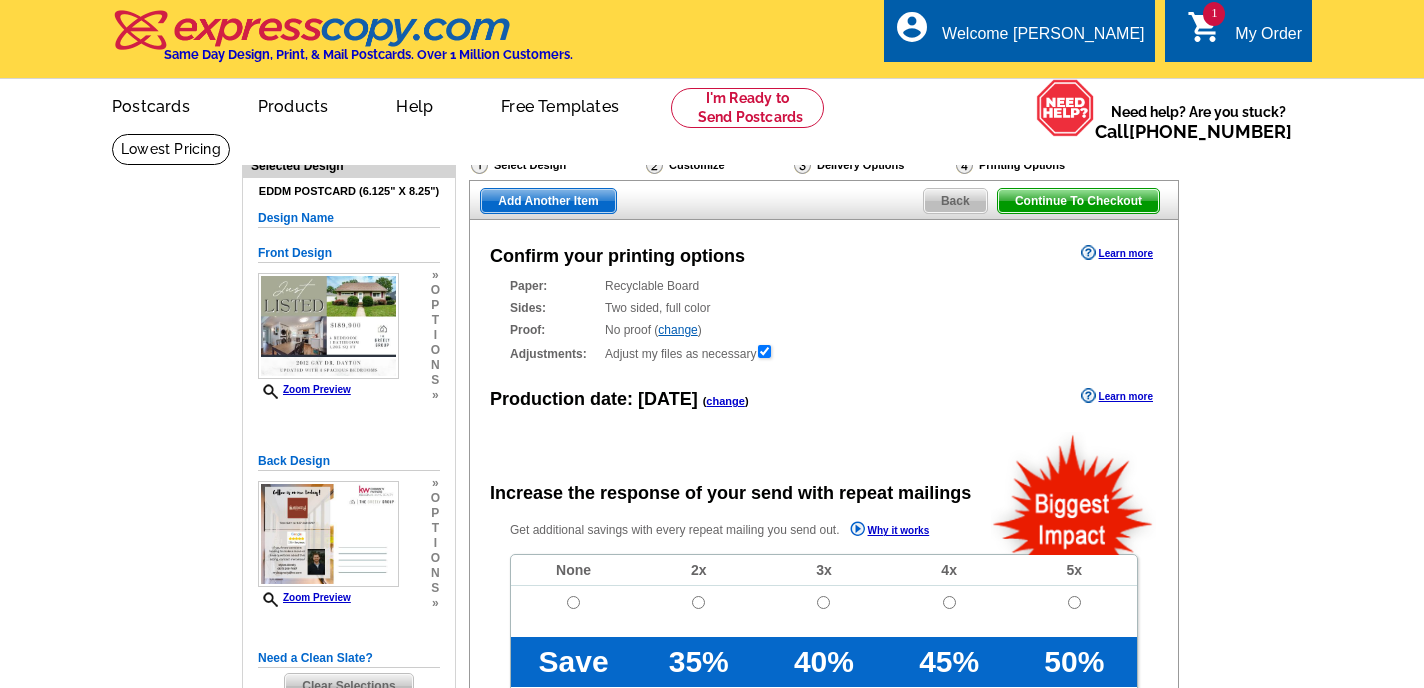 scroll, scrollTop: 0, scrollLeft: 0, axis: both 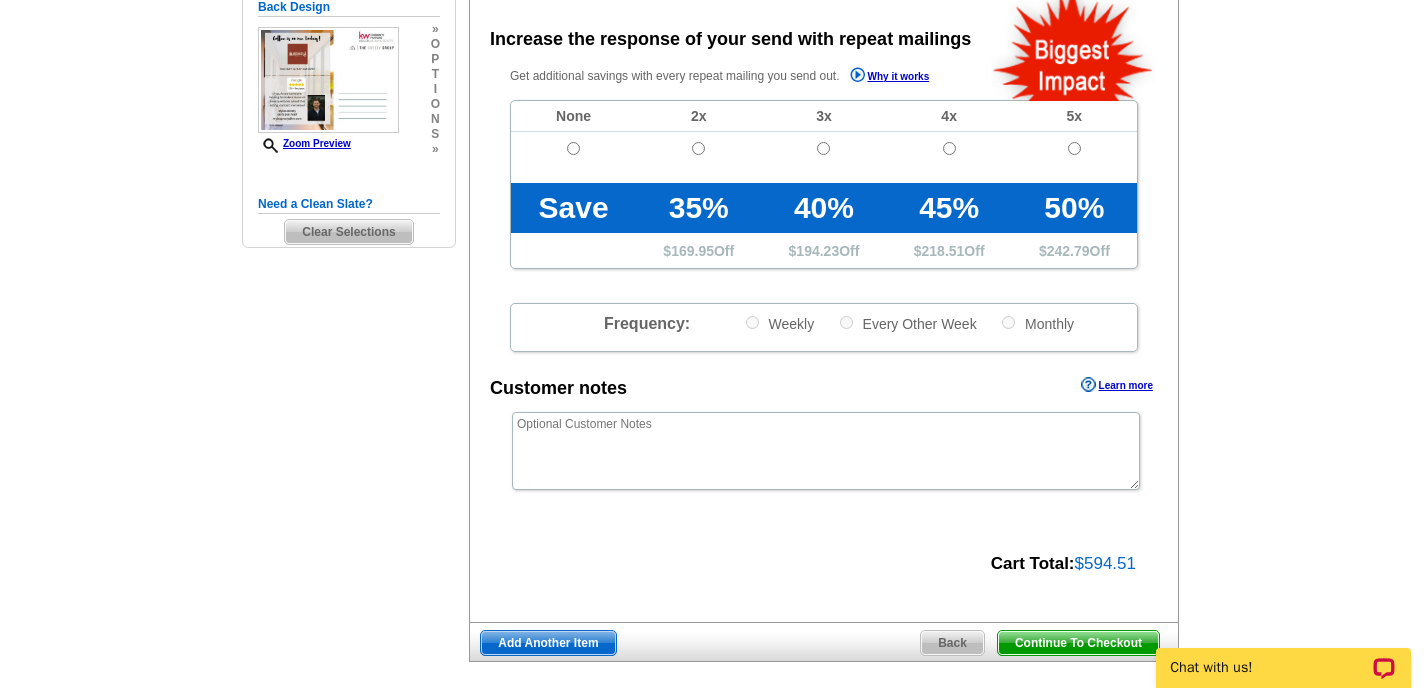 click on "Back" at bounding box center (952, 643) 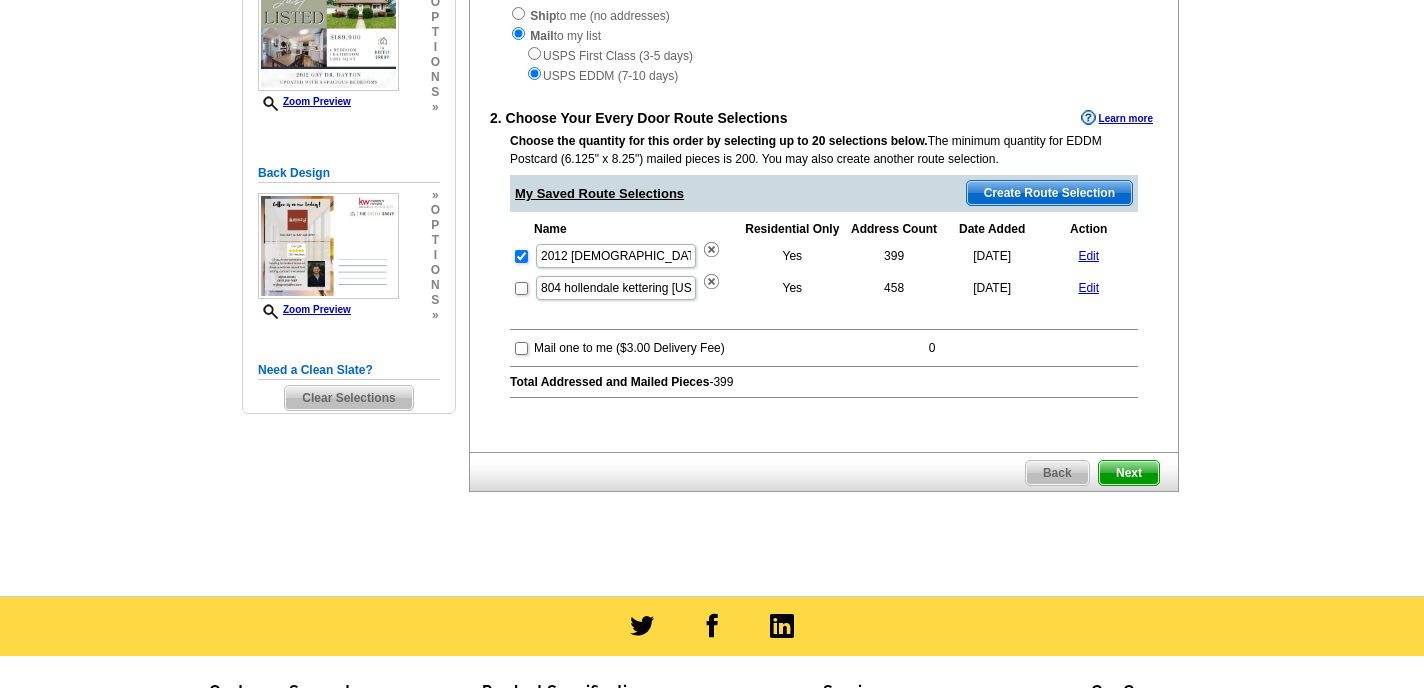 scroll, scrollTop: 239, scrollLeft: 0, axis: vertical 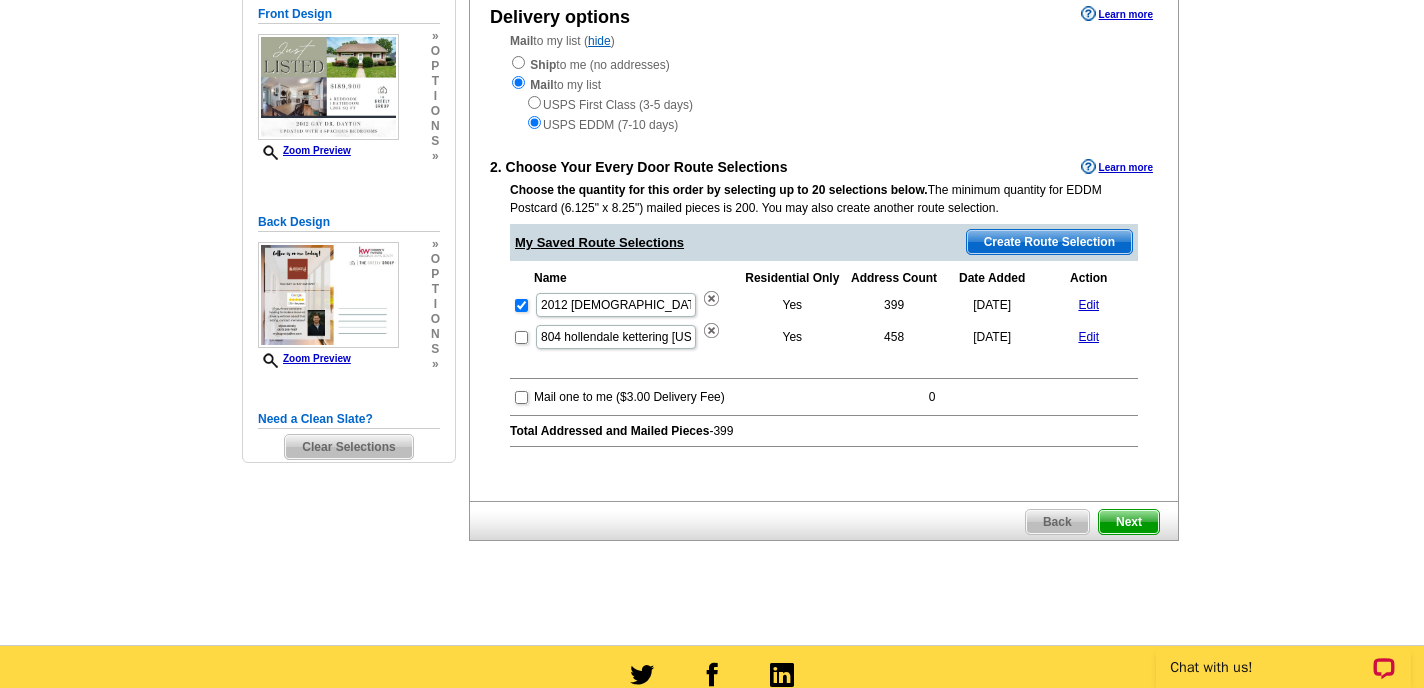 click on "Next" at bounding box center [1129, 522] 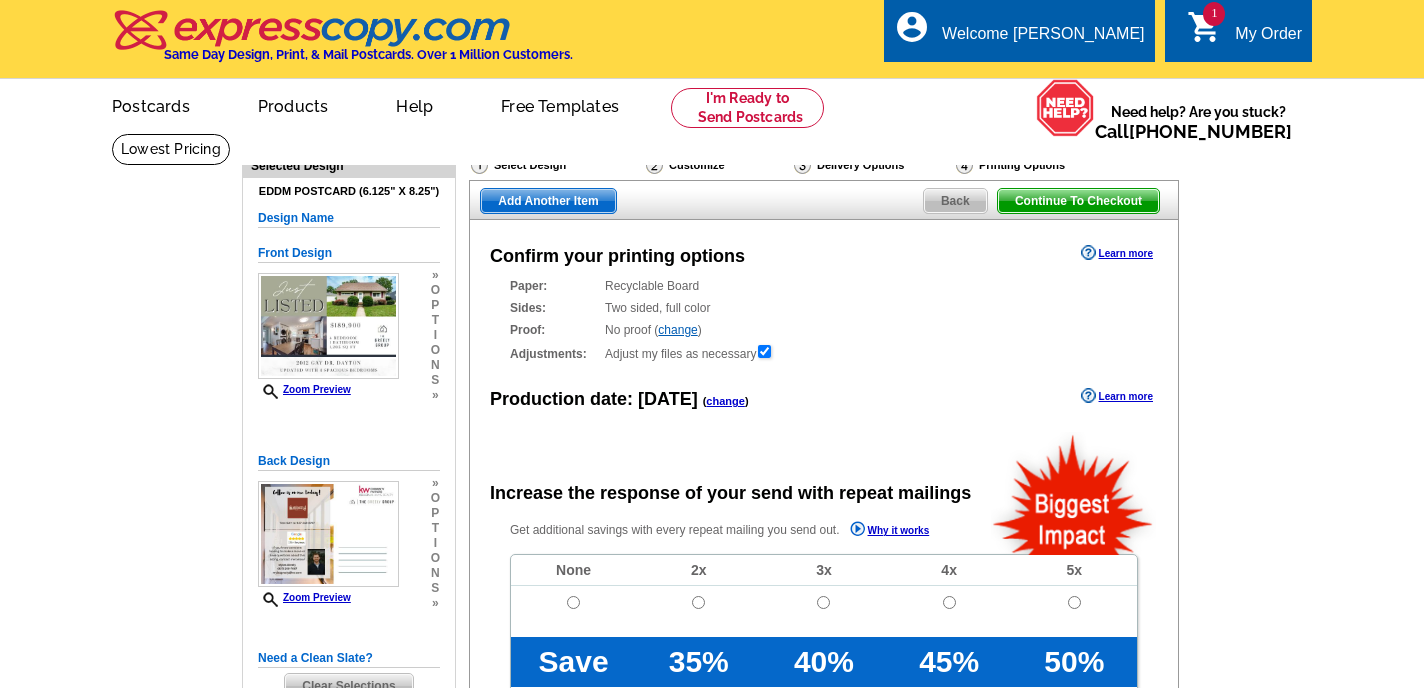 scroll, scrollTop: 0, scrollLeft: 0, axis: both 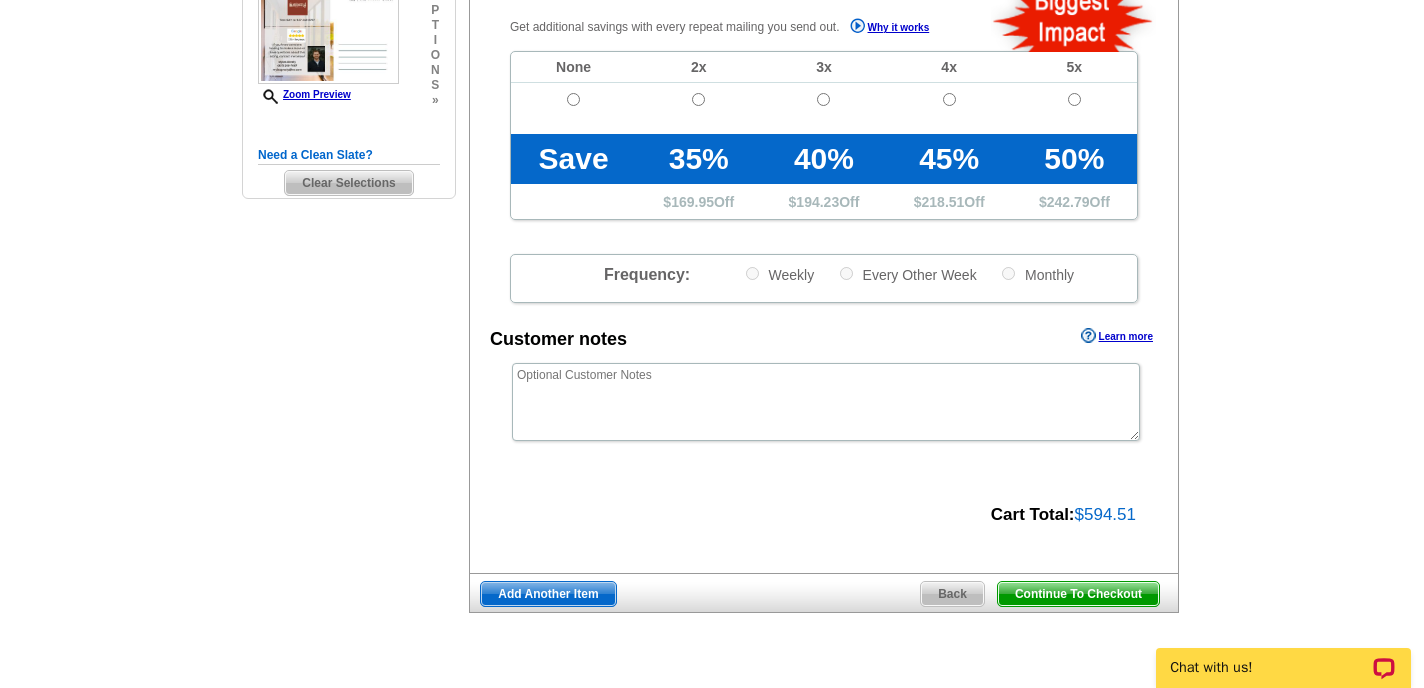 click on "Continue To Checkout" at bounding box center (1078, 594) 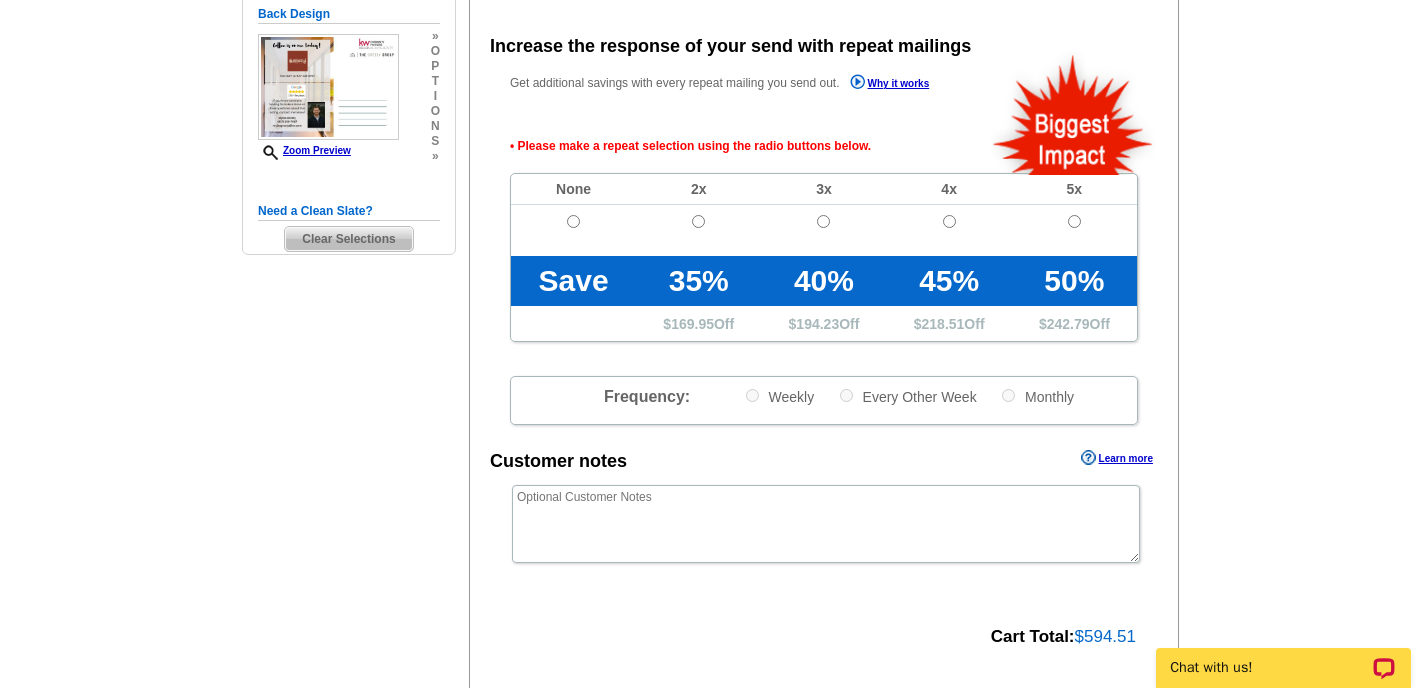 scroll, scrollTop: 446, scrollLeft: 0, axis: vertical 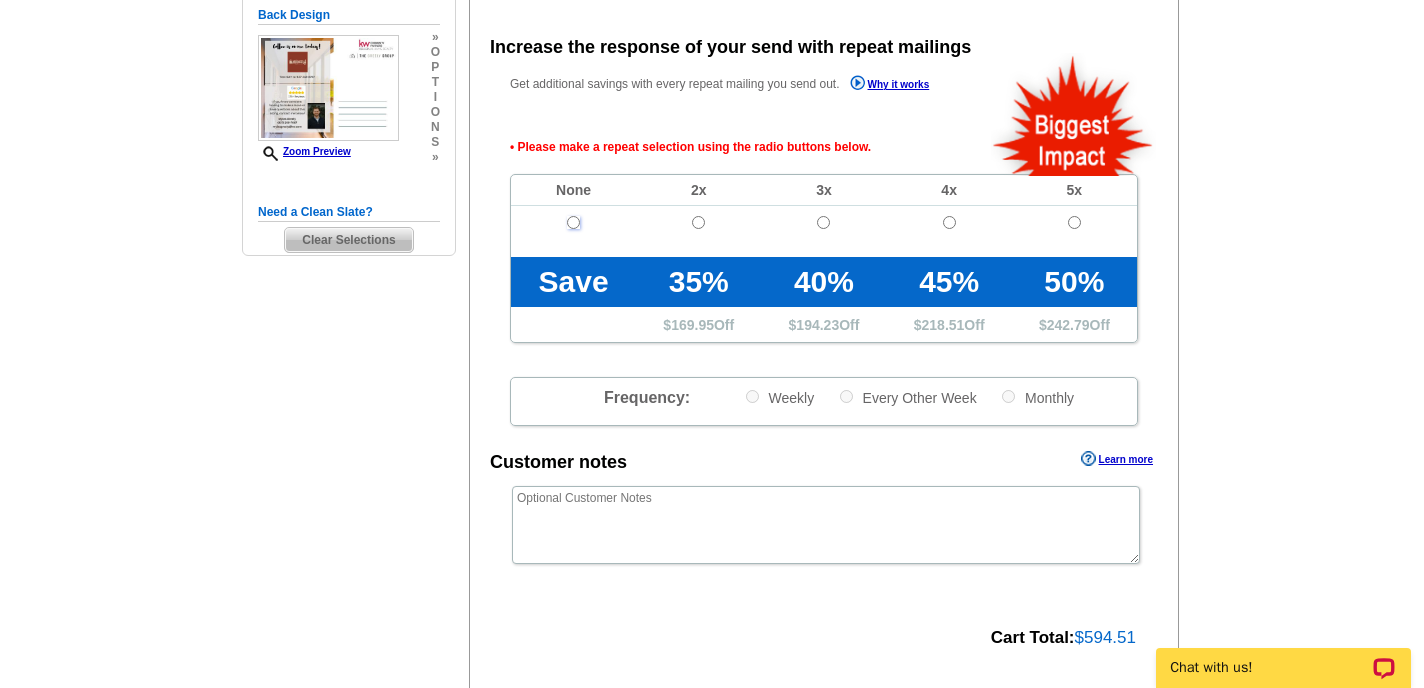 click at bounding box center [573, 222] 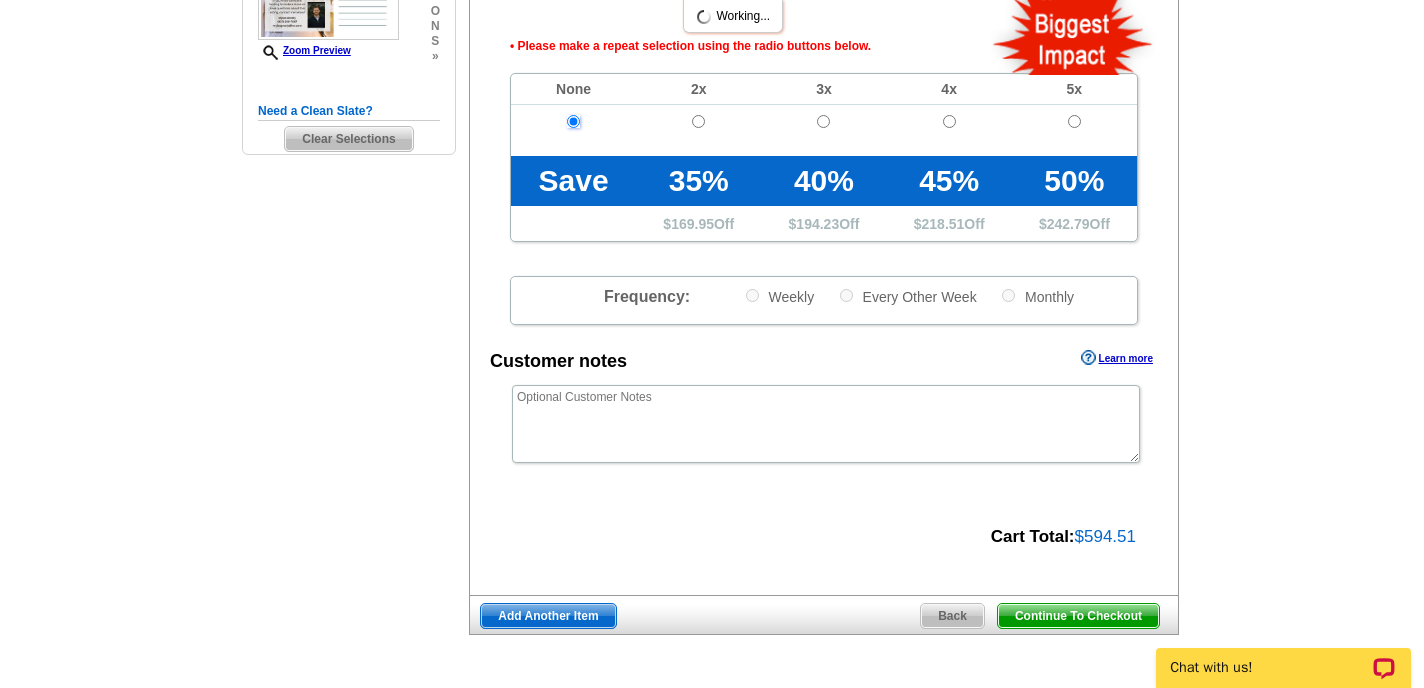 scroll, scrollTop: 560, scrollLeft: 0, axis: vertical 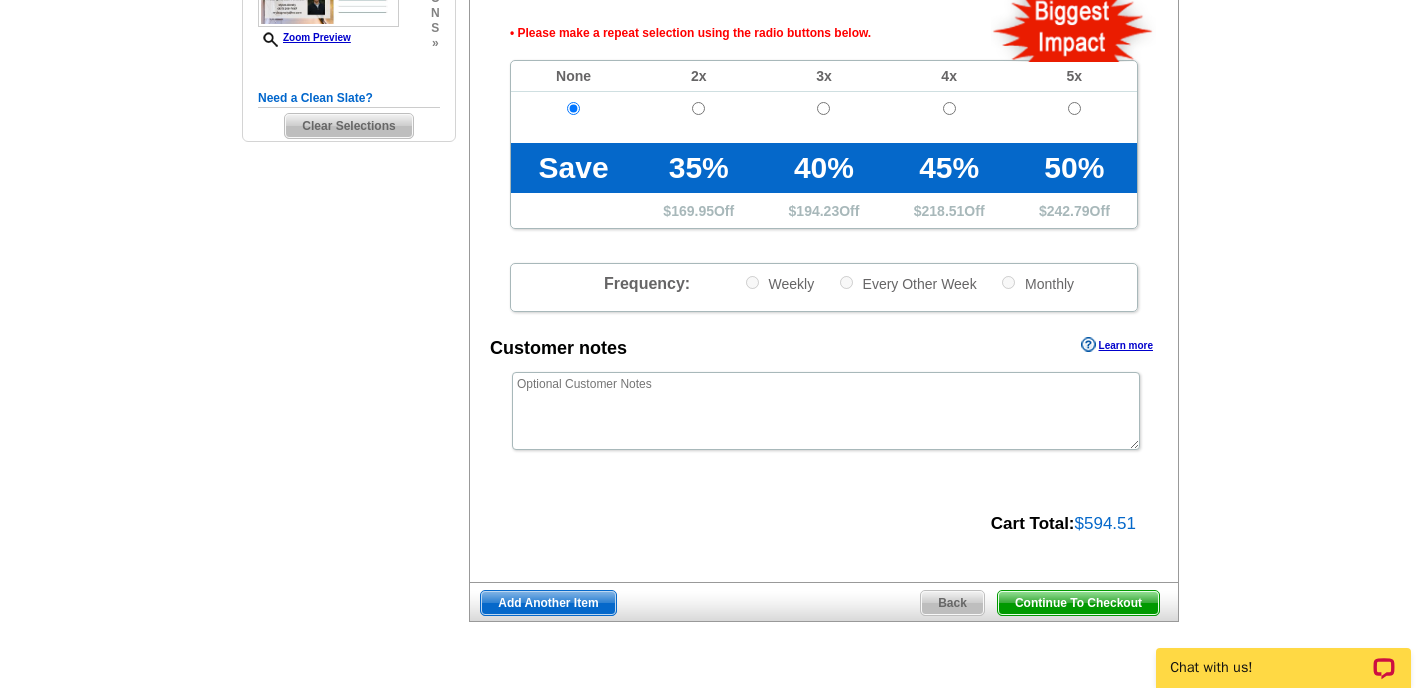 click on "Continue To Checkout" at bounding box center [1078, 603] 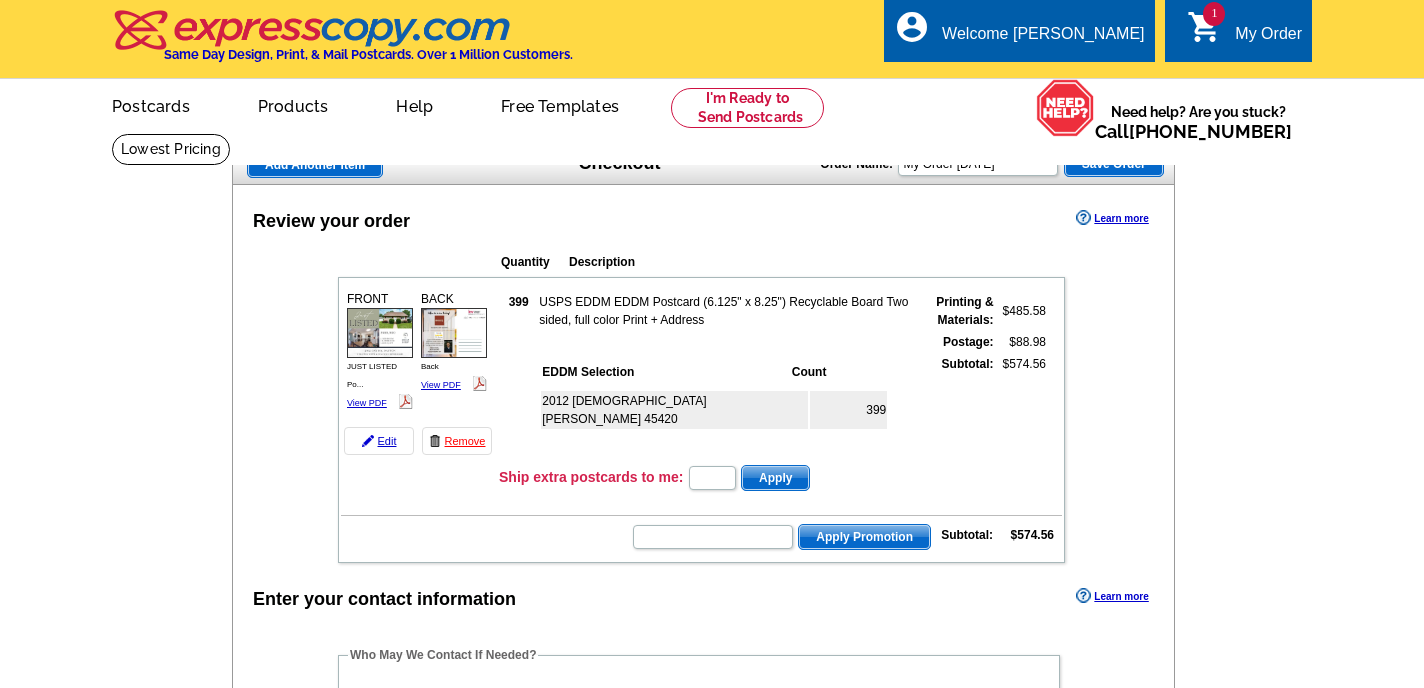 scroll, scrollTop: 102, scrollLeft: 0, axis: vertical 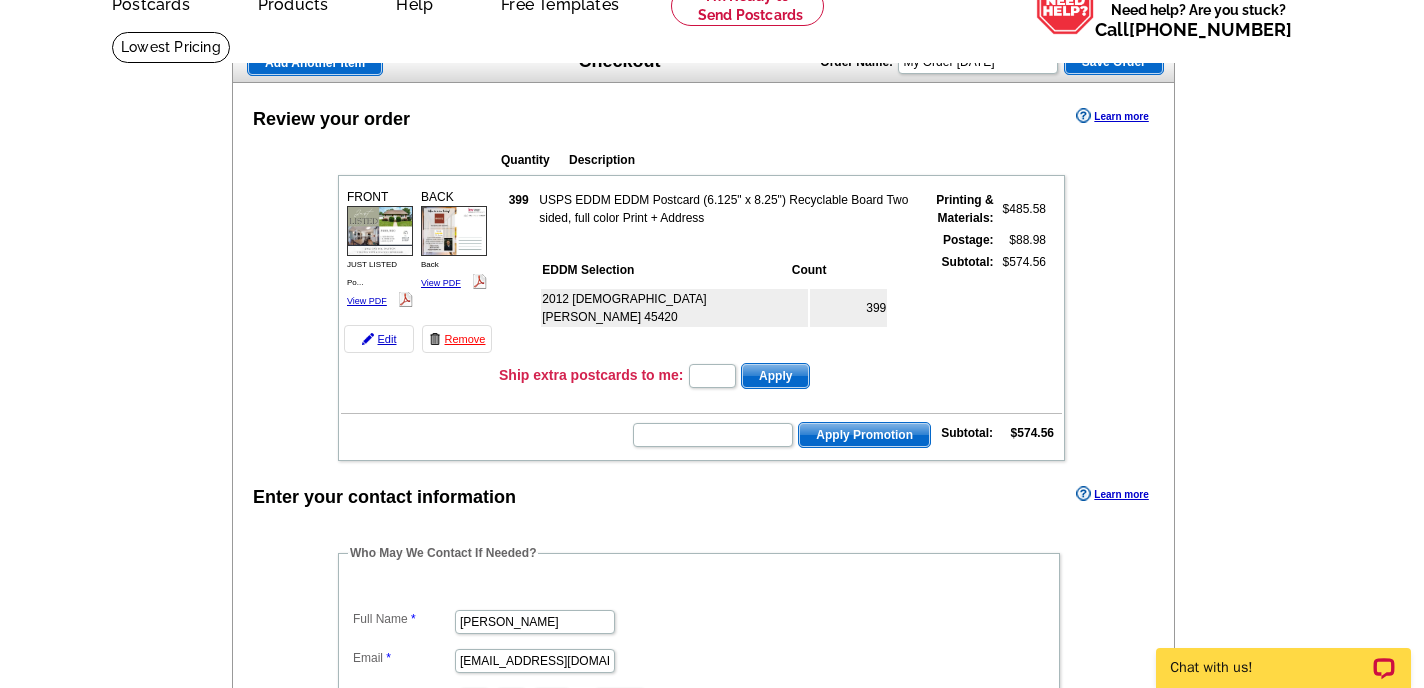 click at bounding box center [712, 1743] 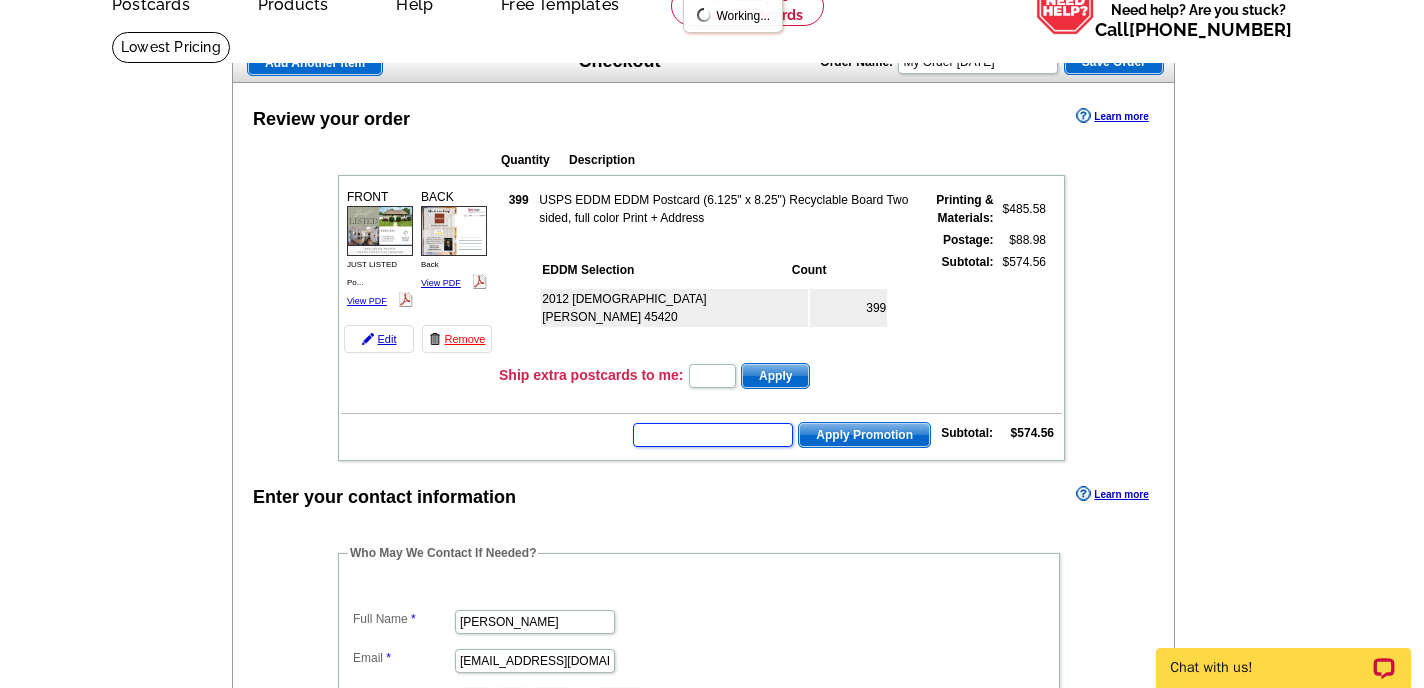 scroll, scrollTop: 0, scrollLeft: 0, axis: both 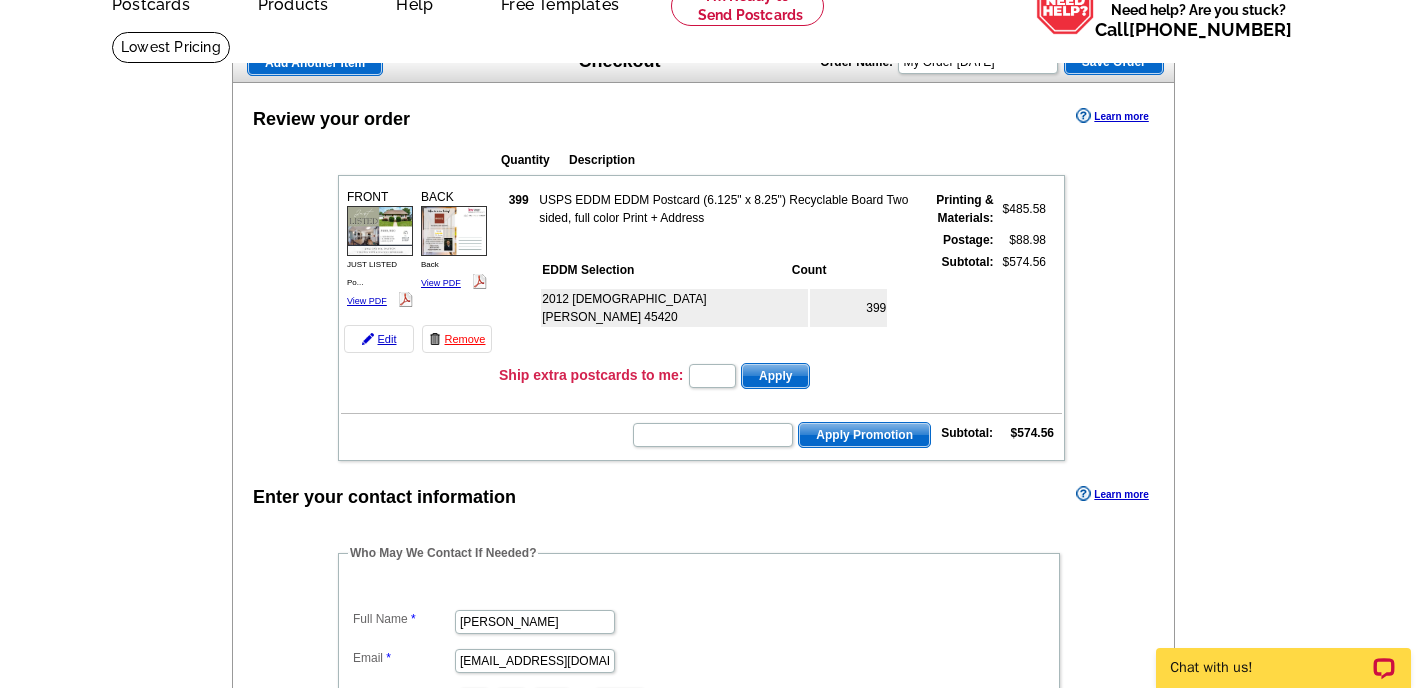 click at bounding box center (712, 1743) 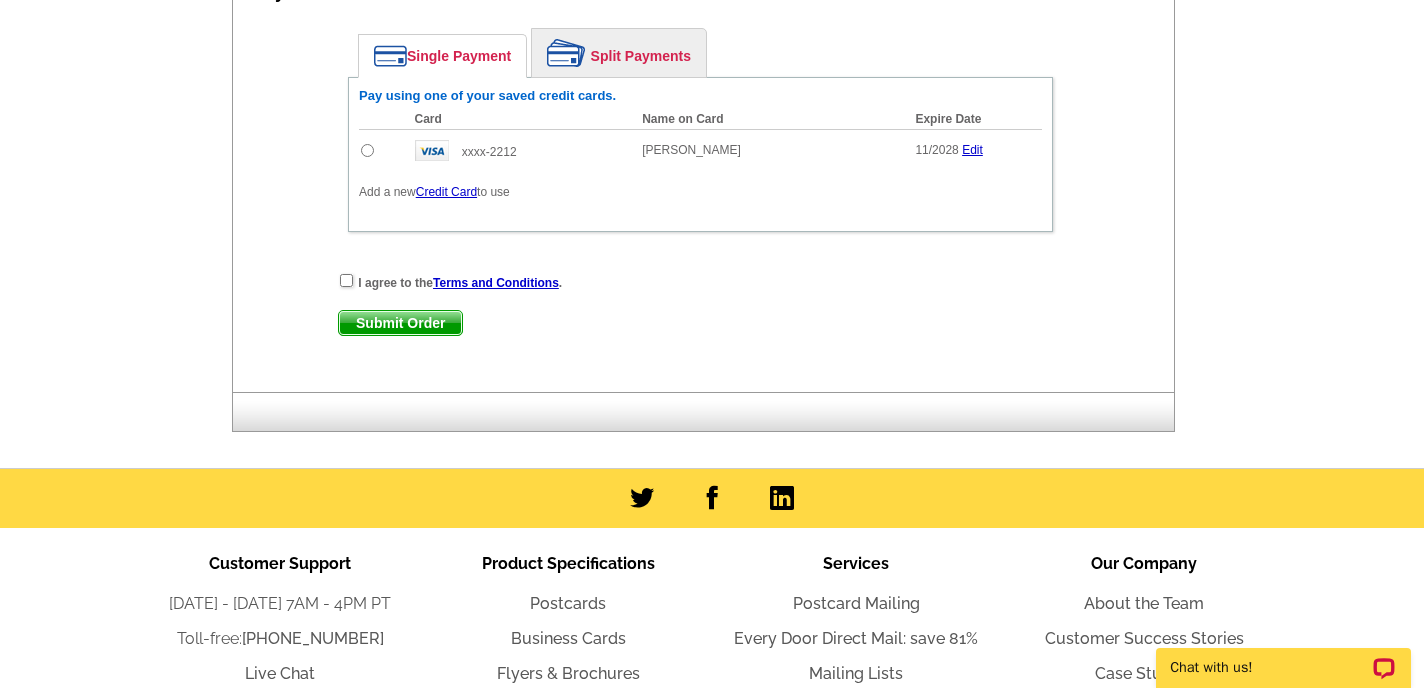 scroll, scrollTop: 1089, scrollLeft: 0, axis: vertical 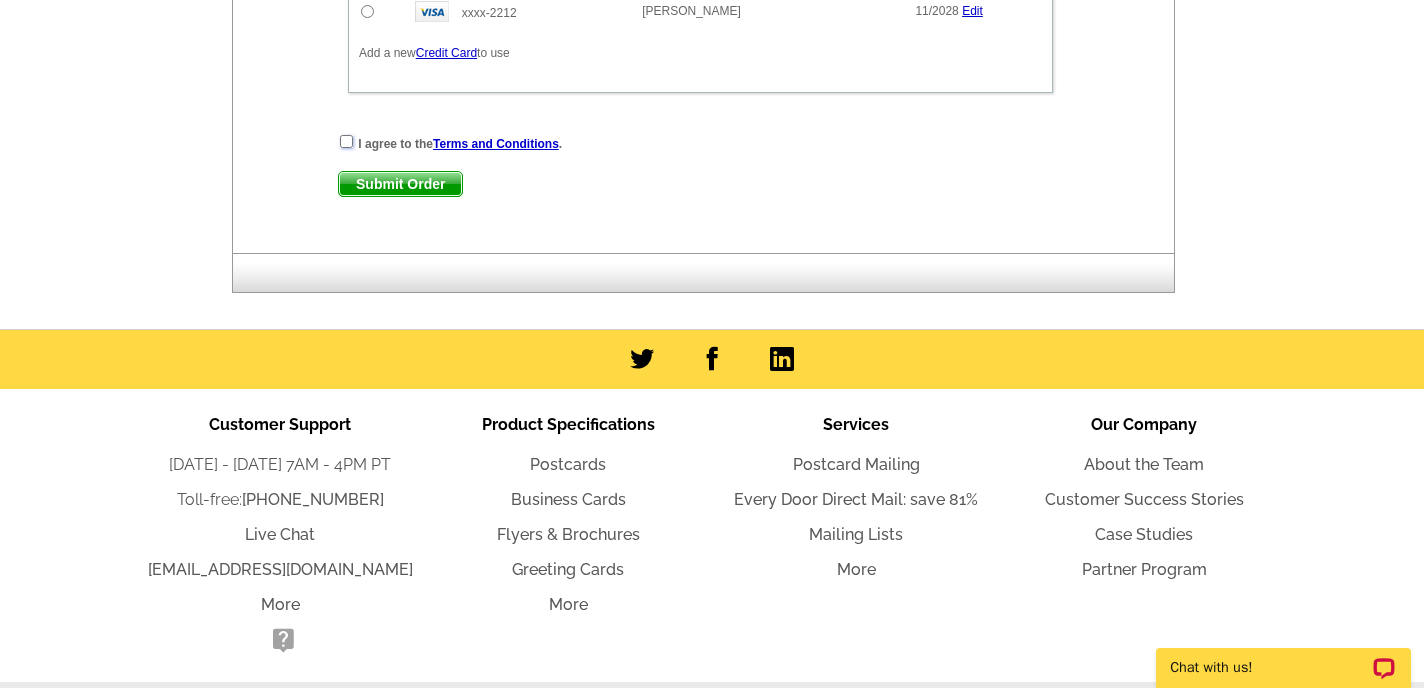 click at bounding box center (346, 141) 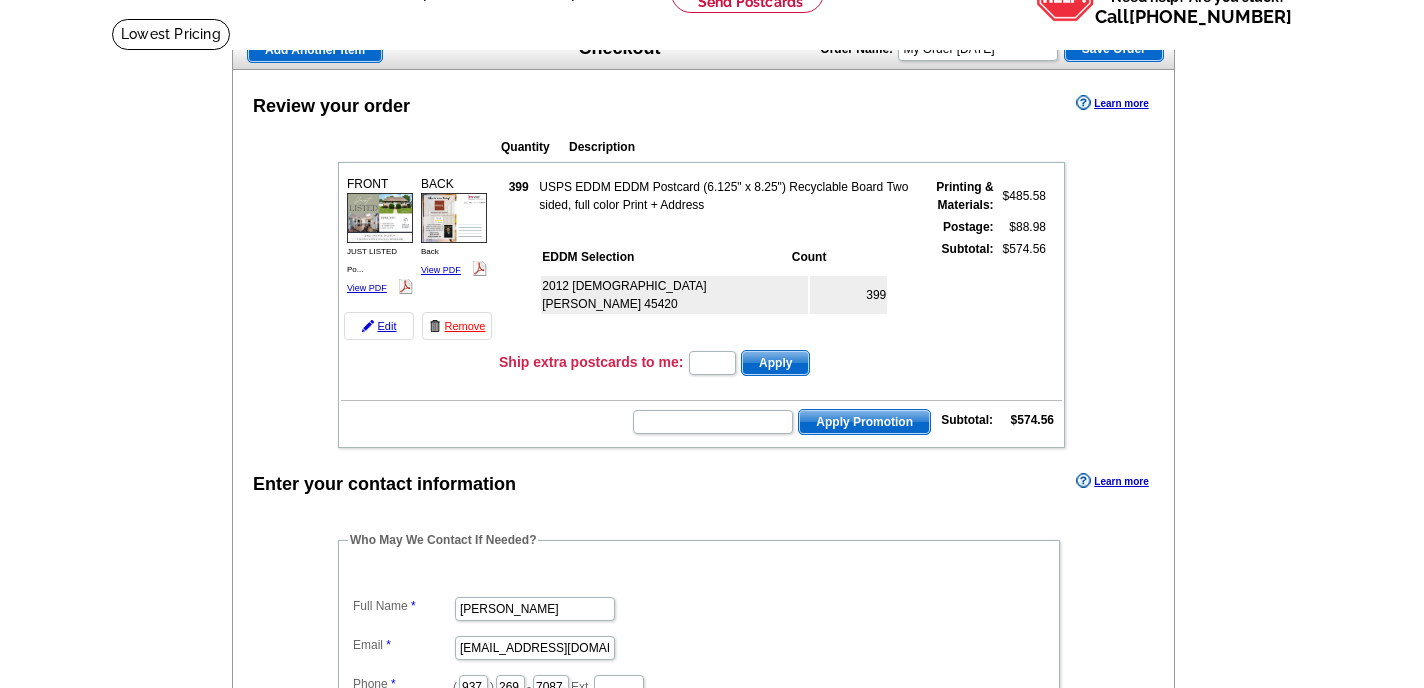 scroll, scrollTop: 0, scrollLeft: 0, axis: both 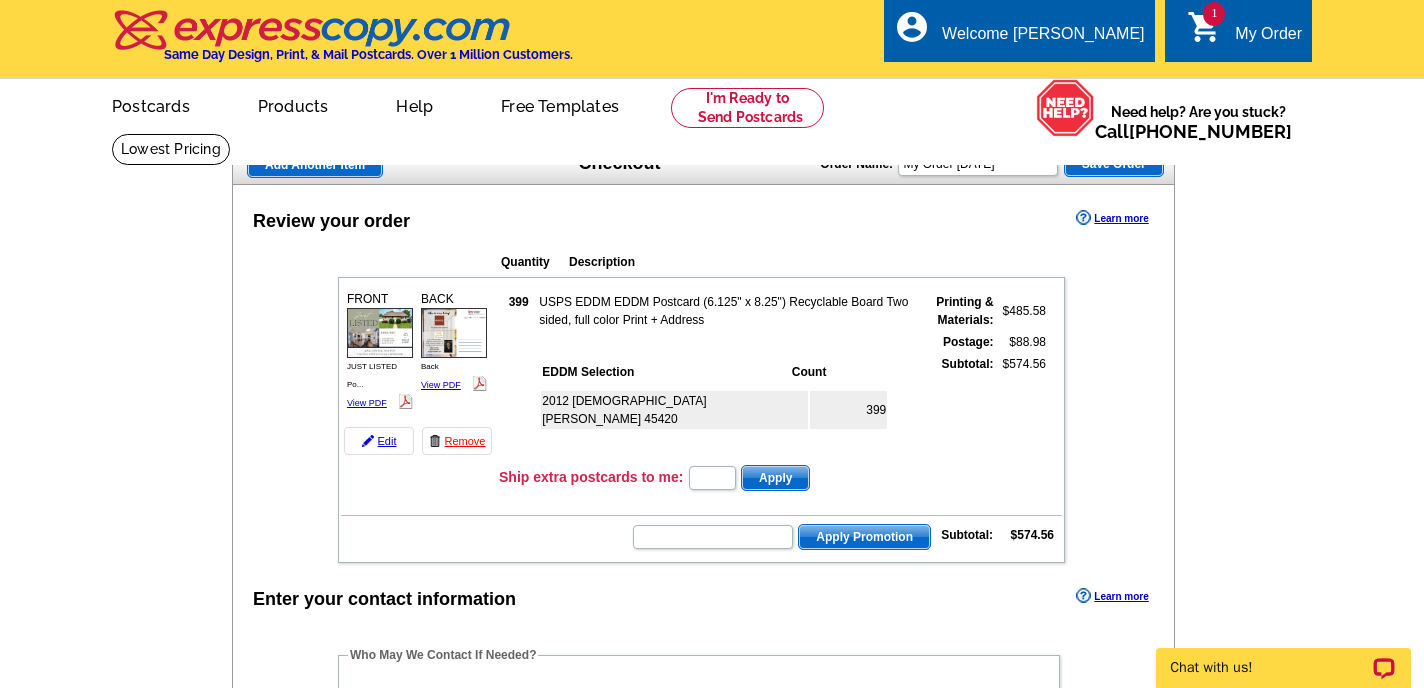 click on "Save Order" at bounding box center (1114, 164) 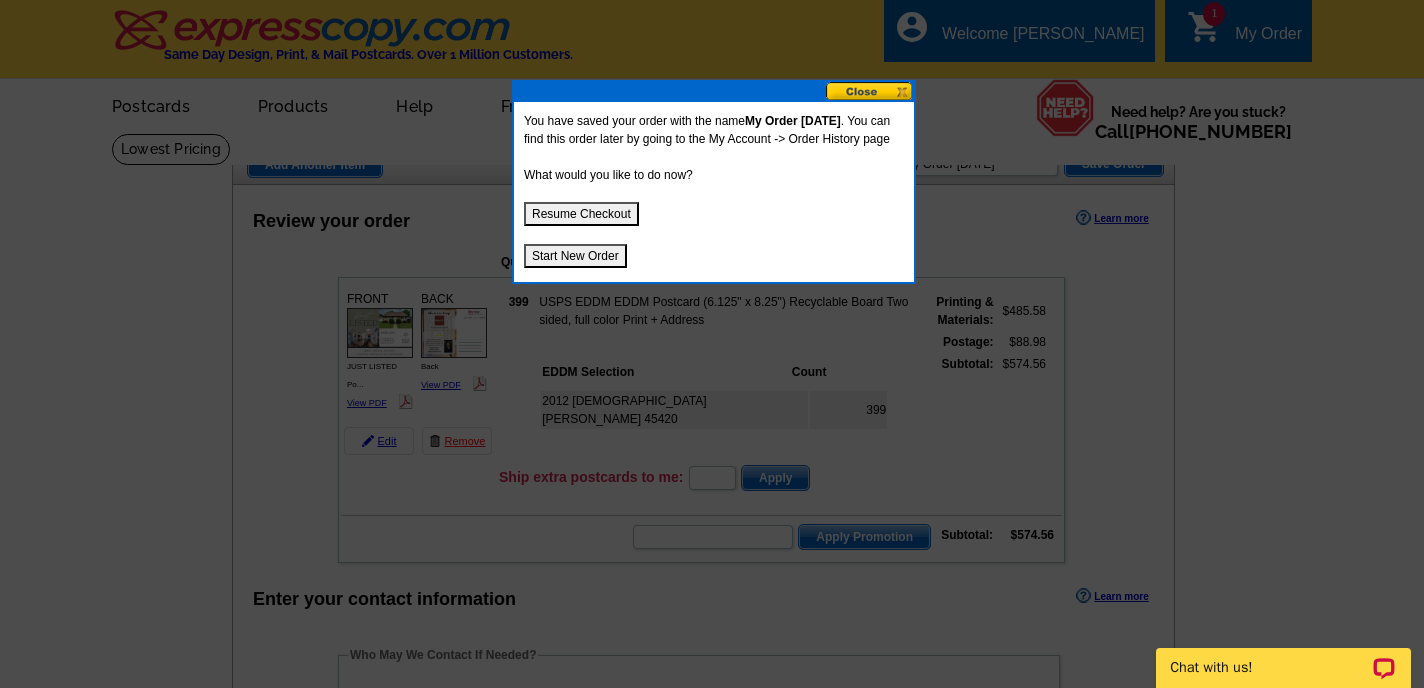 click at bounding box center (870, 91) 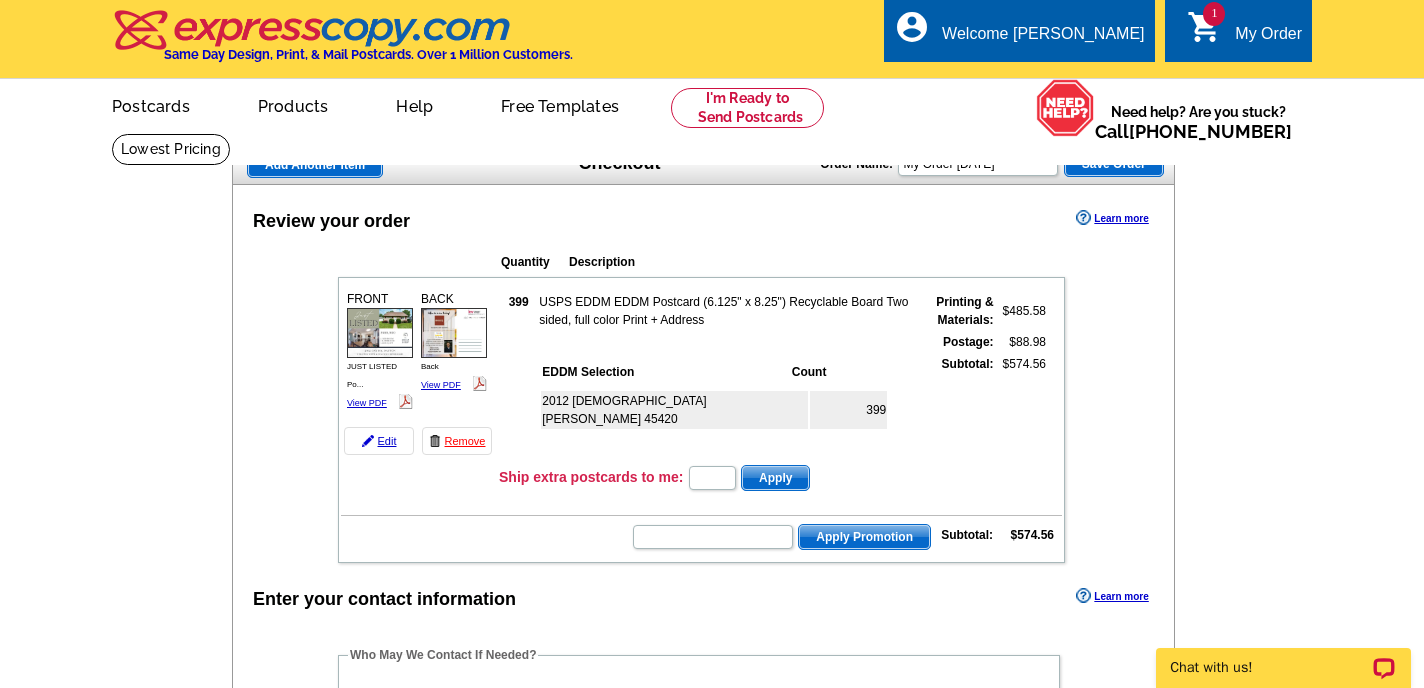 click on "My Order" at bounding box center (1268, 39) 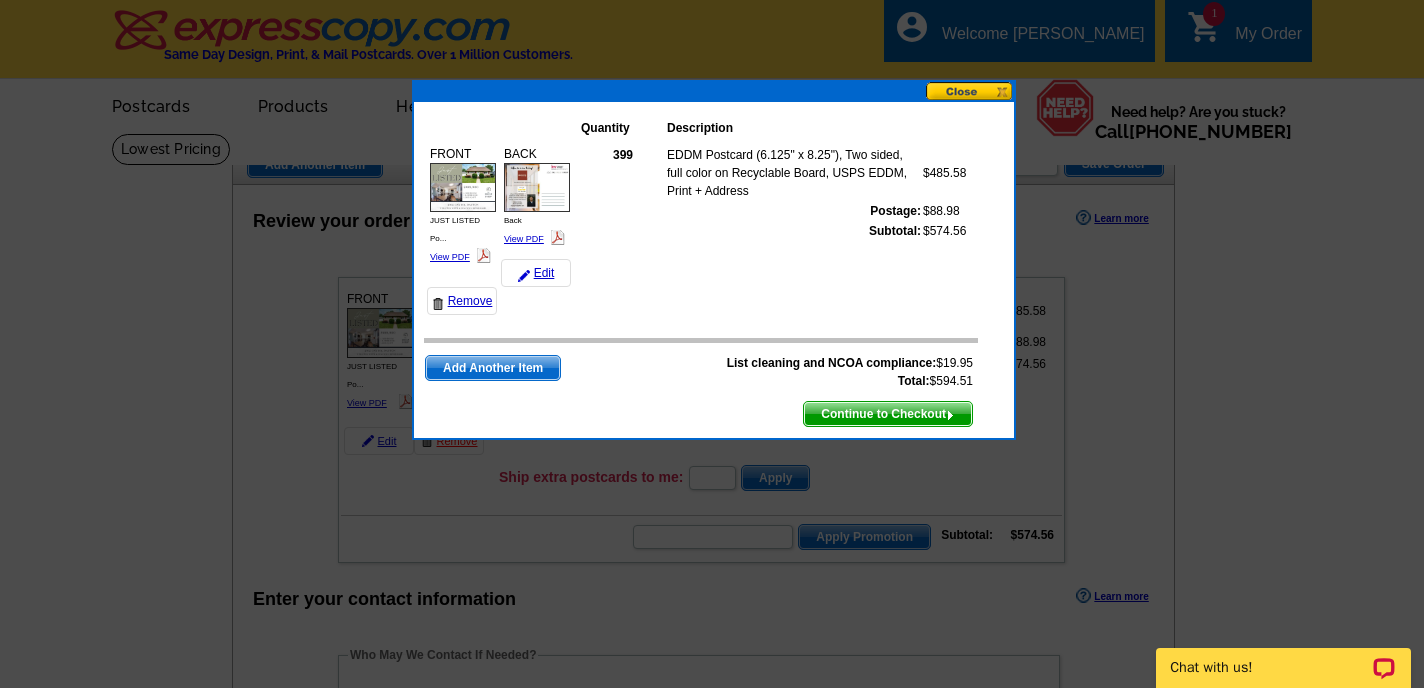 click at bounding box center (970, 91) 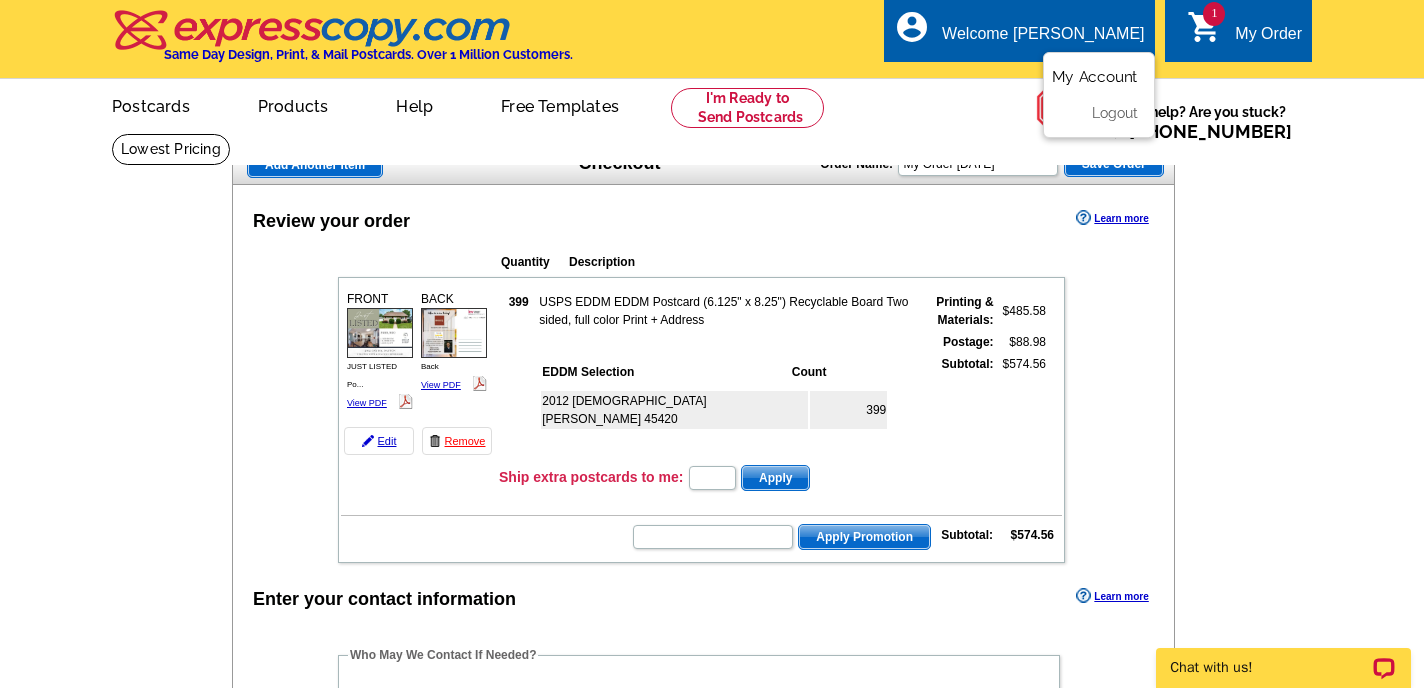 click on "My Account" at bounding box center (1095, 77) 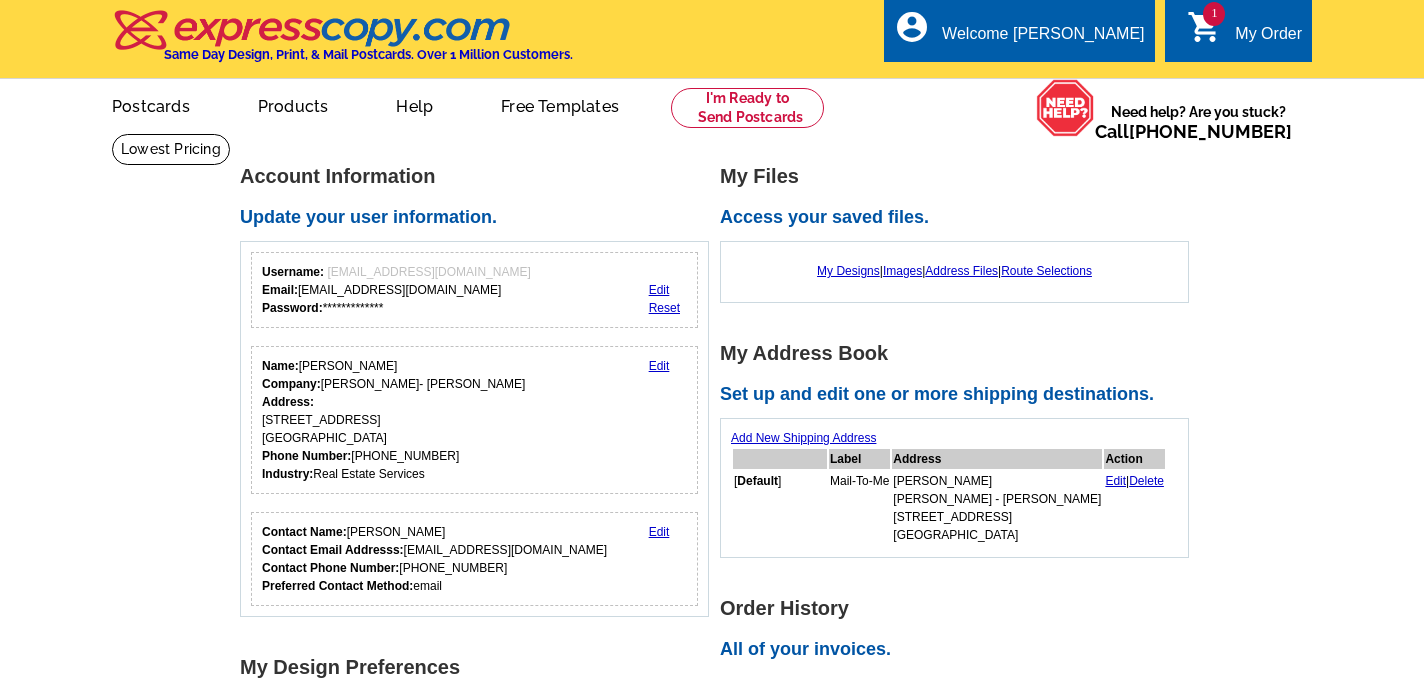 scroll, scrollTop: 24, scrollLeft: 0, axis: vertical 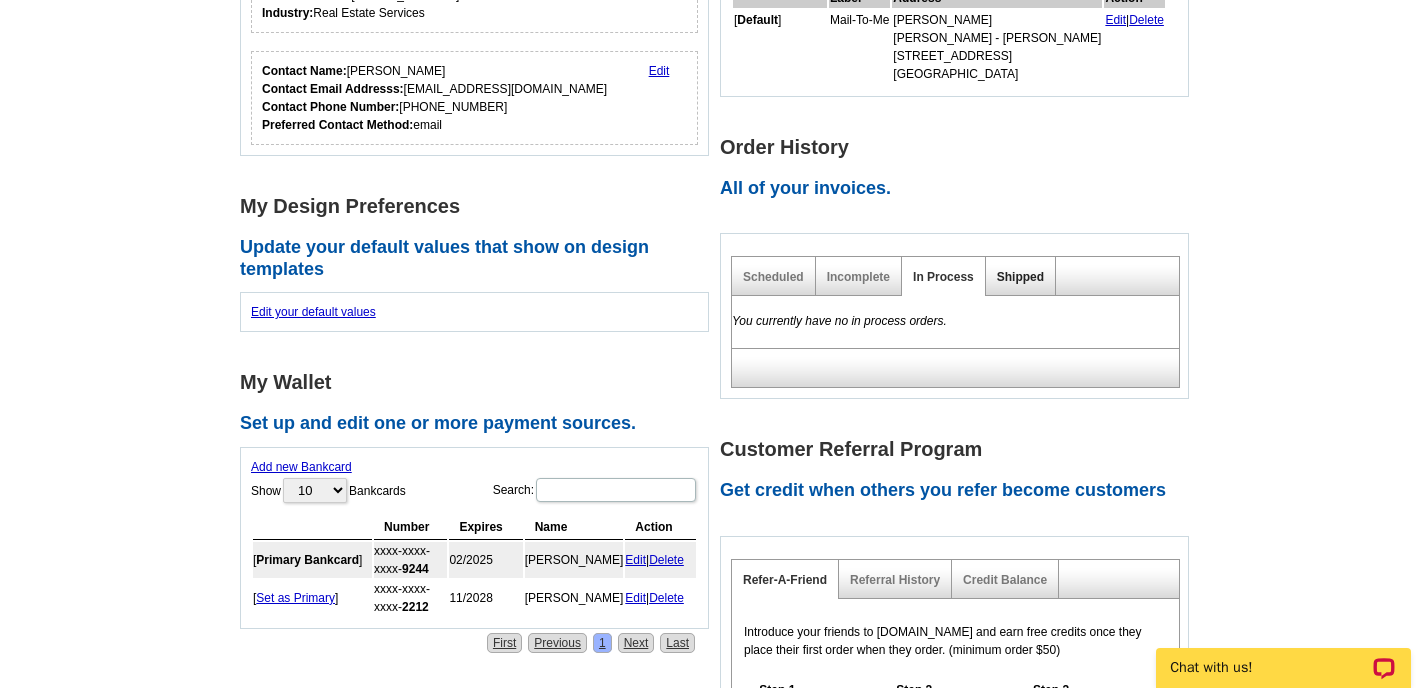 click on "Shipped" at bounding box center (1020, 277) 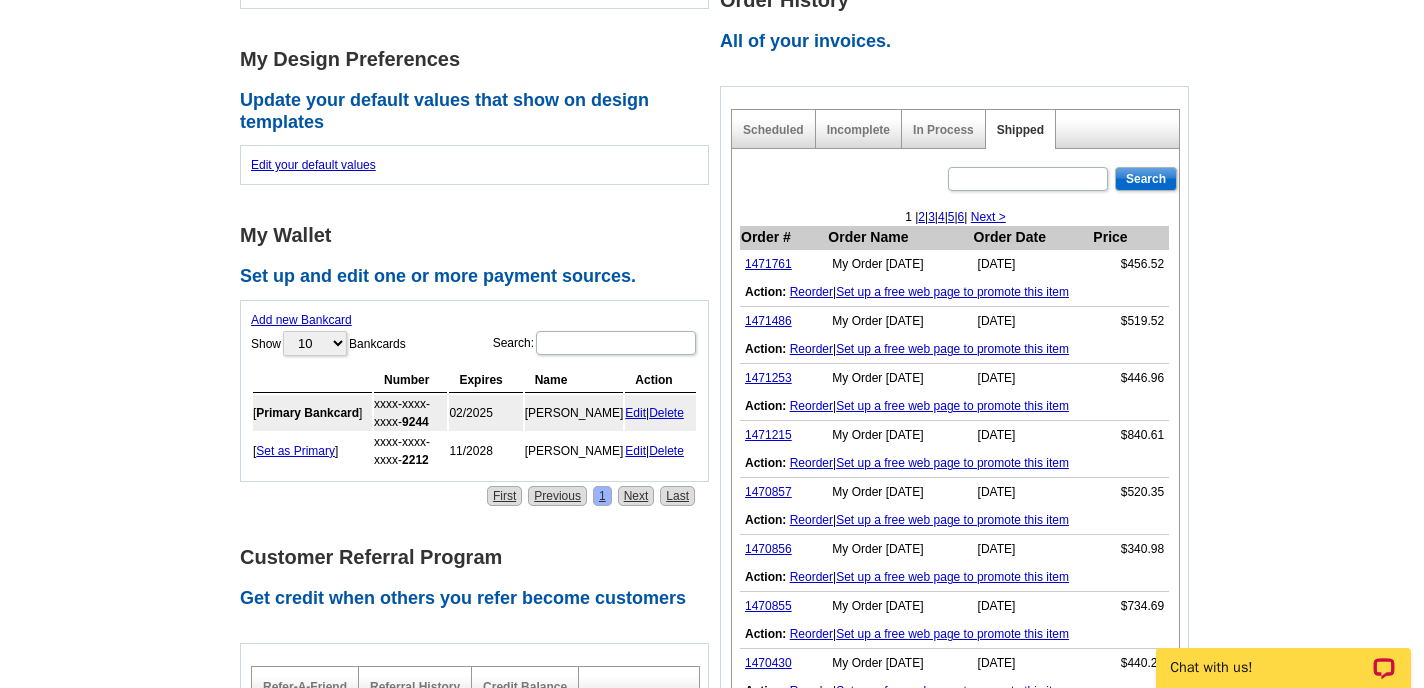 scroll, scrollTop: 616, scrollLeft: 0, axis: vertical 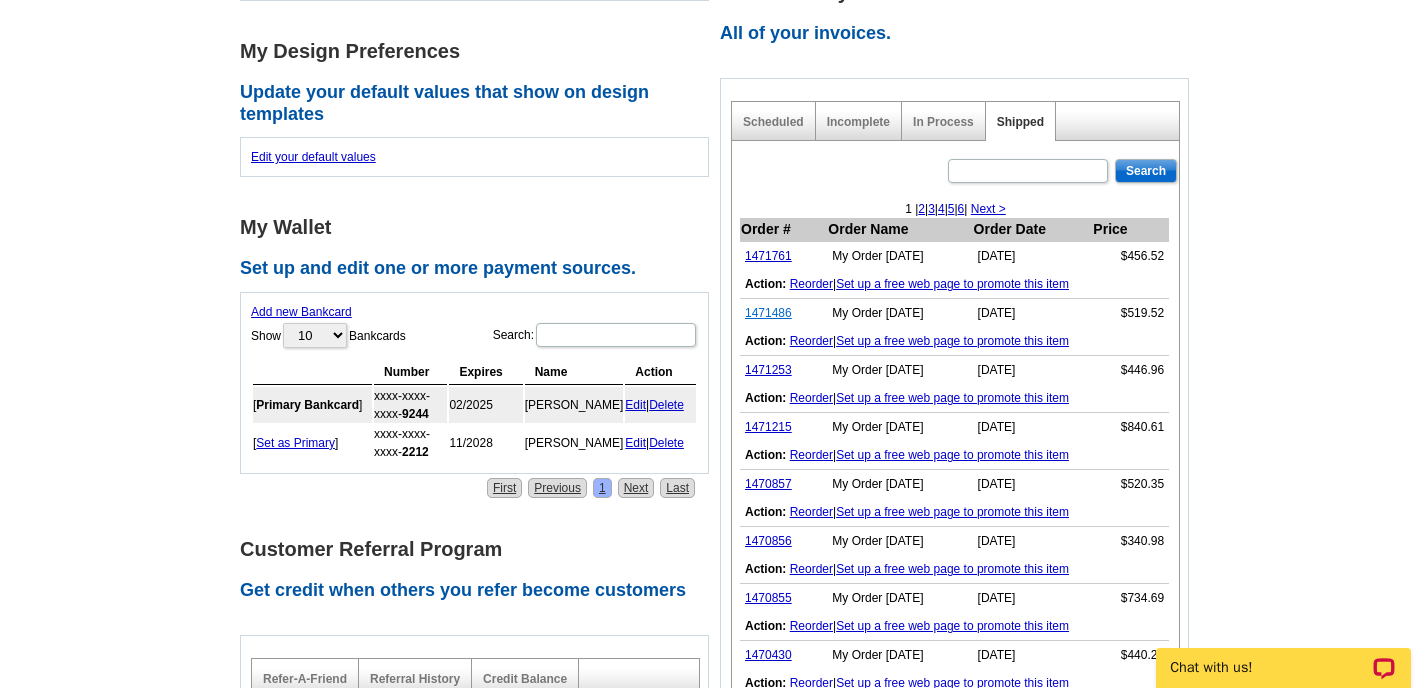 click on "1471486" at bounding box center [768, 313] 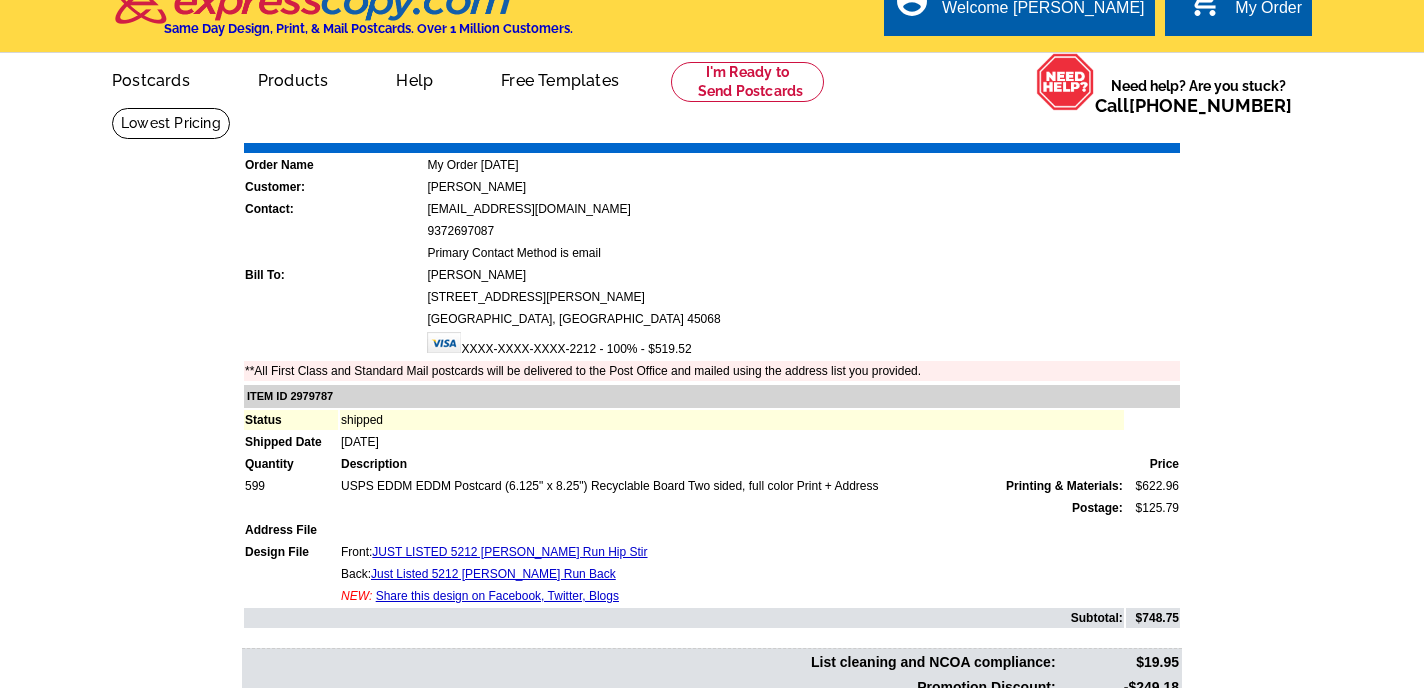 scroll, scrollTop: 69, scrollLeft: 0, axis: vertical 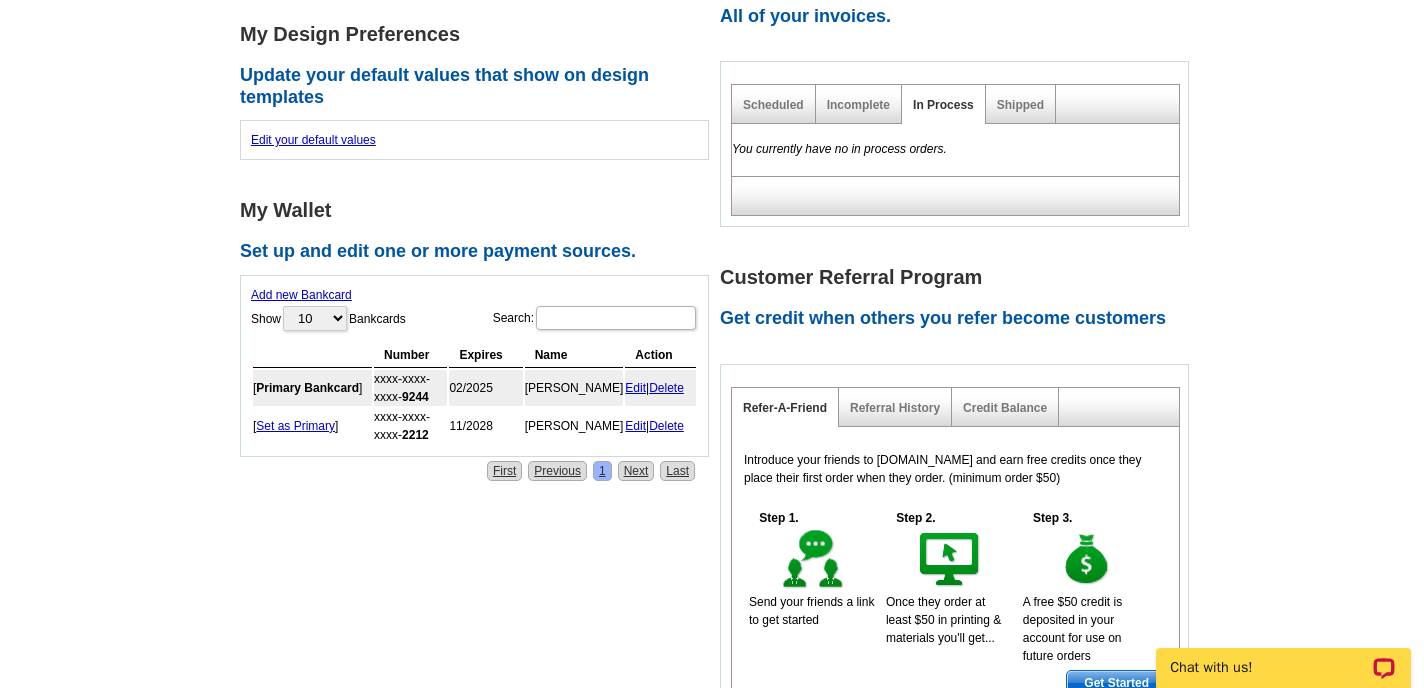 click on "Shipped" at bounding box center [1021, 104] 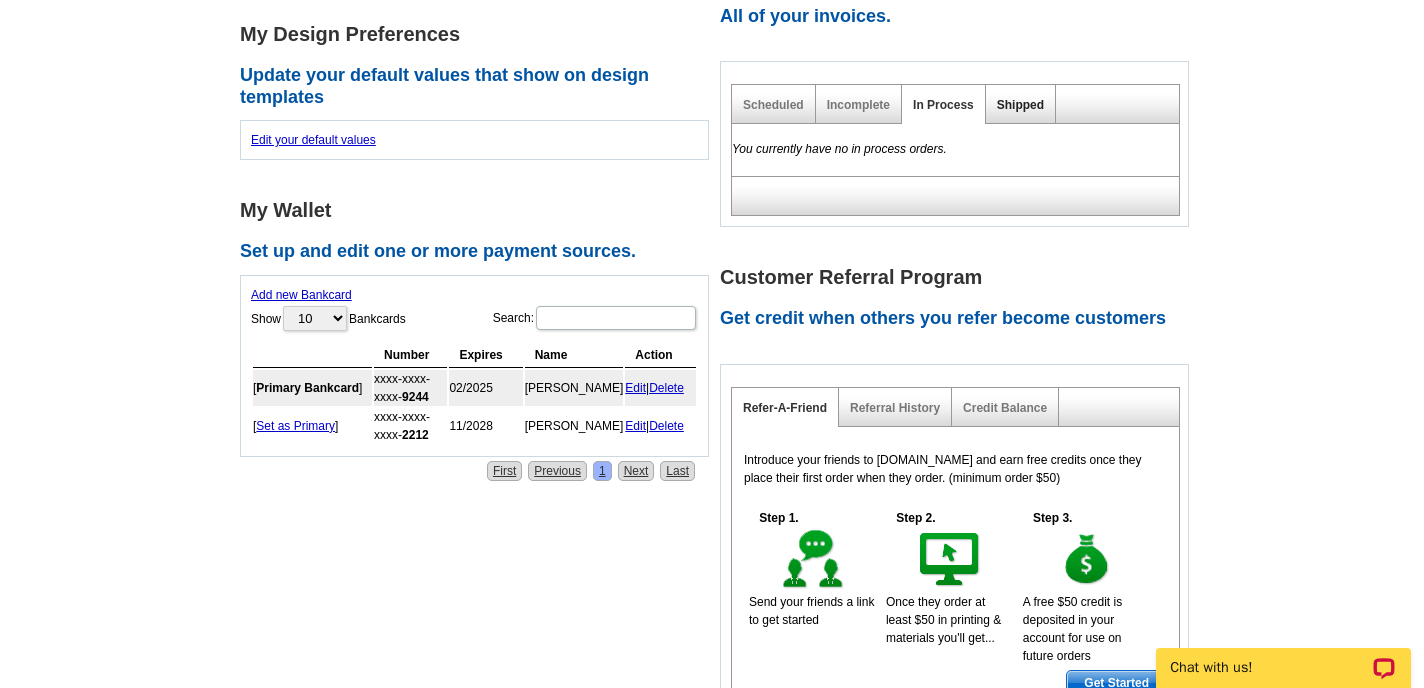 click on "Shipped" at bounding box center [1020, 105] 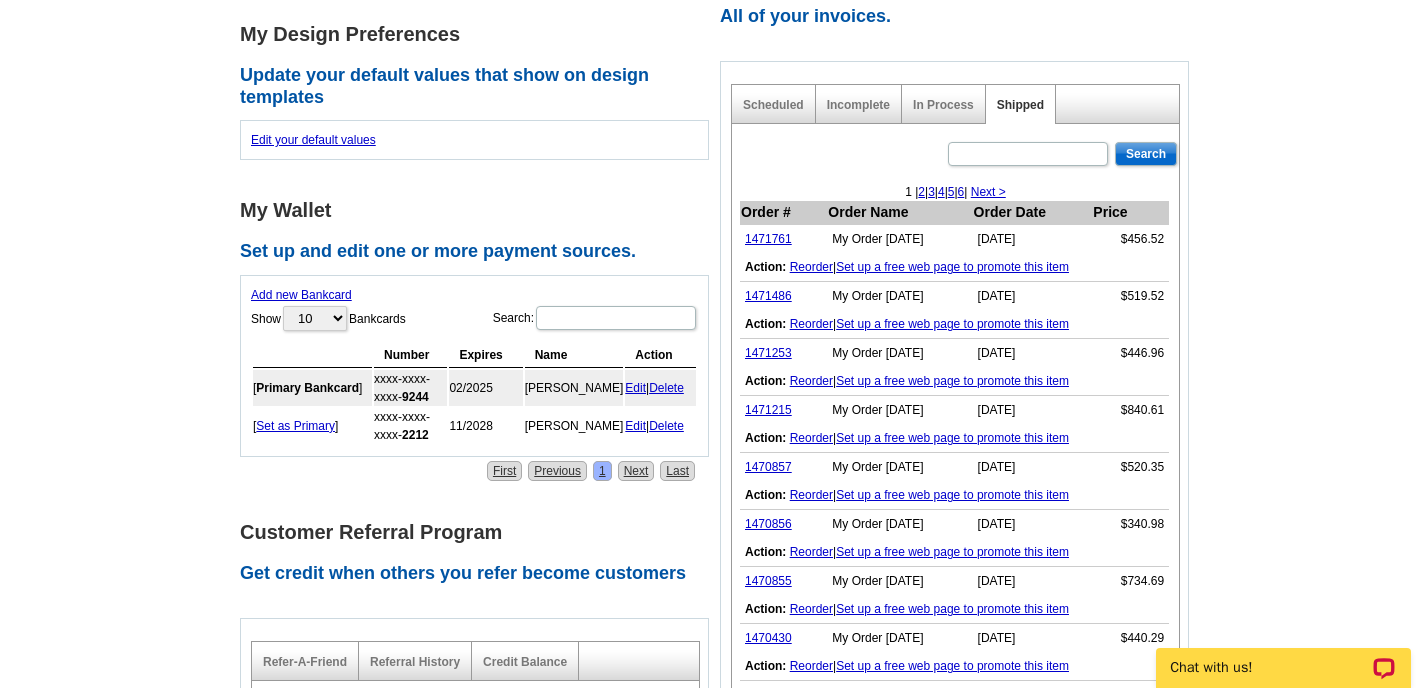 scroll, scrollTop: 649, scrollLeft: 0, axis: vertical 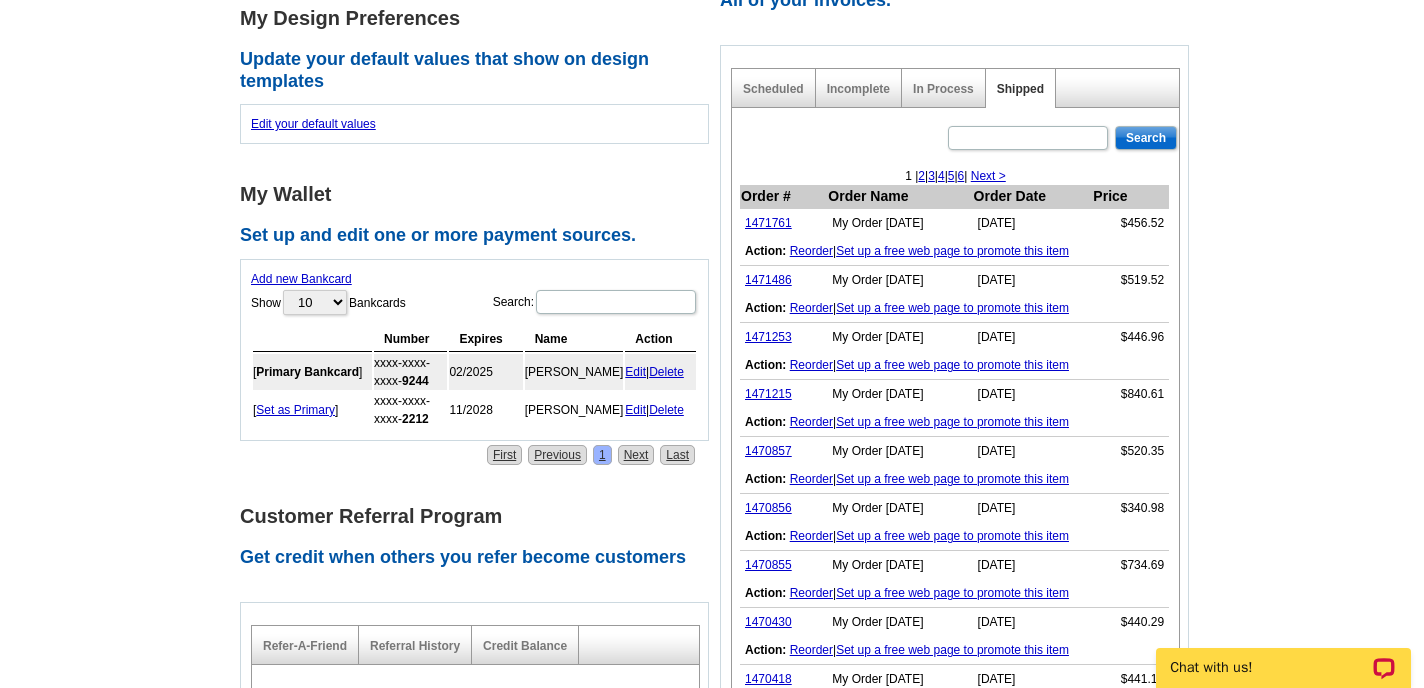 click on "Reorder" at bounding box center [811, 308] 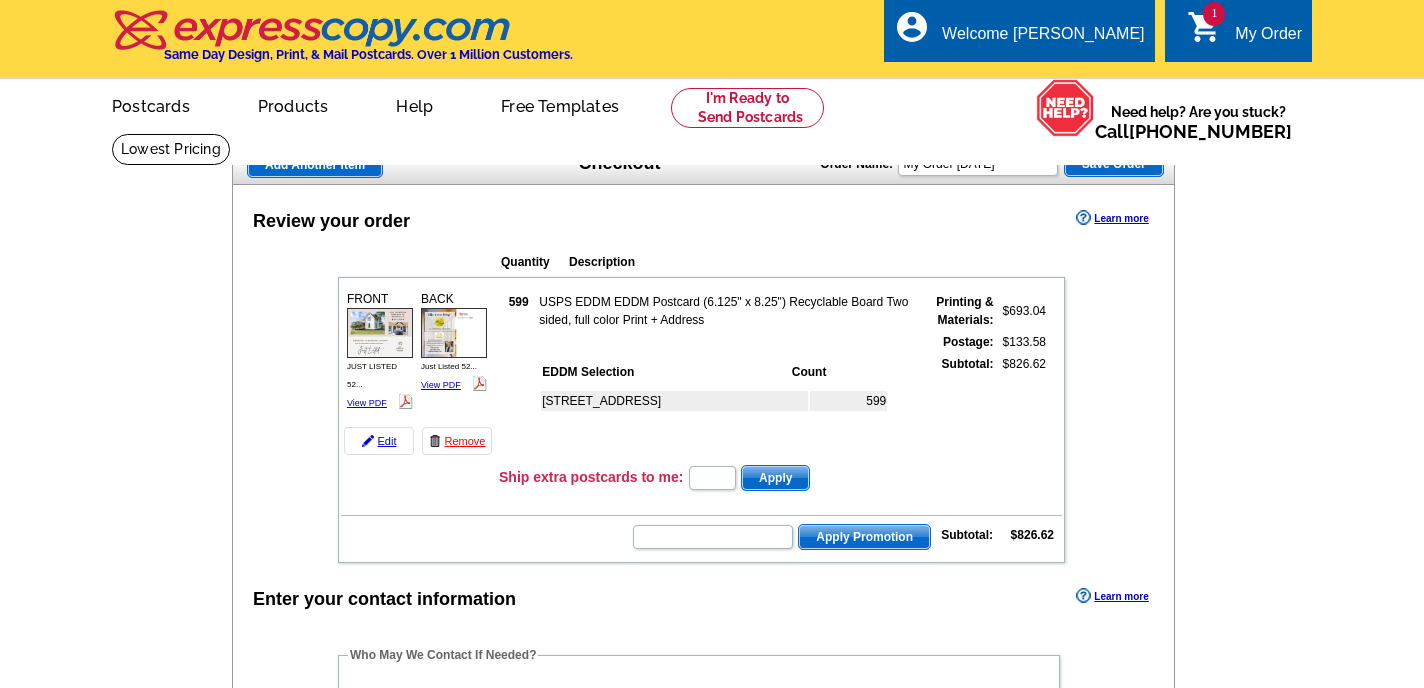 scroll, scrollTop: 37, scrollLeft: 0, axis: vertical 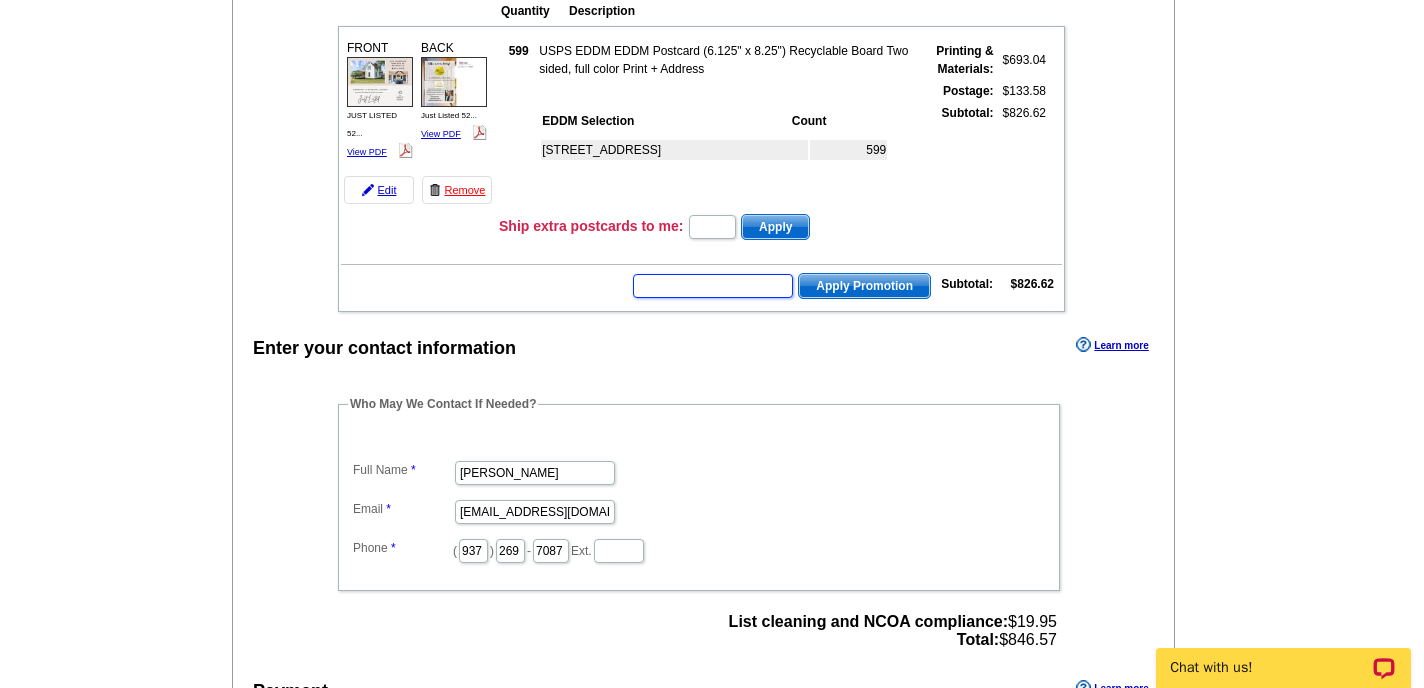 click at bounding box center (713, 286) 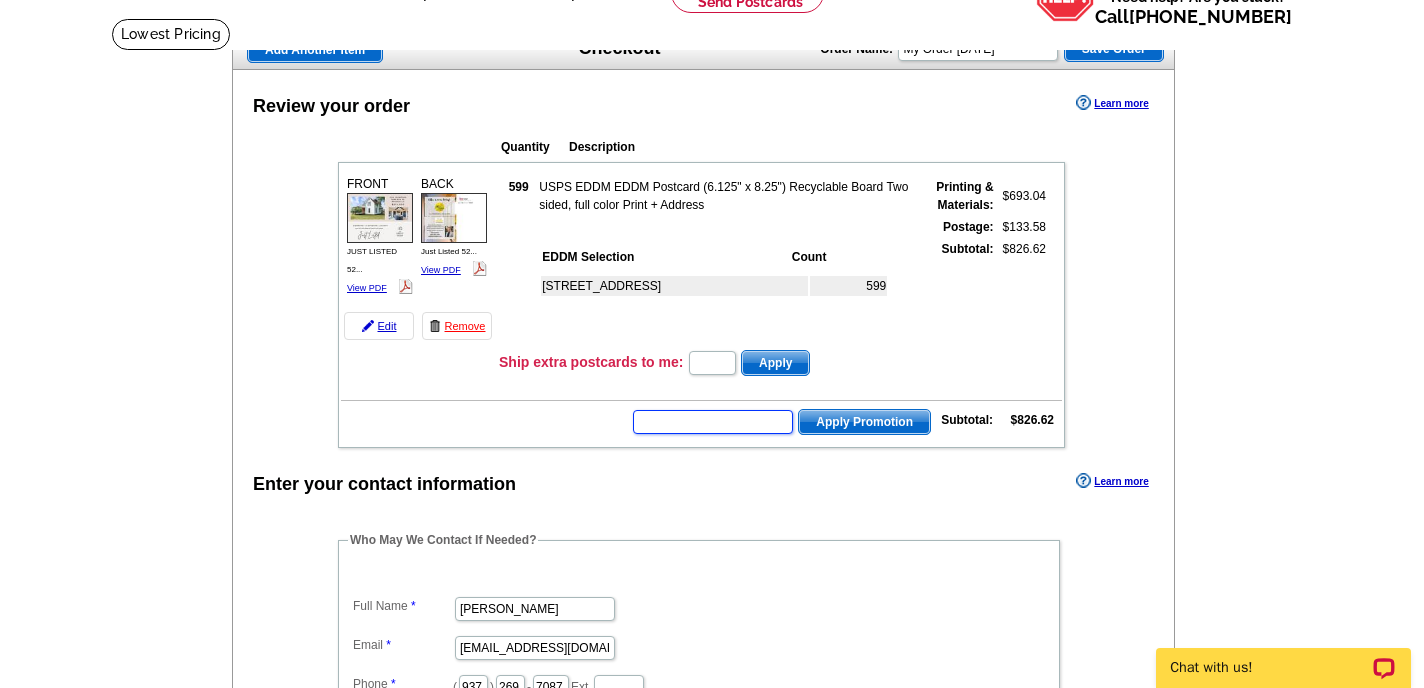scroll, scrollTop: 0, scrollLeft: 0, axis: both 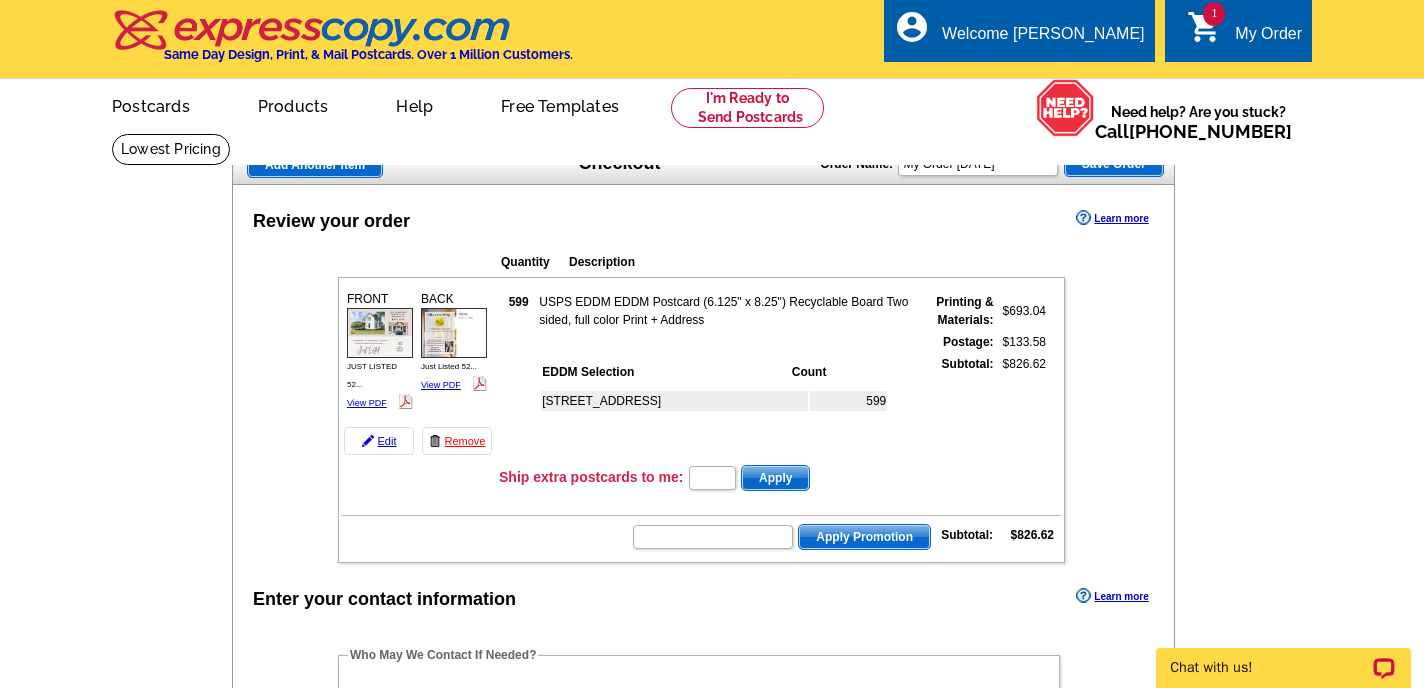 click on "1
shopping_cart
My Order" at bounding box center [1244, 34] 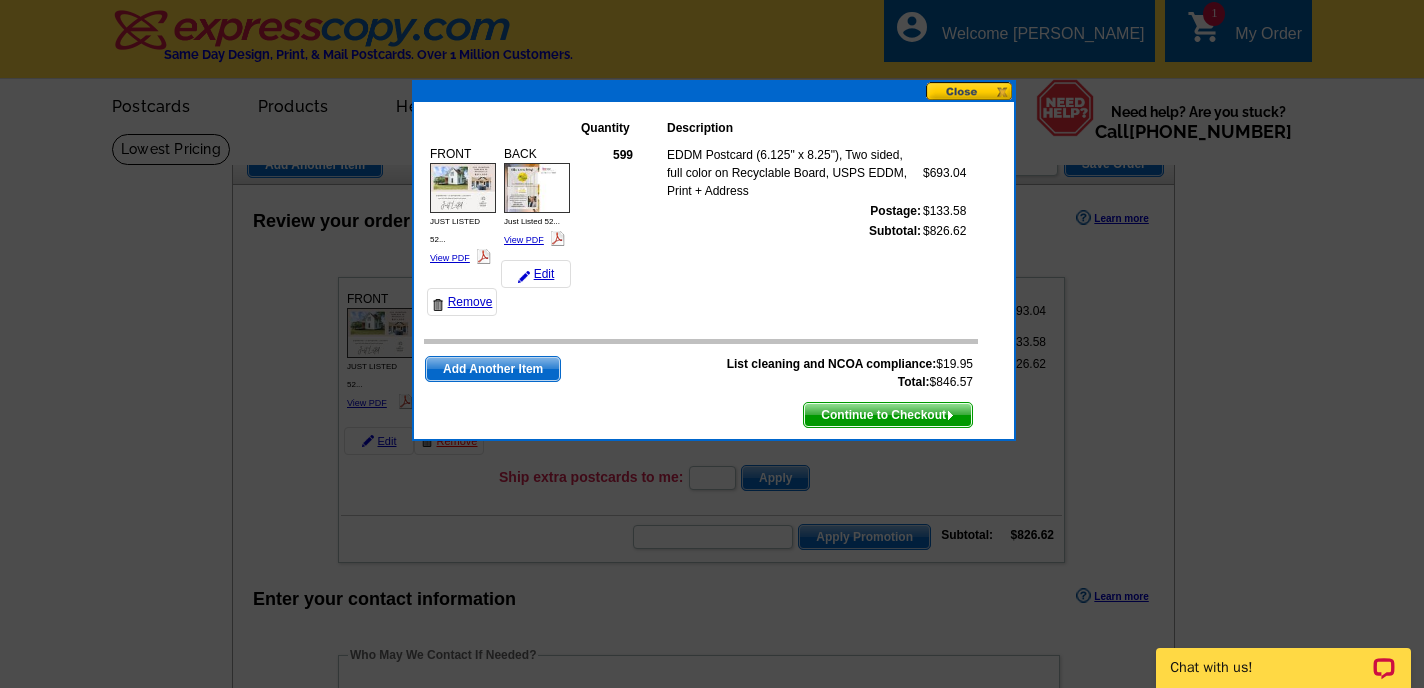 click on "Continue to Checkout" at bounding box center (888, 415) 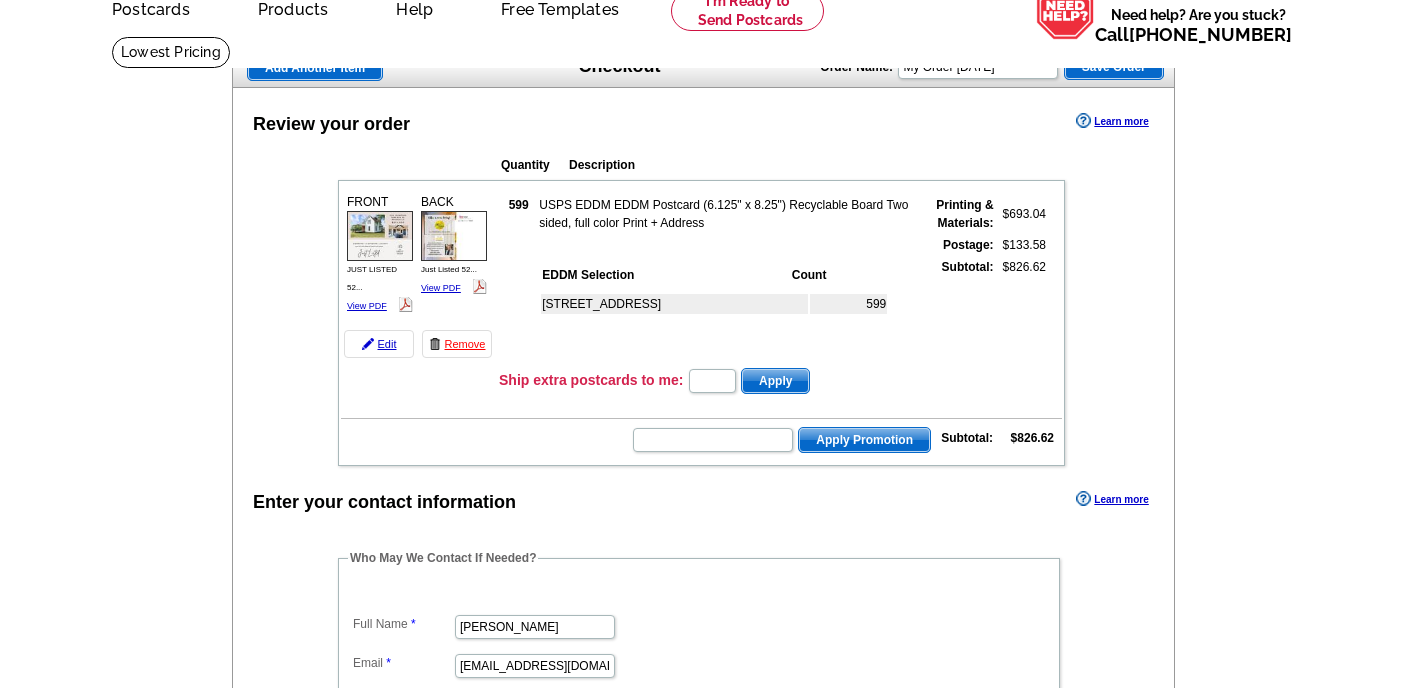 scroll, scrollTop: 90, scrollLeft: 0, axis: vertical 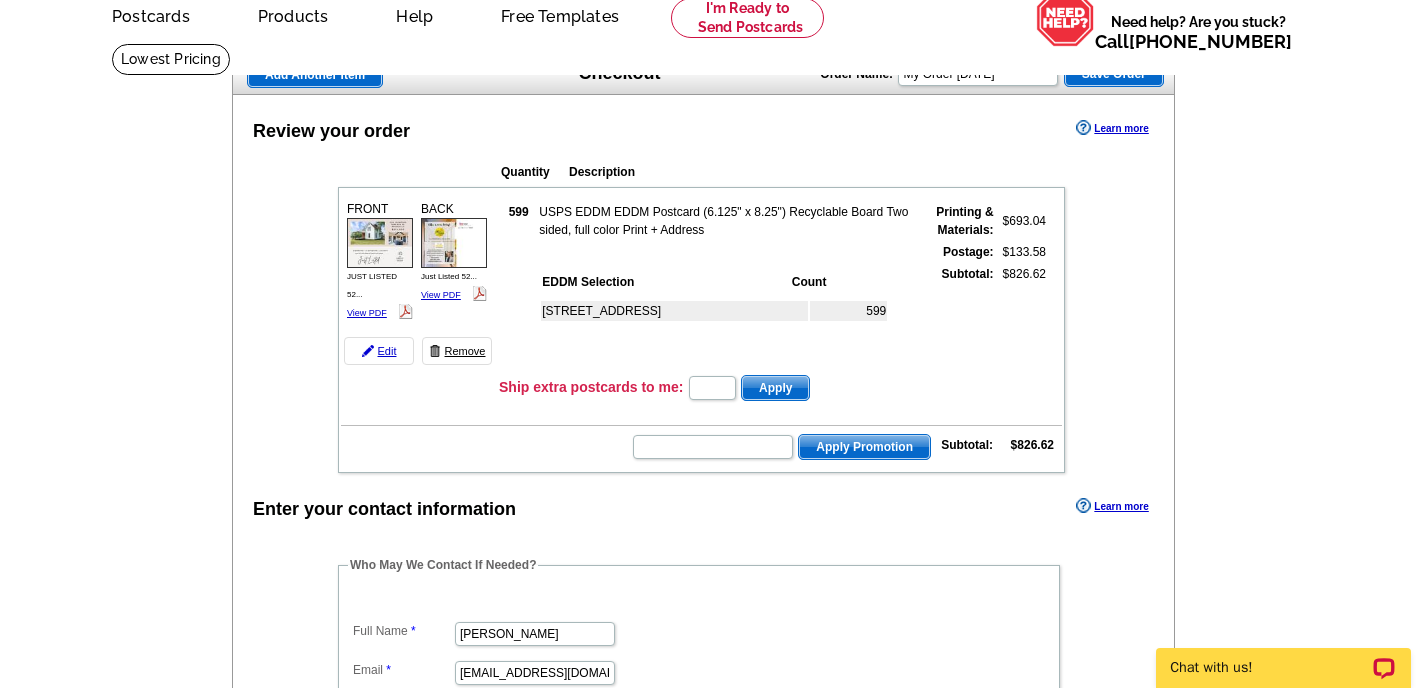 click on "Remove" at bounding box center (457, 351) 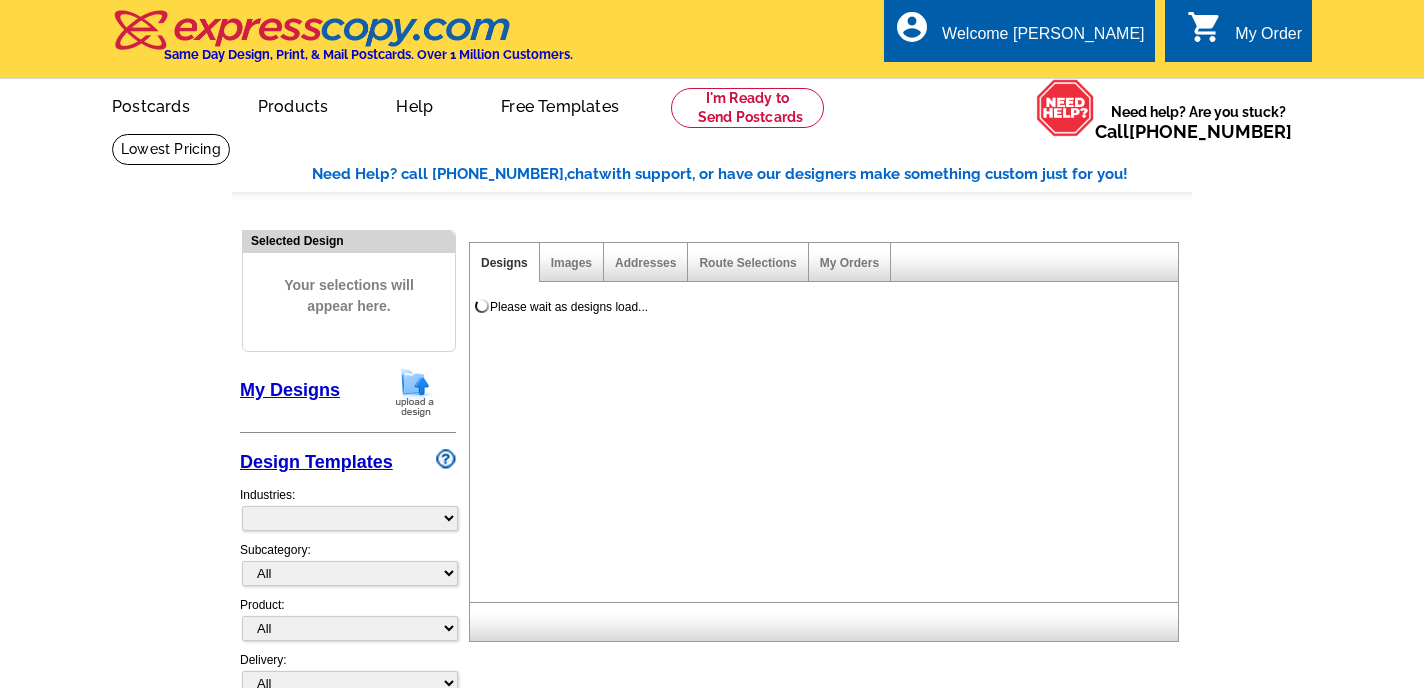 scroll, scrollTop: 0, scrollLeft: 0, axis: both 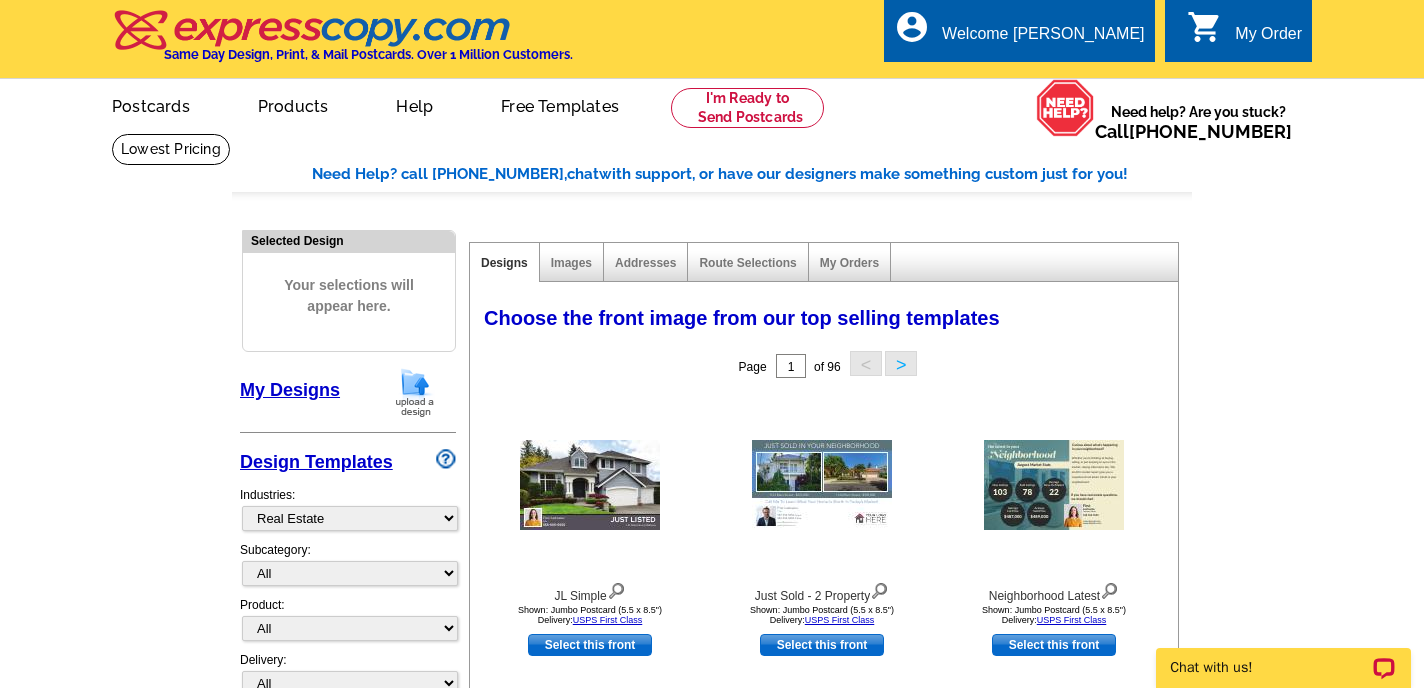 click on "My Order" at bounding box center (1268, 39) 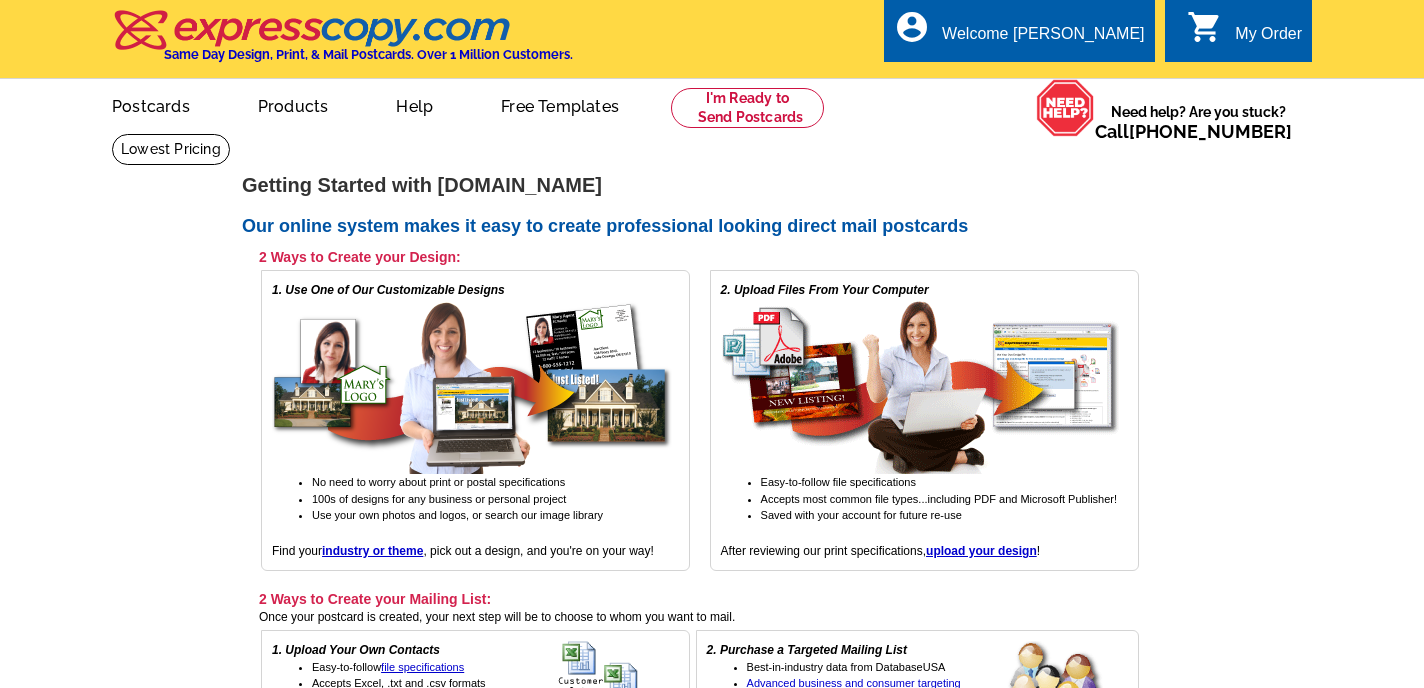 scroll, scrollTop: 0, scrollLeft: 0, axis: both 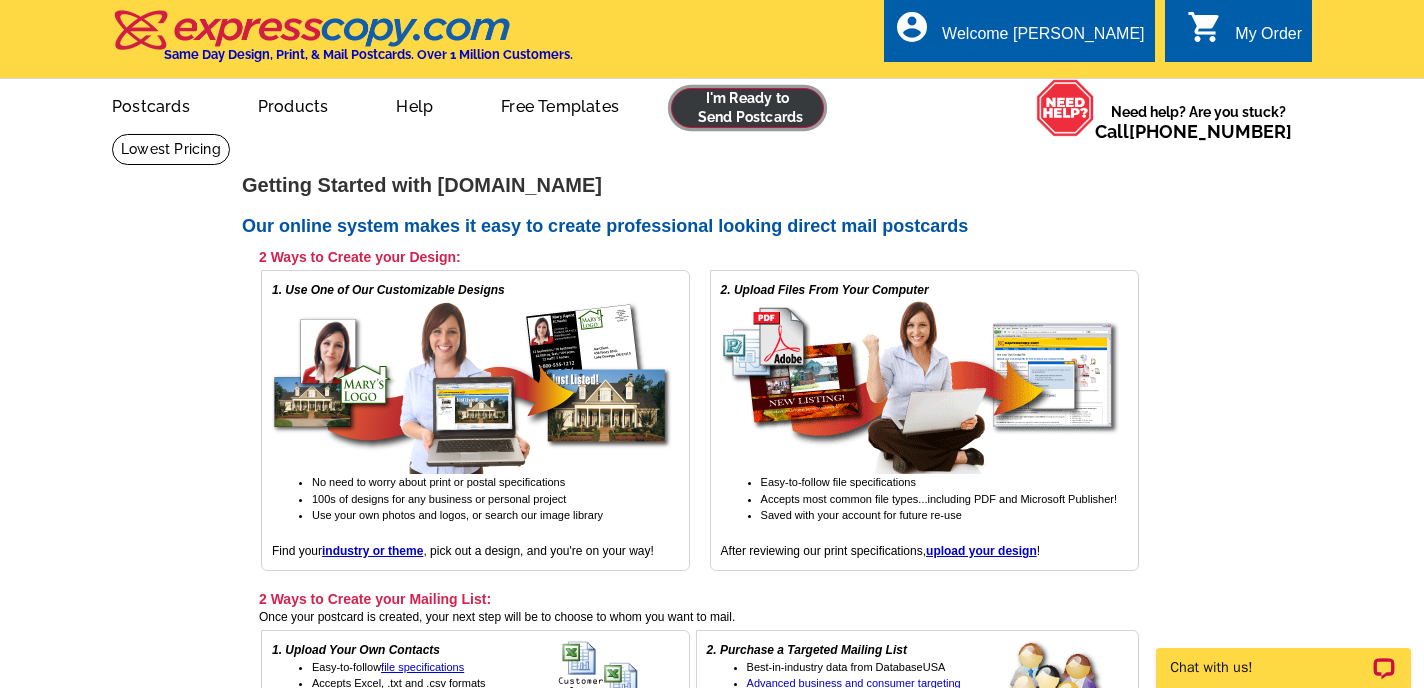 click at bounding box center [747, 108] 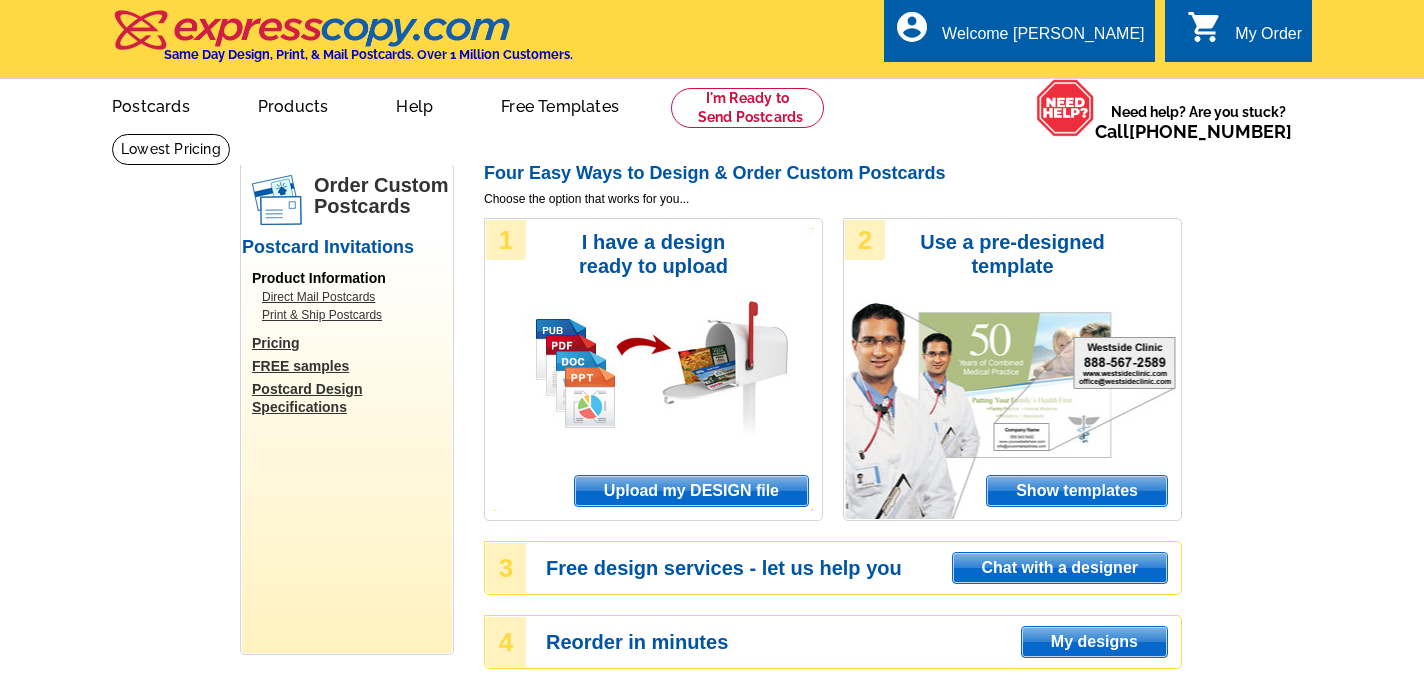 scroll, scrollTop: 0, scrollLeft: 0, axis: both 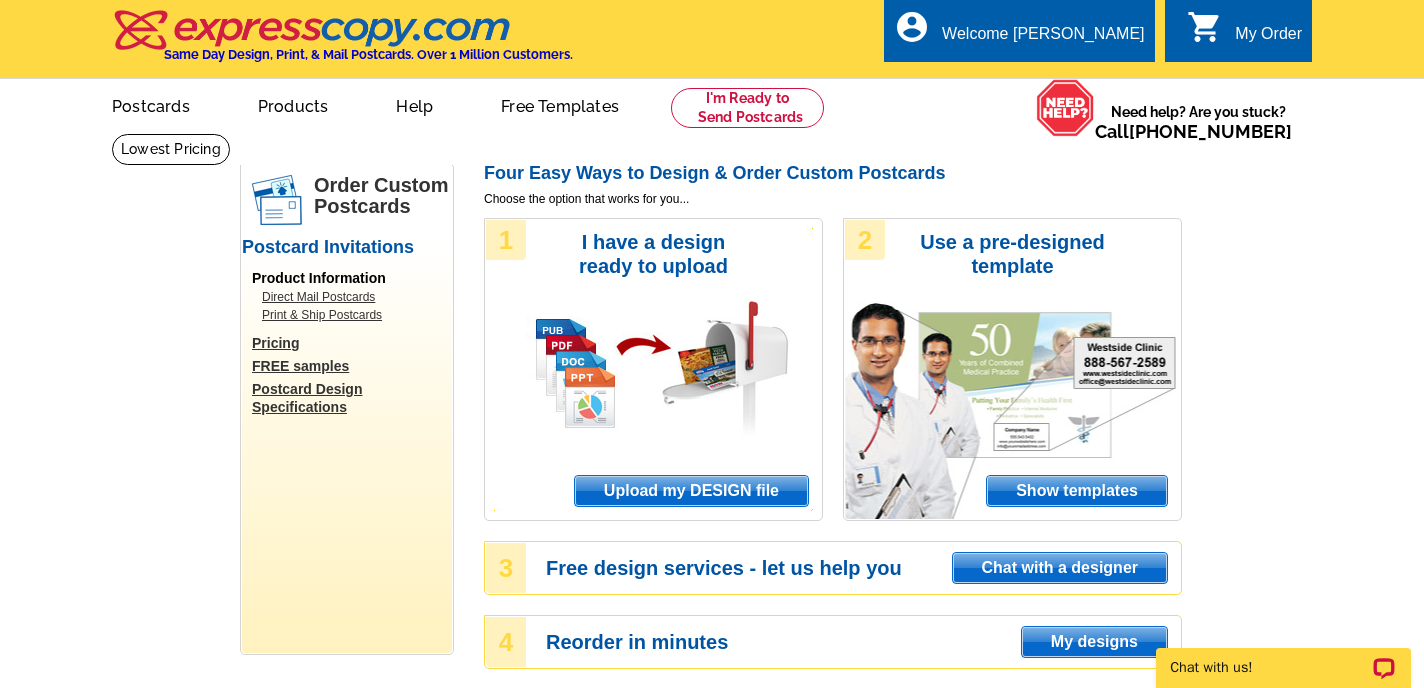 click on "My Order" at bounding box center [1268, 39] 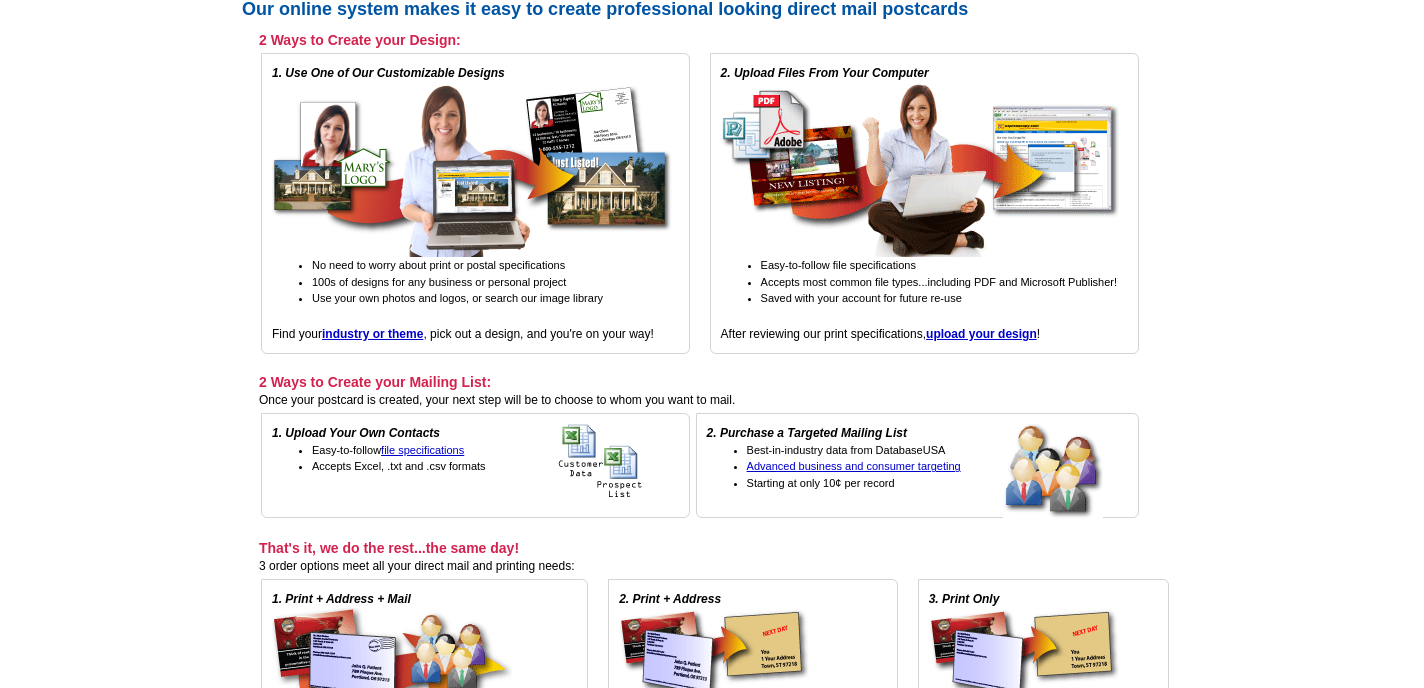scroll, scrollTop: 313, scrollLeft: 0, axis: vertical 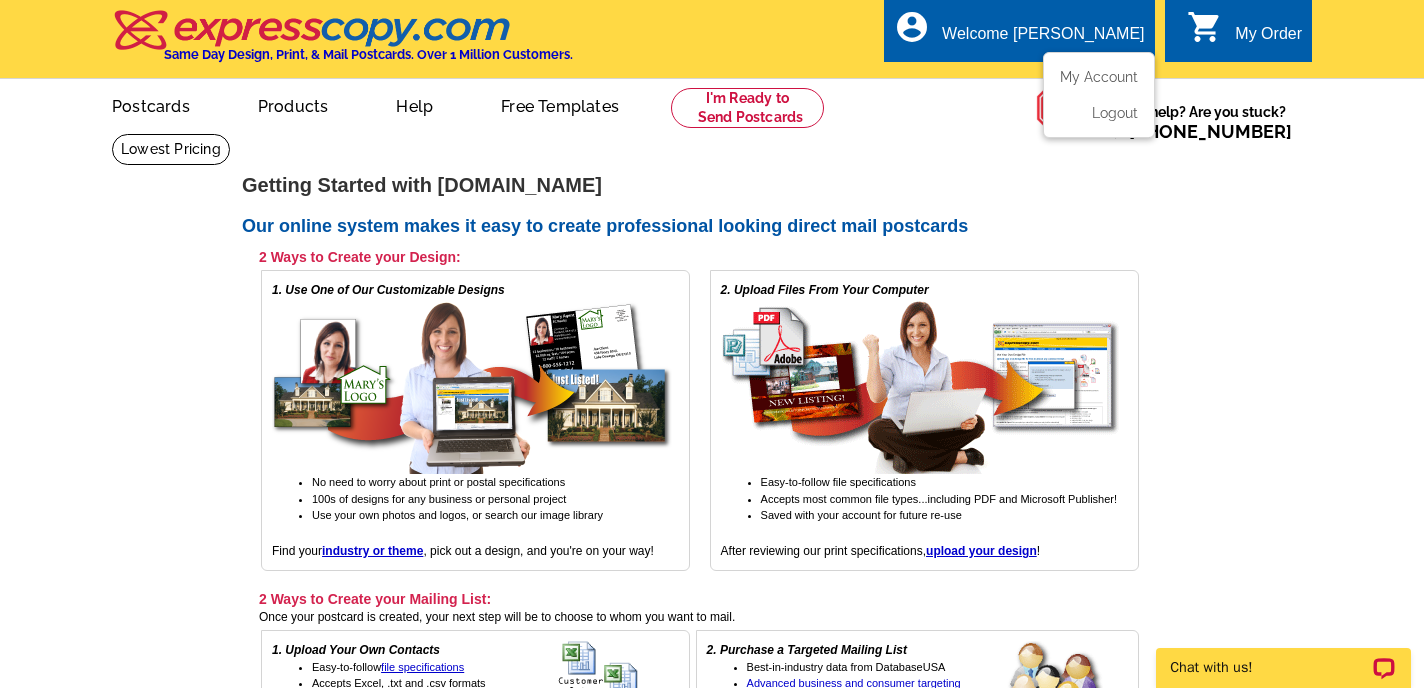 click on "My Account" at bounding box center (1099, 82) 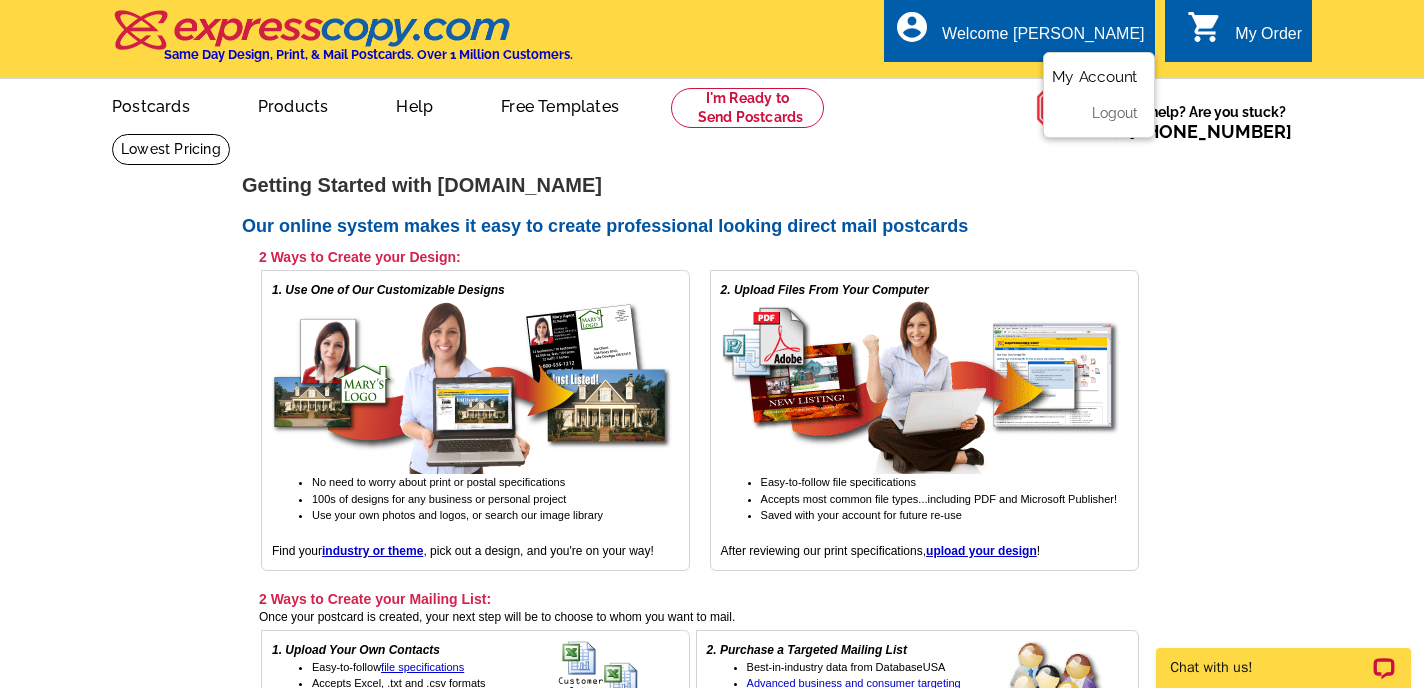 click on "My Account" at bounding box center (1095, 77) 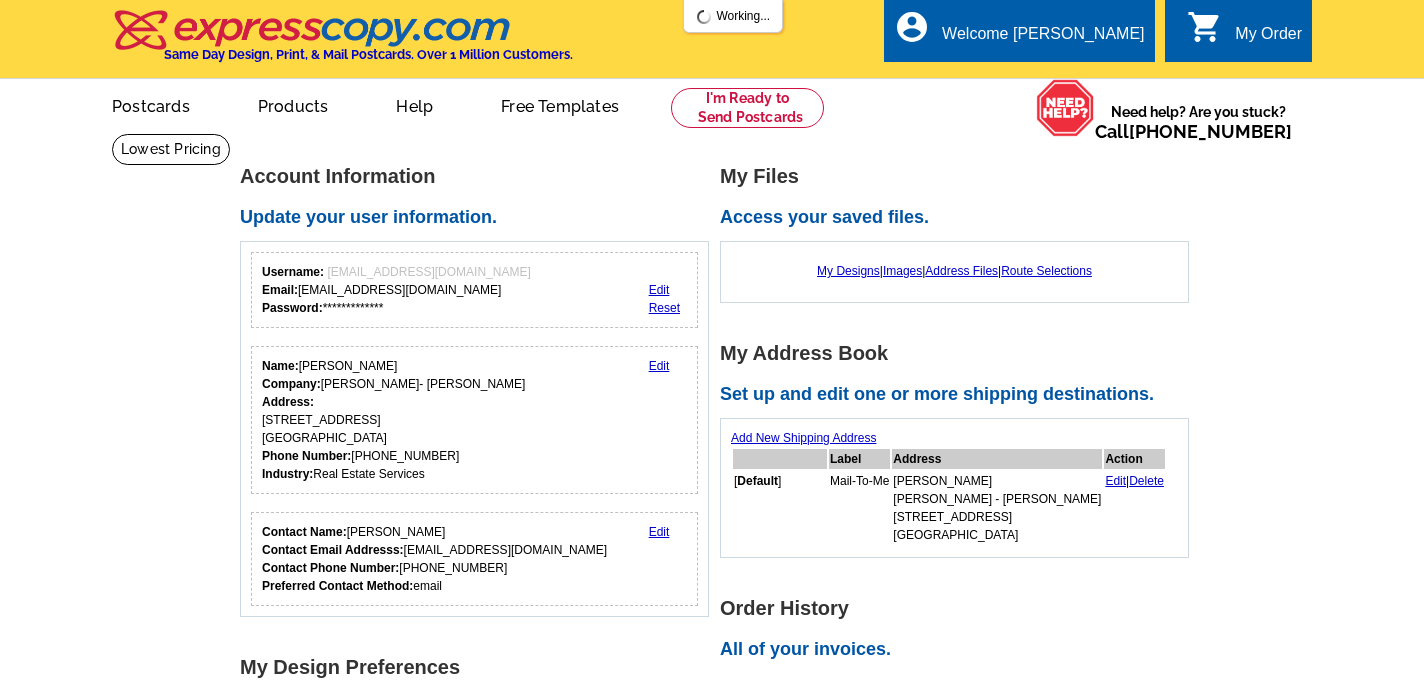 scroll, scrollTop: 0, scrollLeft: 0, axis: both 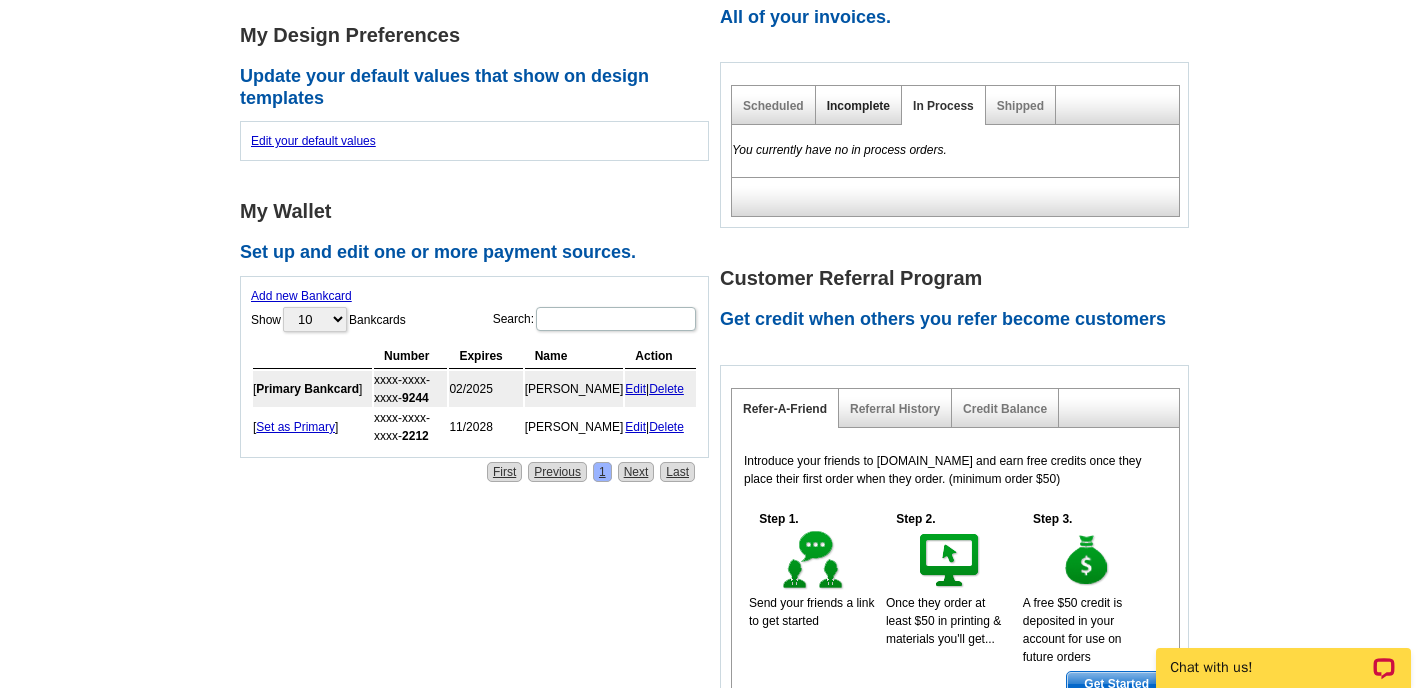 click on "Incomplete" at bounding box center (858, 106) 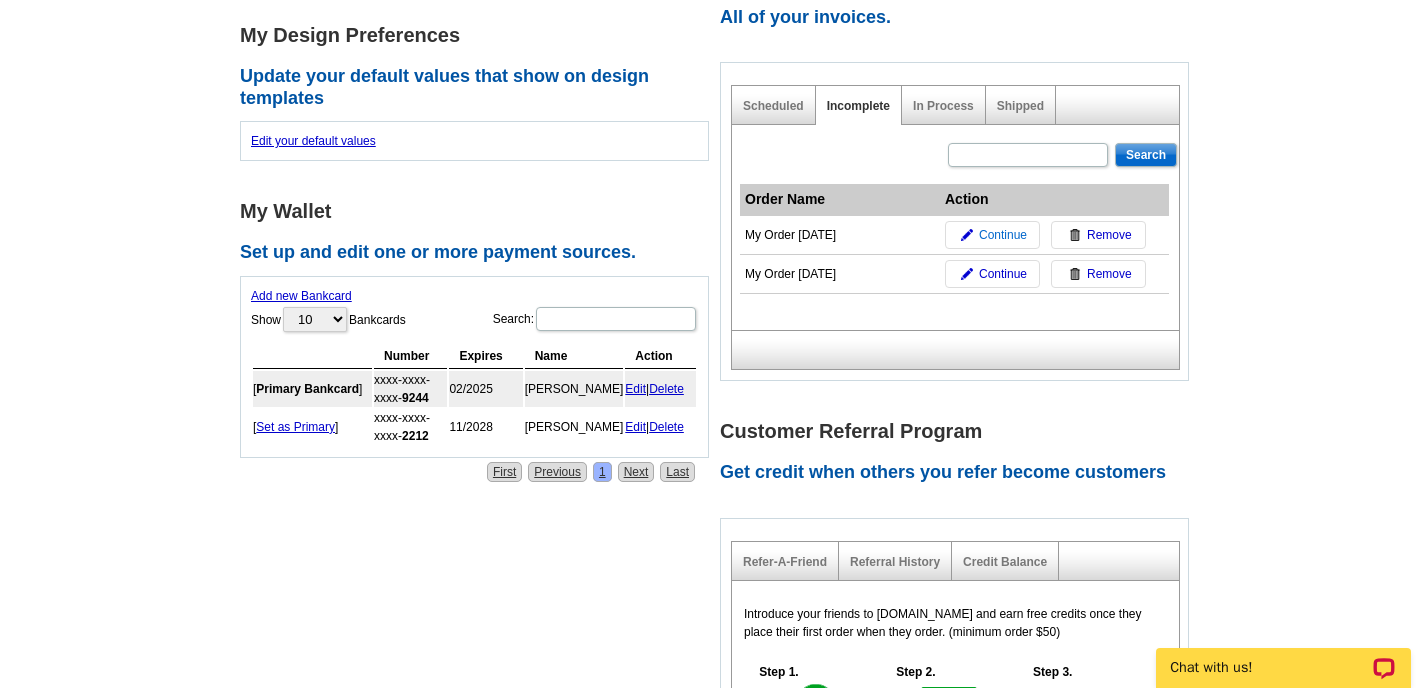 click on "Continue" at bounding box center (1003, 235) 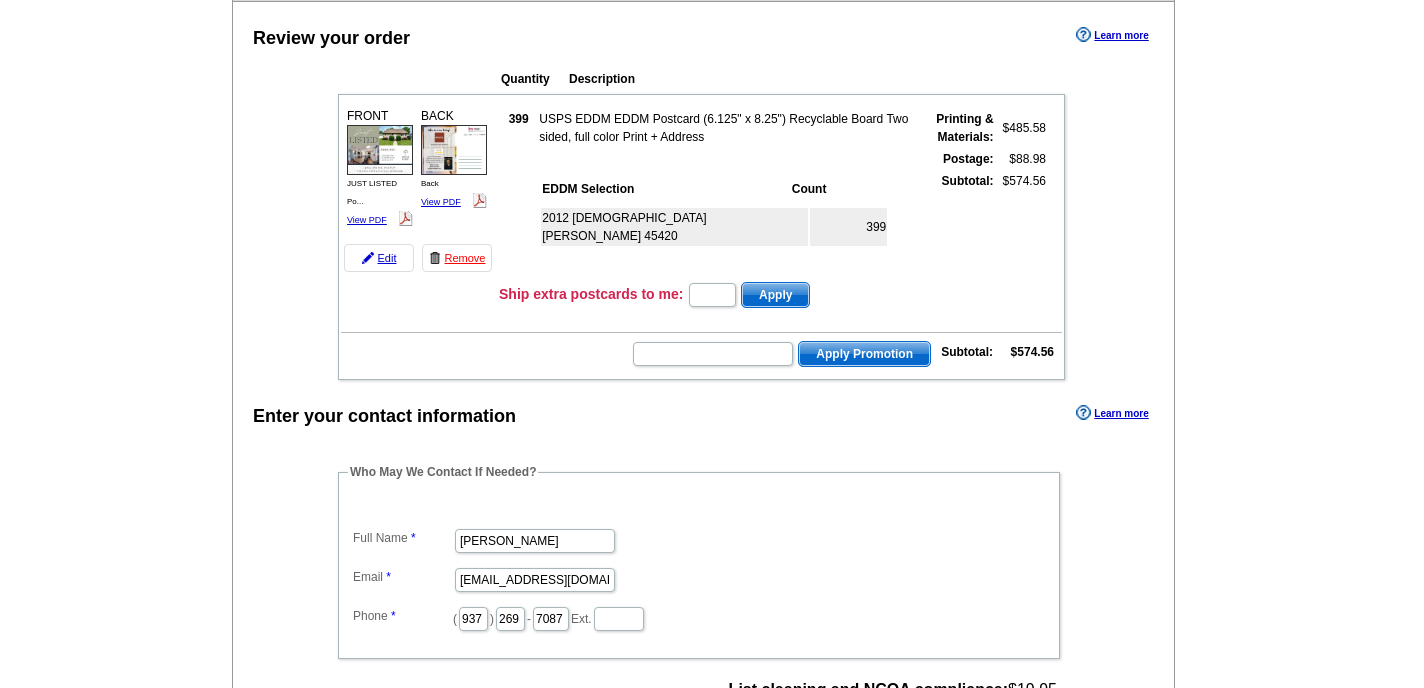 scroll, scrollTop: 192, scrollLeft: 0, axis: vertical 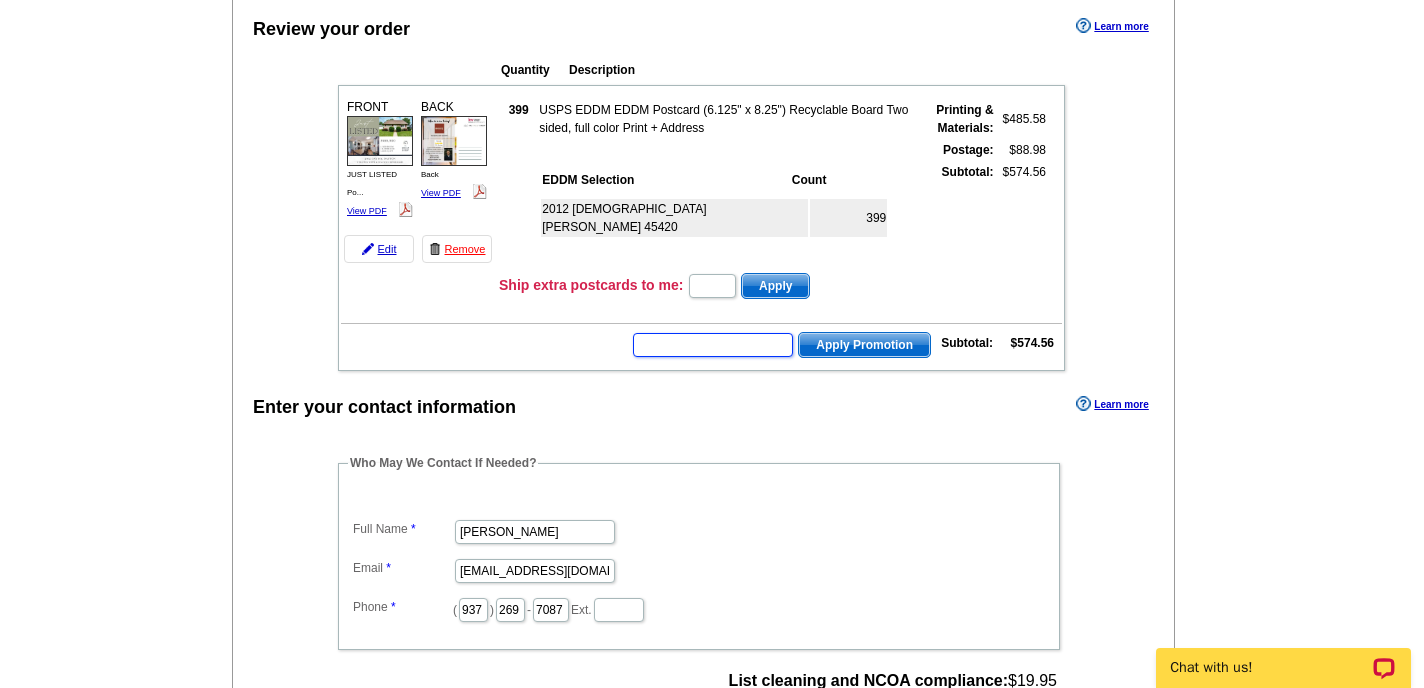 click at bounding box center (713, 345) 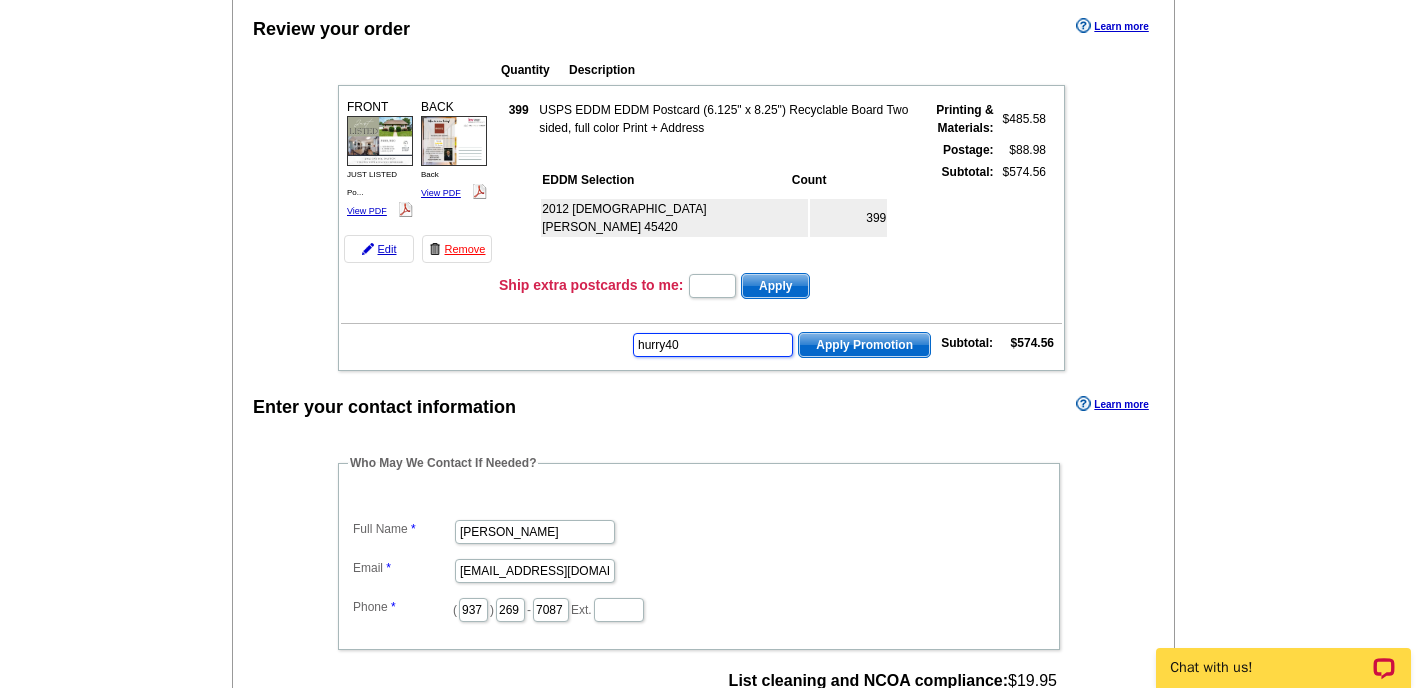 type on "hurry40" 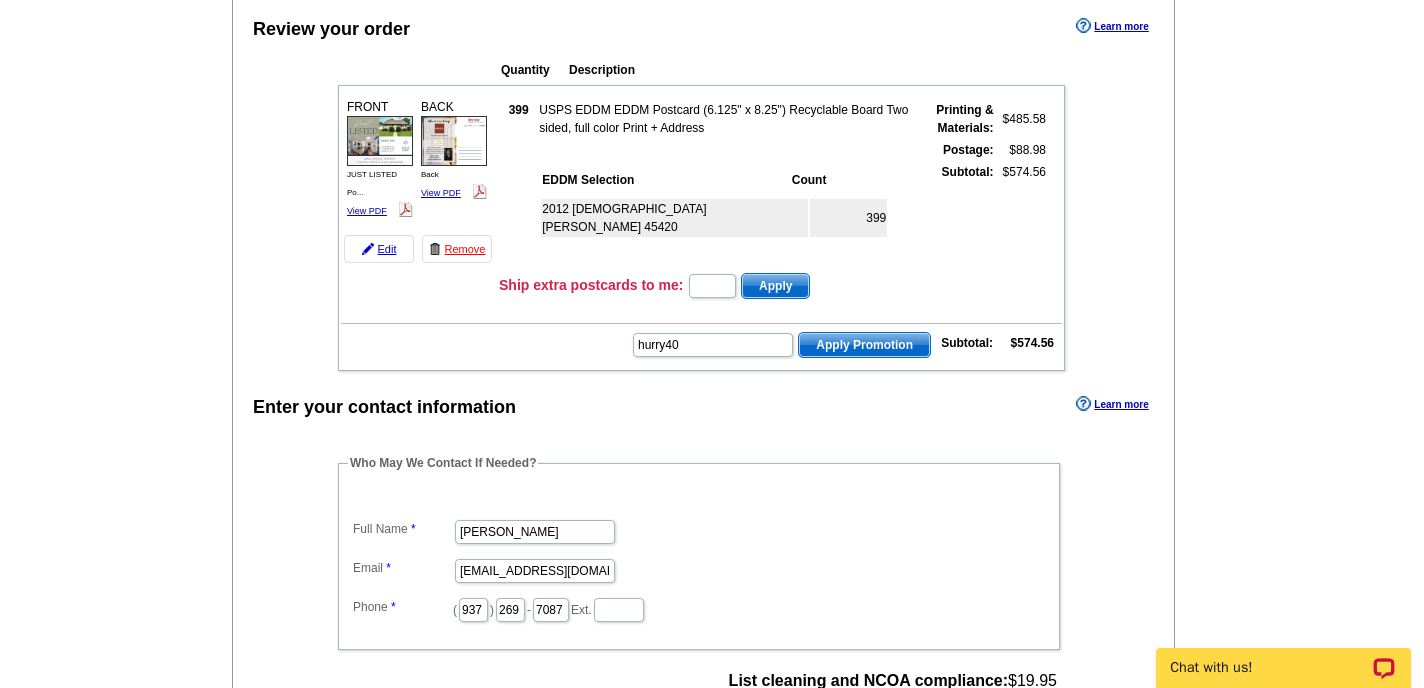click on "Apply Promotion" at bounding box center [864, 345] 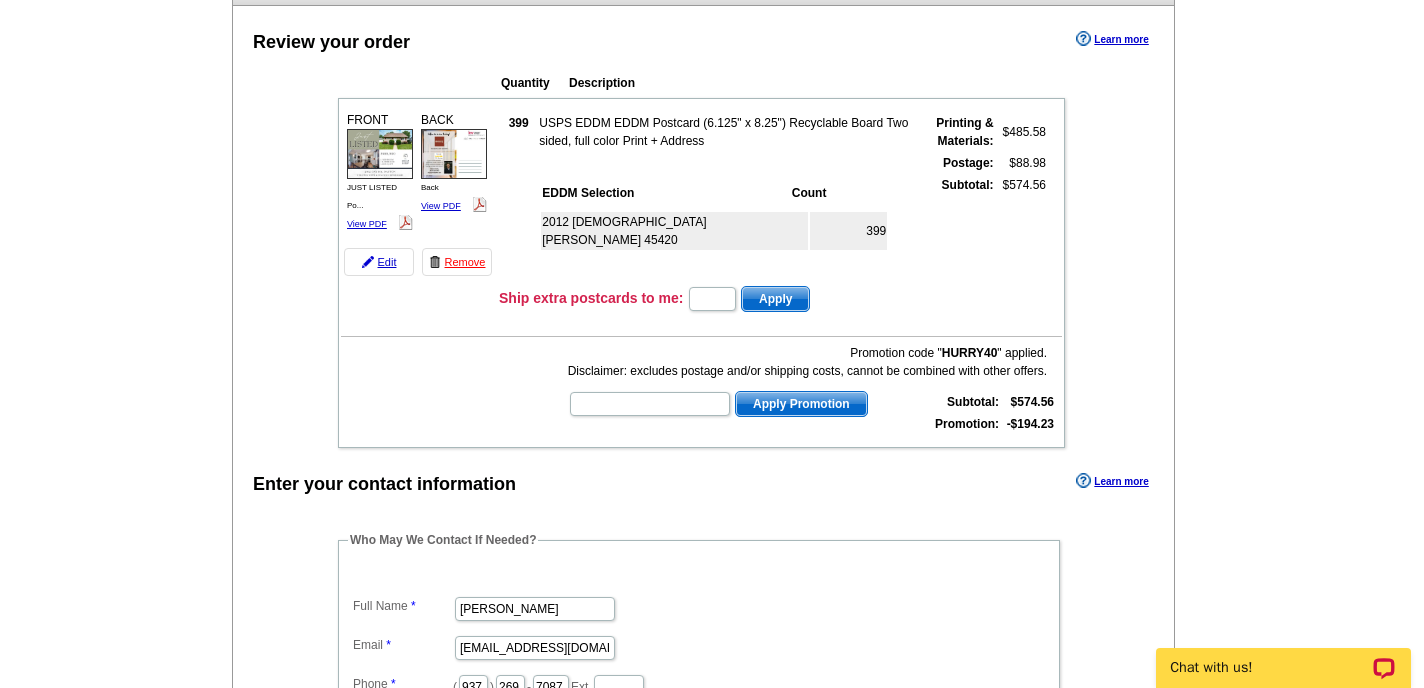 scroll, scrollTop: 183, scrollLeft: 0, axis: vertical 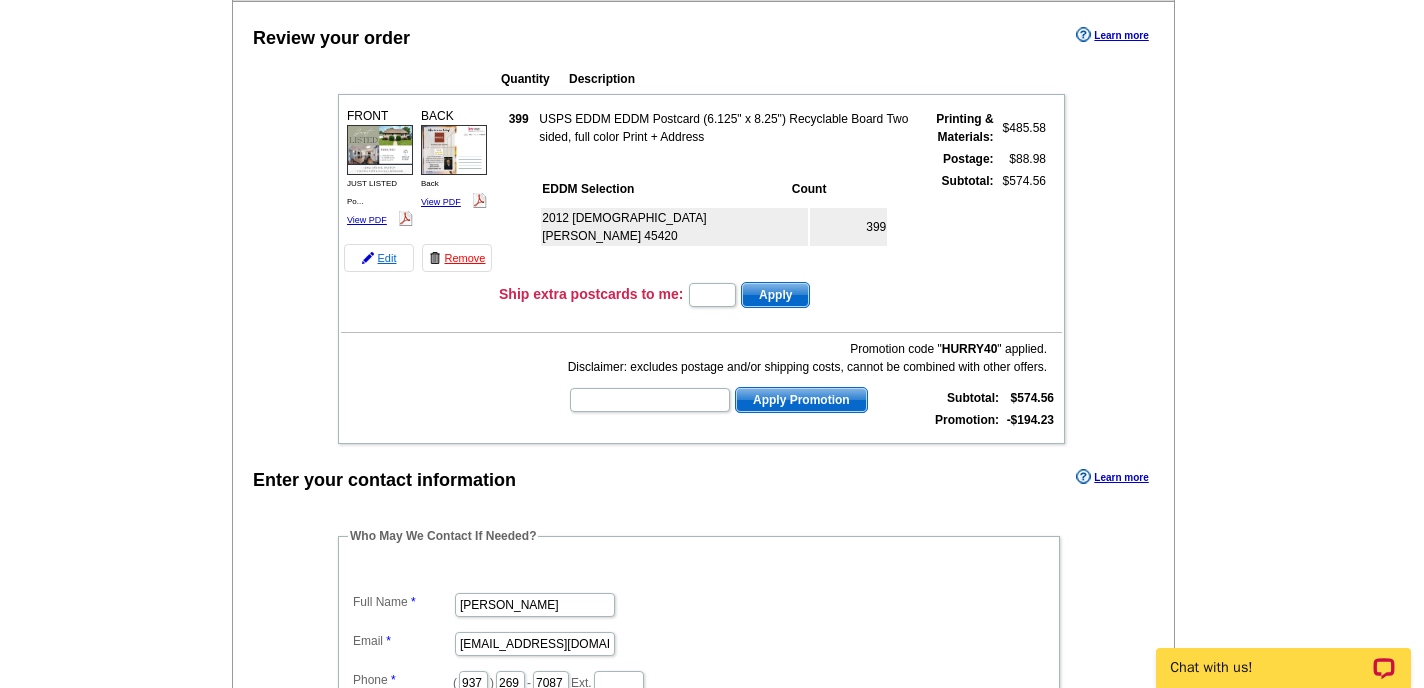 click at bounding box center (368, 258) 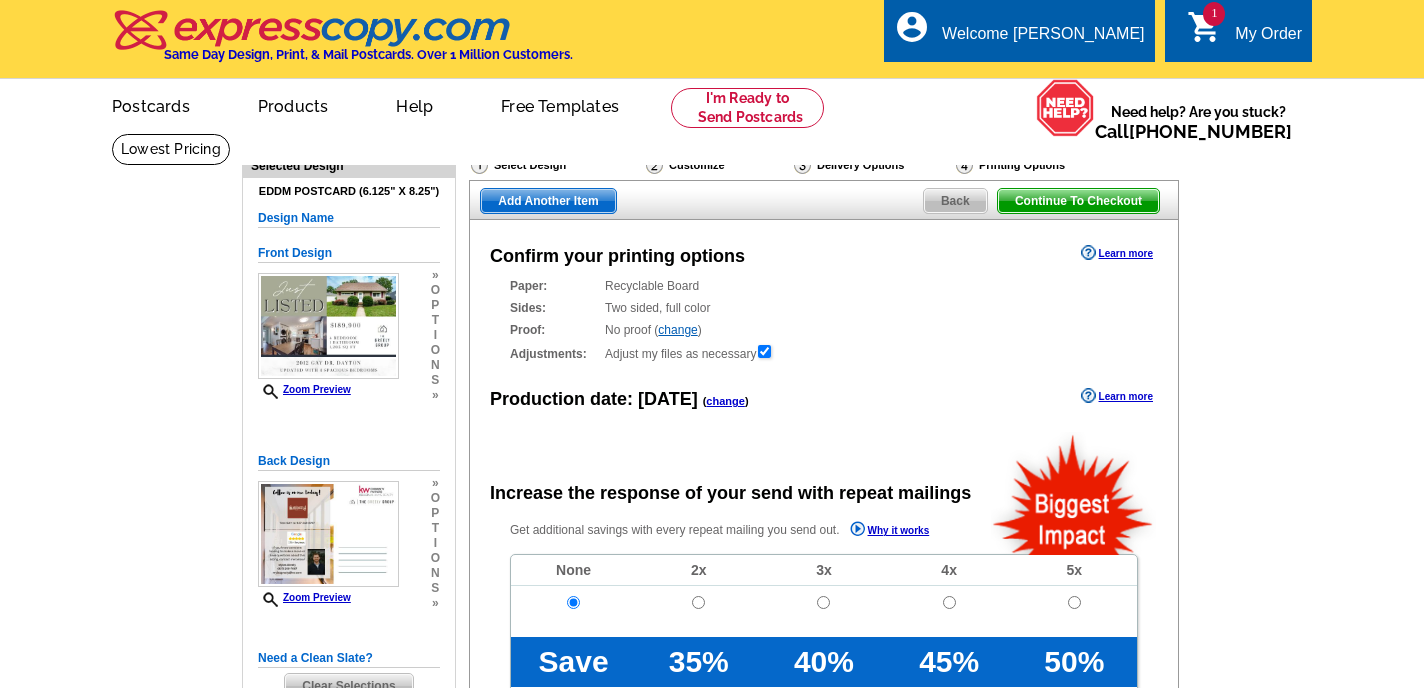 scroll, scrollTop: 0, scrollLeft: 0, axis: both 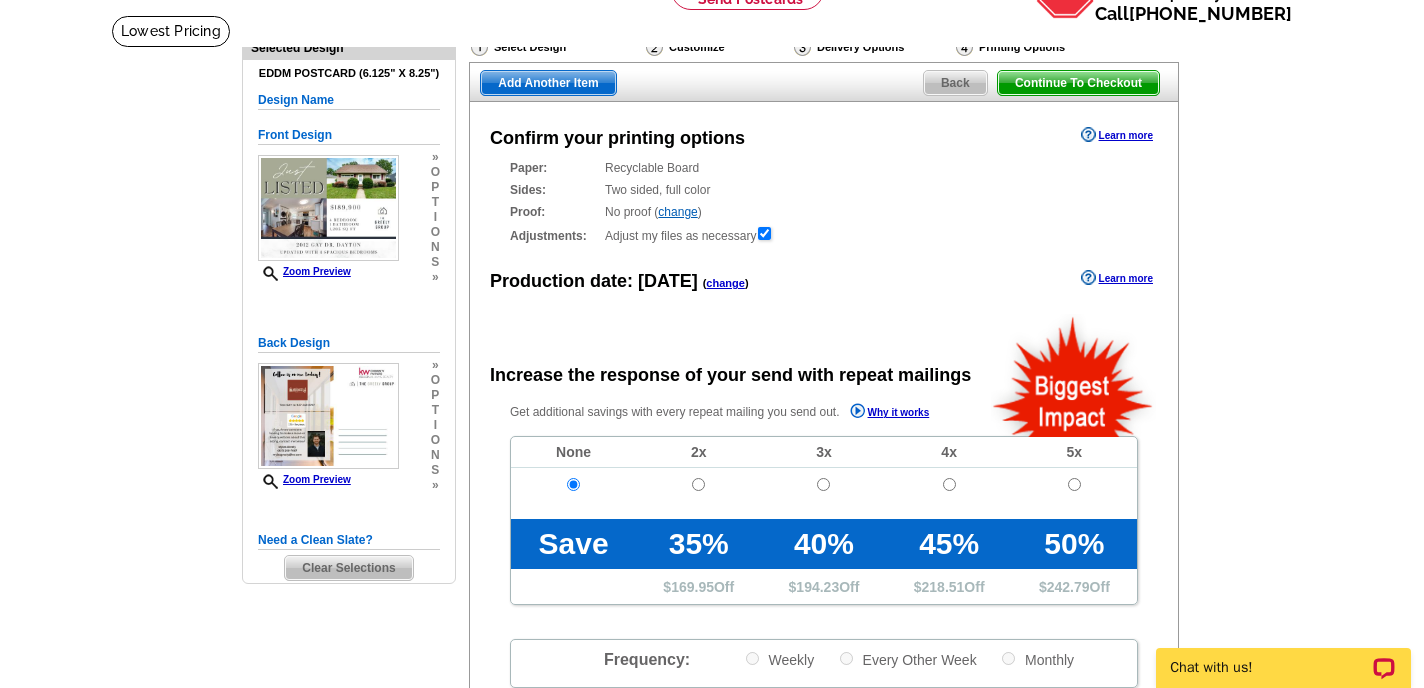 click on "Back" at bounding box center (955, 83) 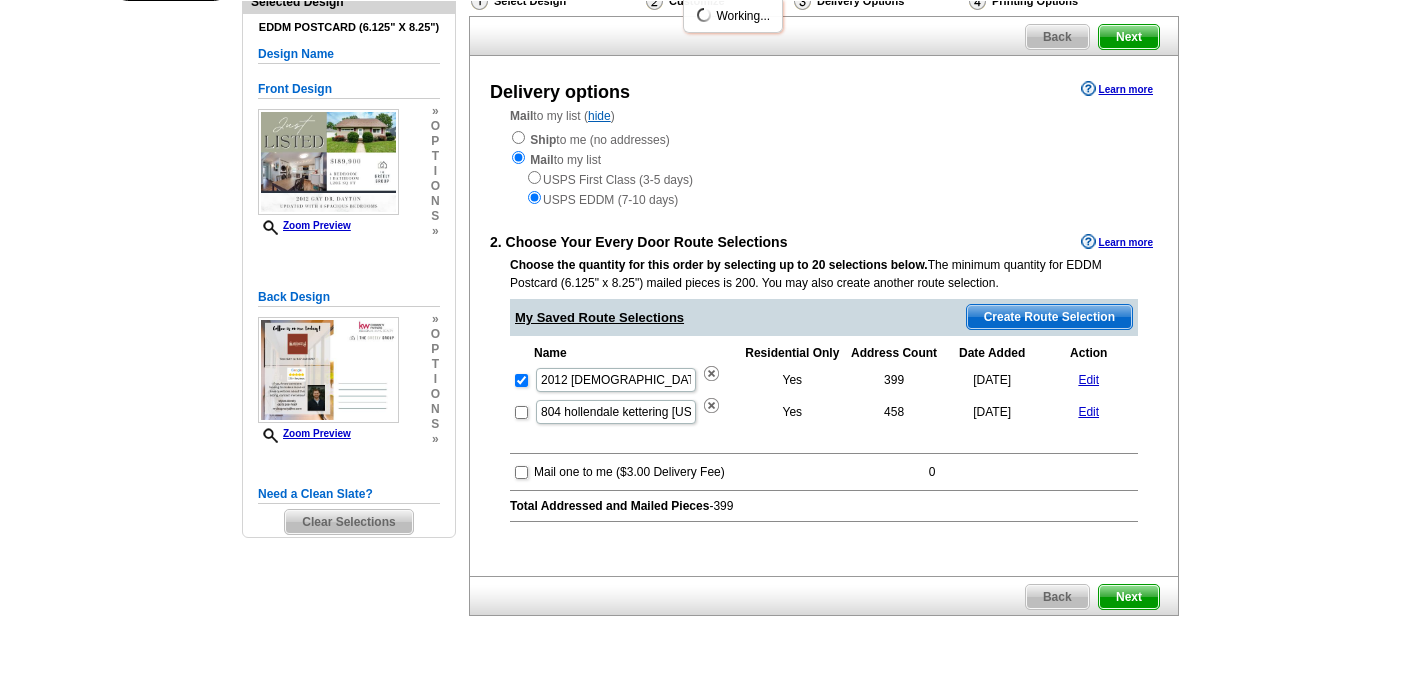 scroll, scrollTop: 166, scrollLeft: 0, axis: vertical 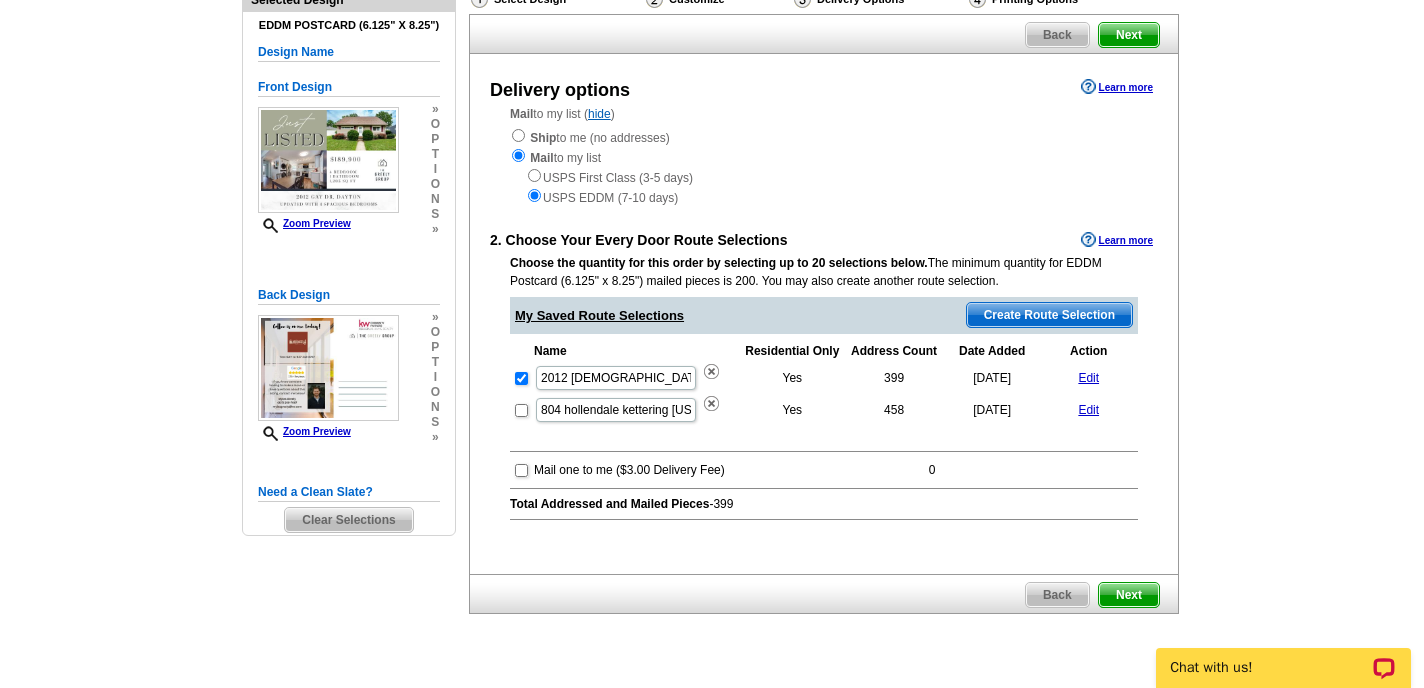 click on "Edit" at bounding box center [1088, 378] 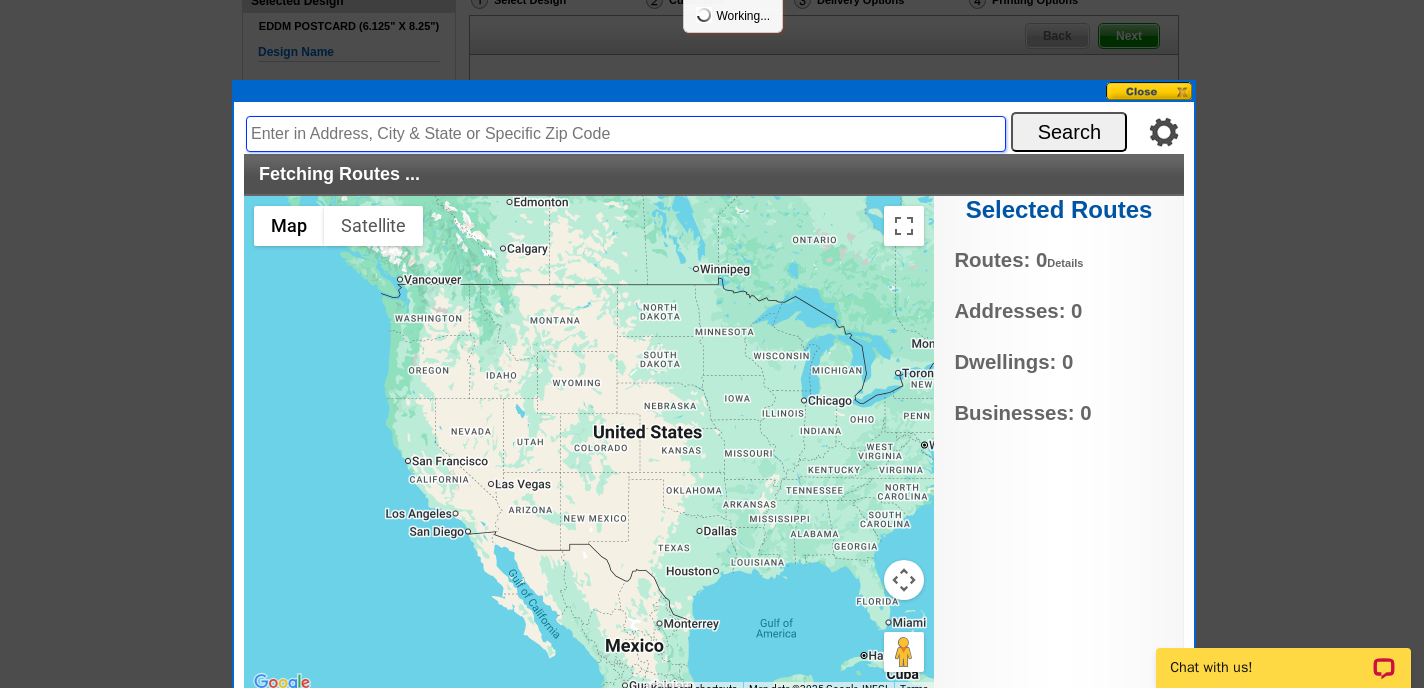 click at bounding box center (626, 134) 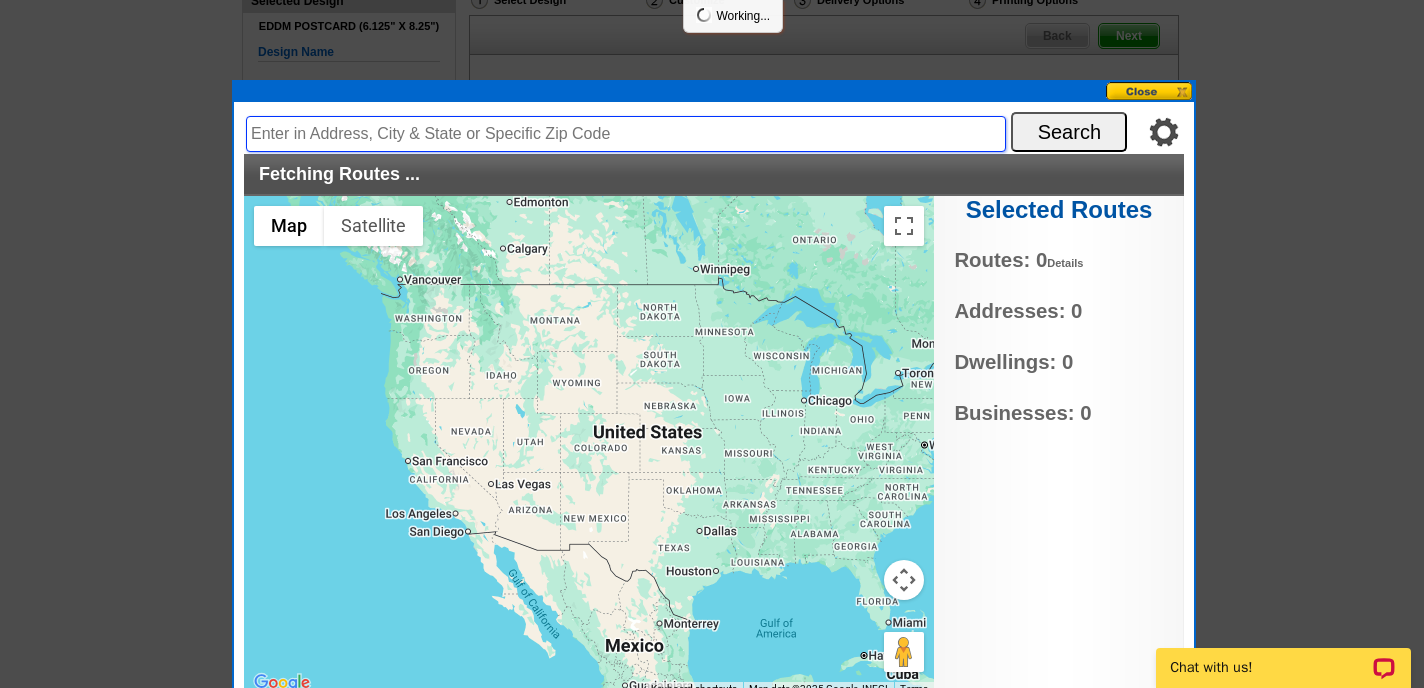 type on "45420" 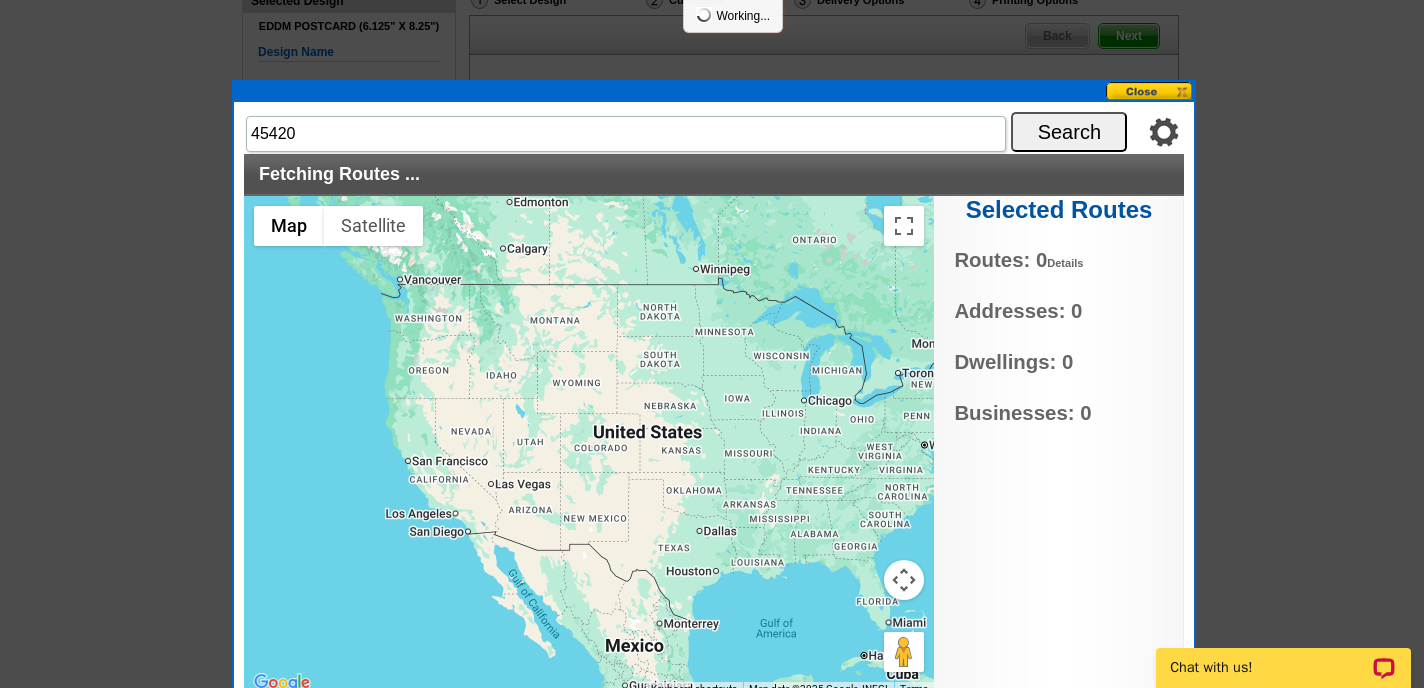 click on "Search" at bounding box center (1069, 132) 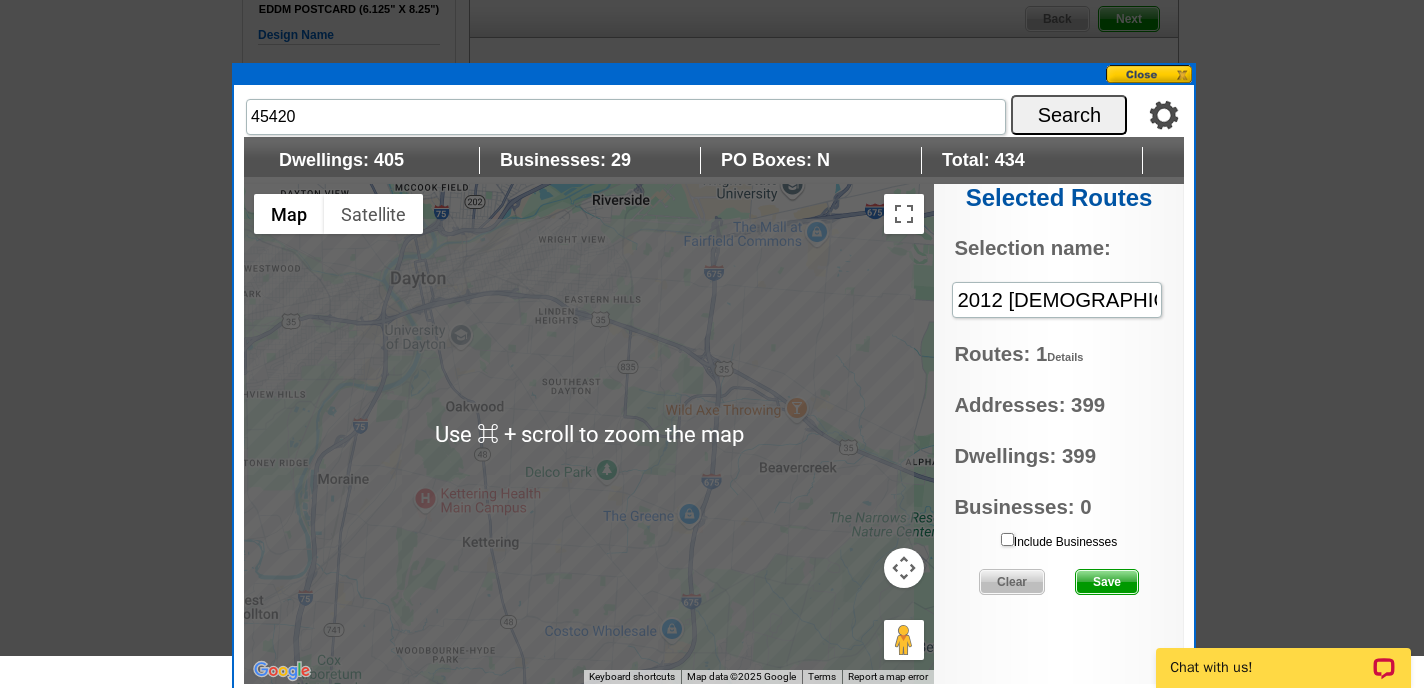 scroll, scrollTop: 198, scrollLeft: 0, axis: vertical 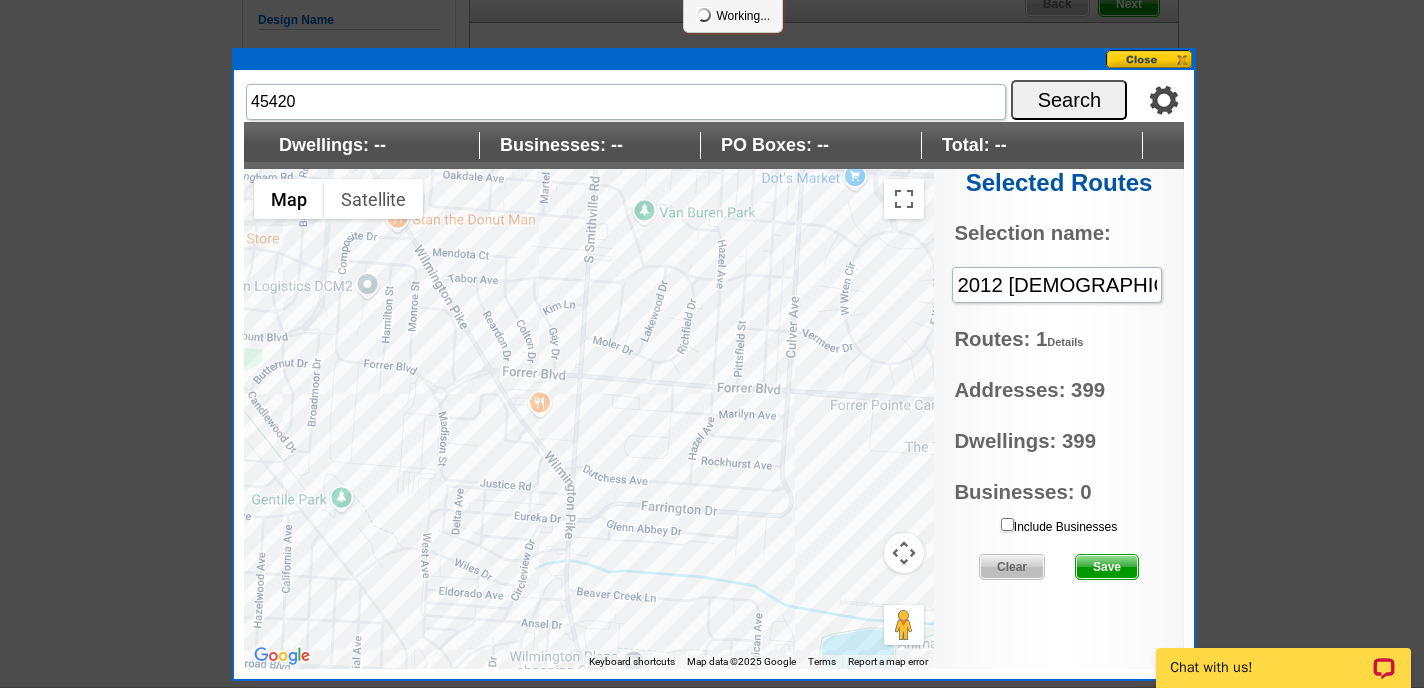 drag, startPoint x: 389, startPoint y: 304, endPoint x: 380, endPoint y: 436, distance: 132.30646 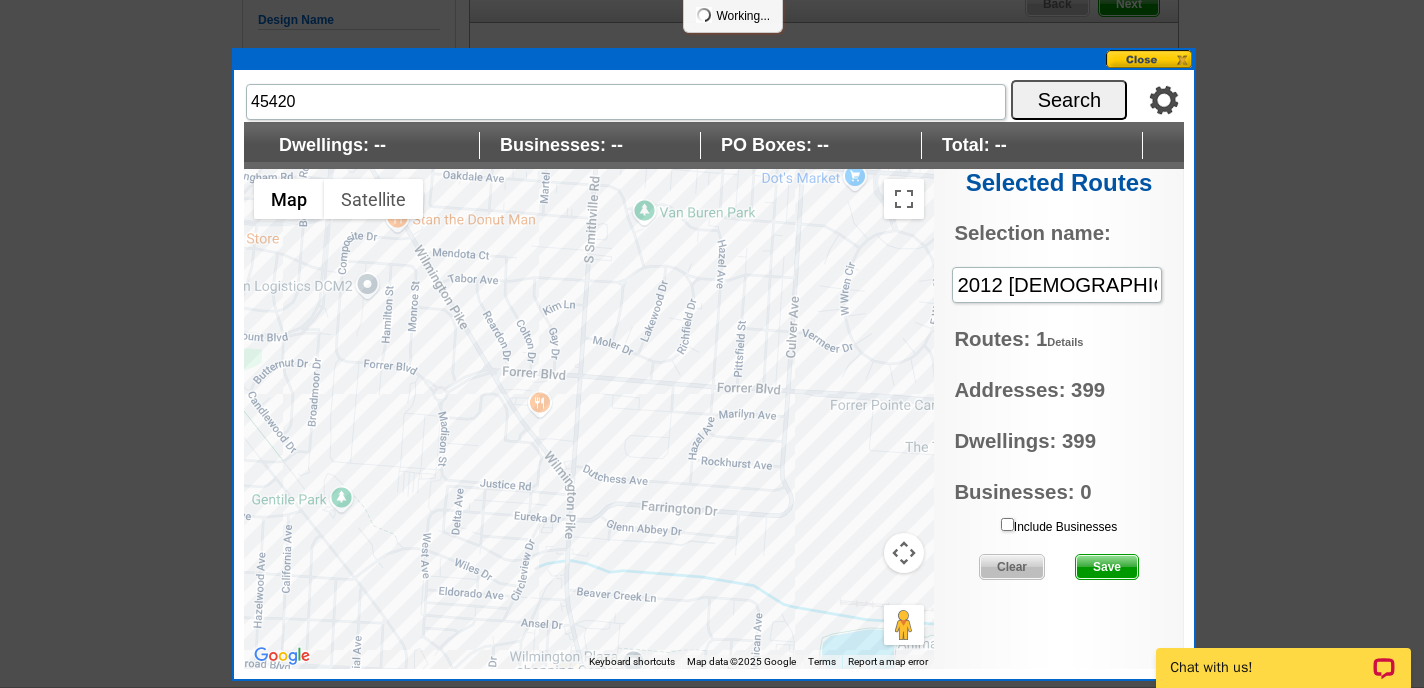 click at bounding box center (589, 419) 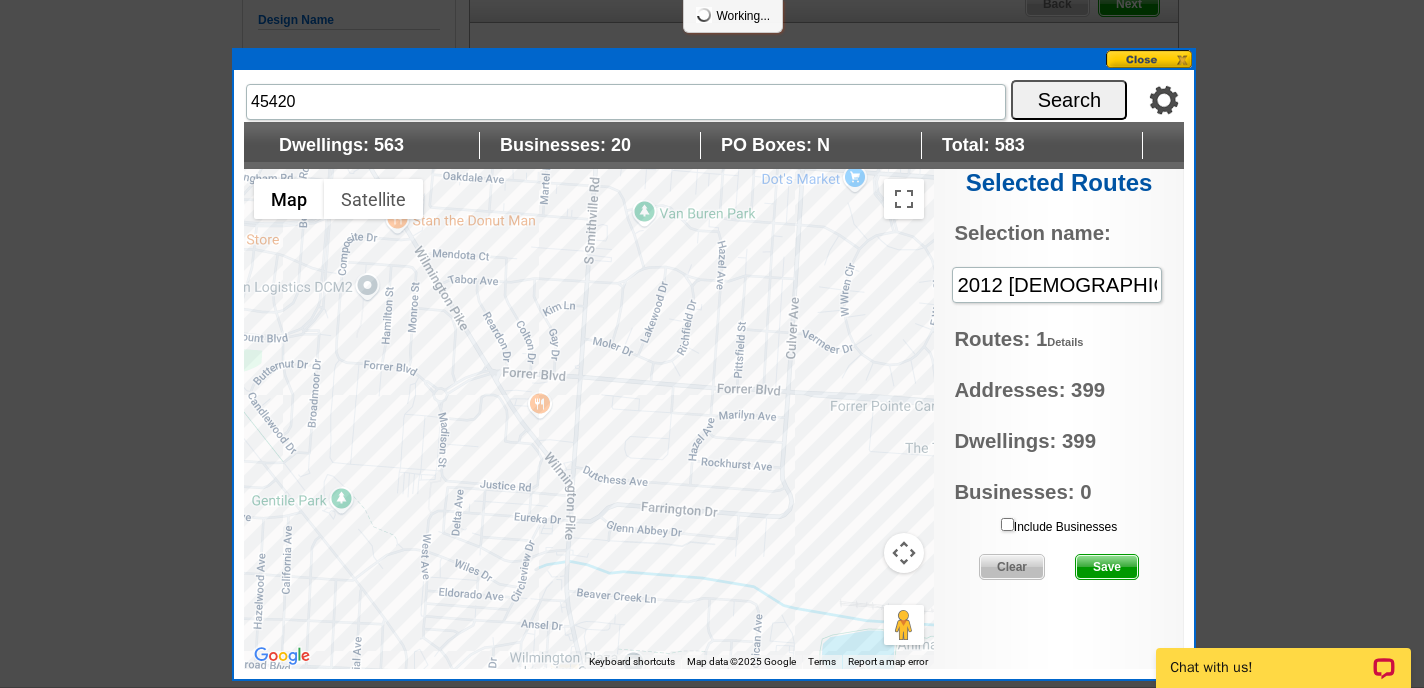 click at bounding box center [589, 419] 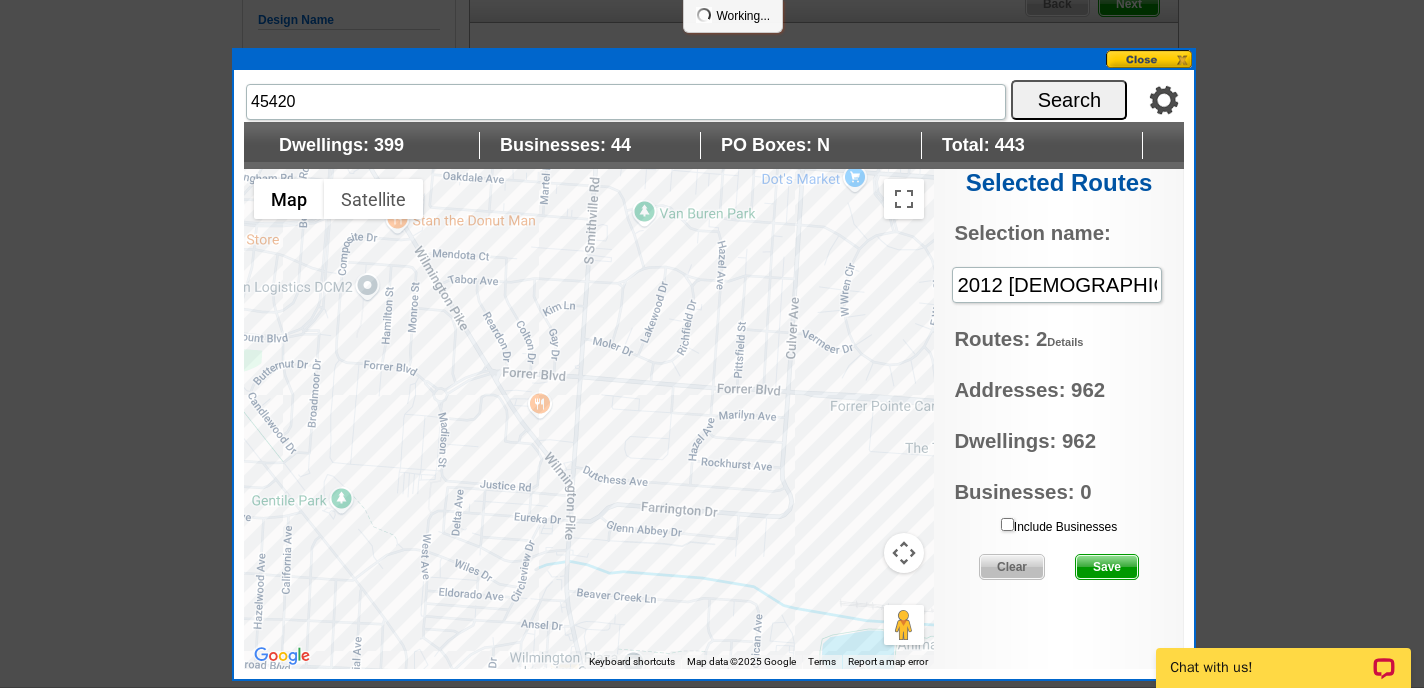 click at bounding box center [589, 419] 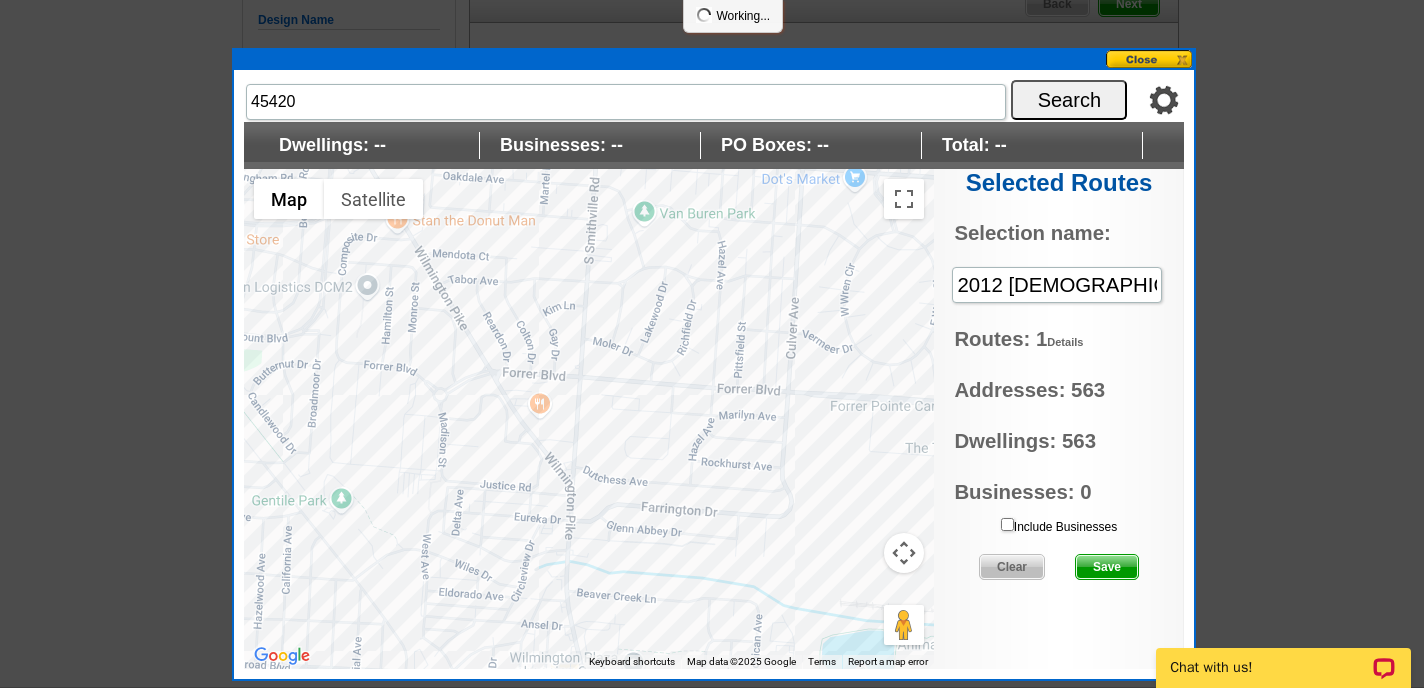 click on "Save" at bounding box center (1107, 567) 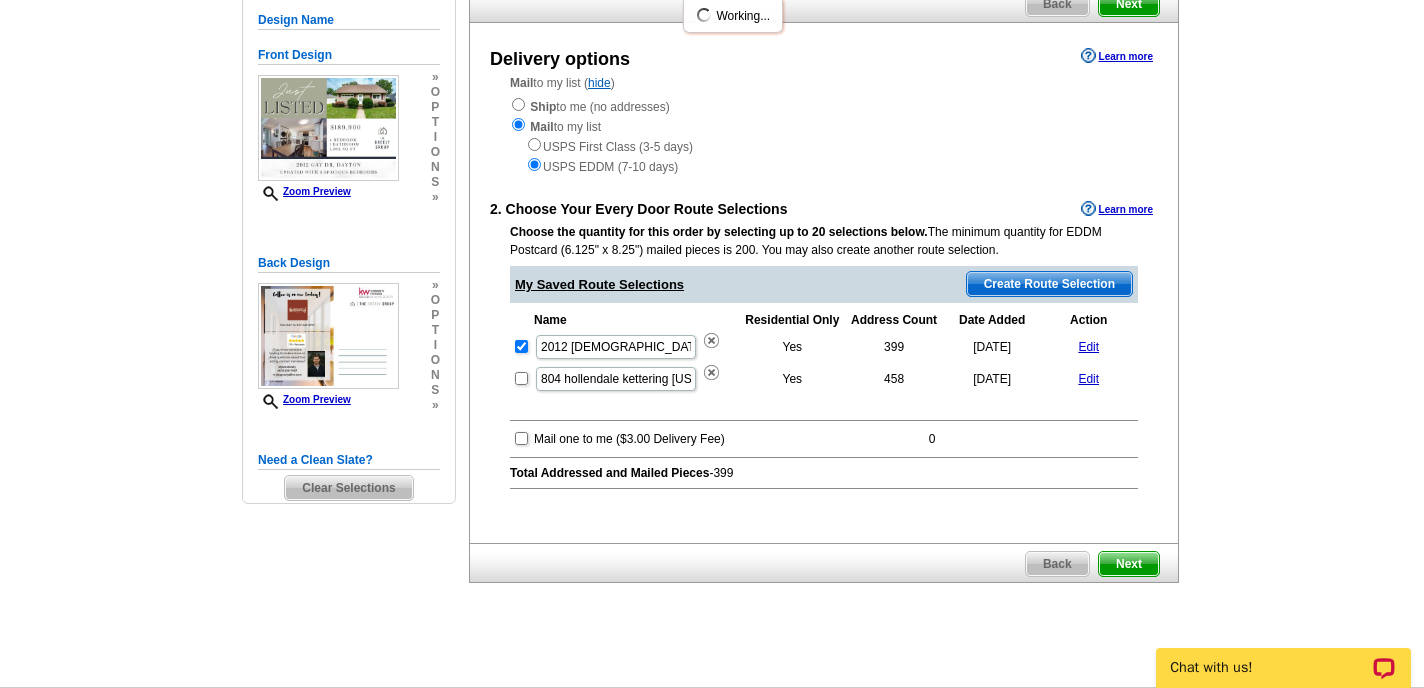 click on "Next" at bounding box center [1129, 564] 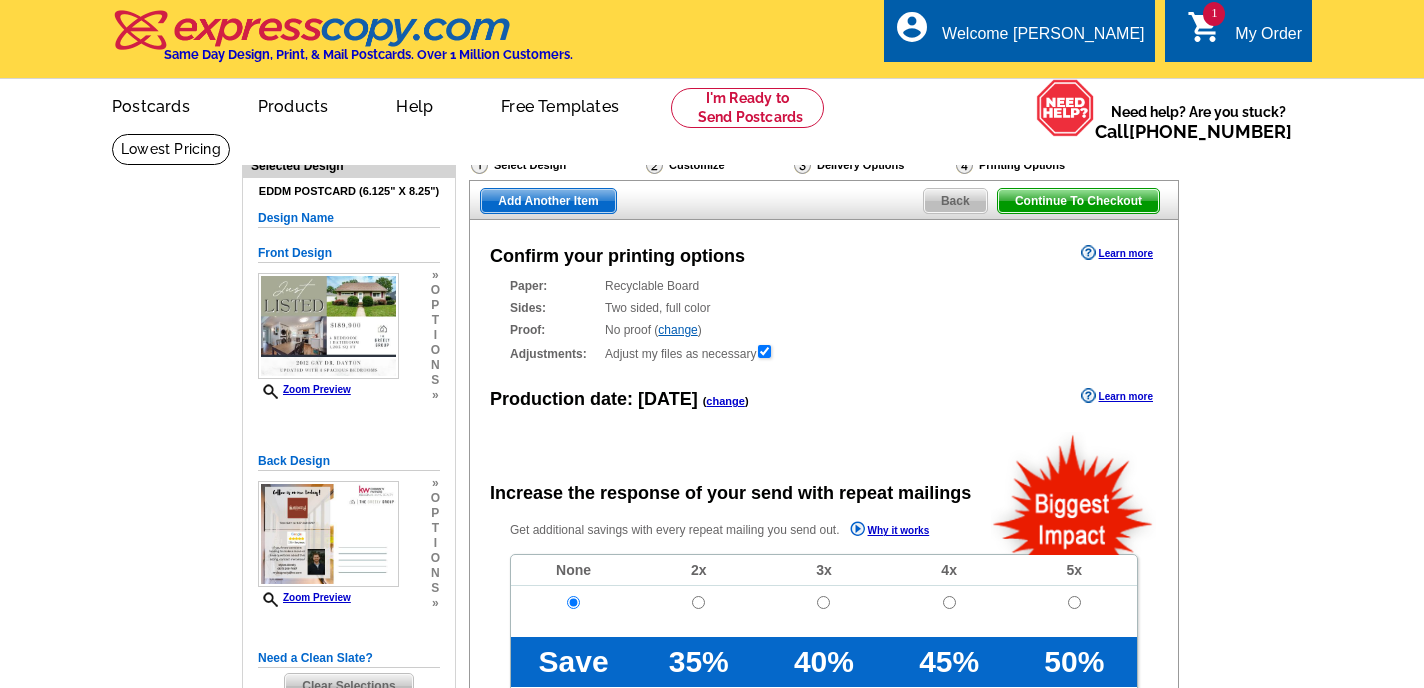 scroll, scrollTop: 0, scrollLeft: 0, axis: both 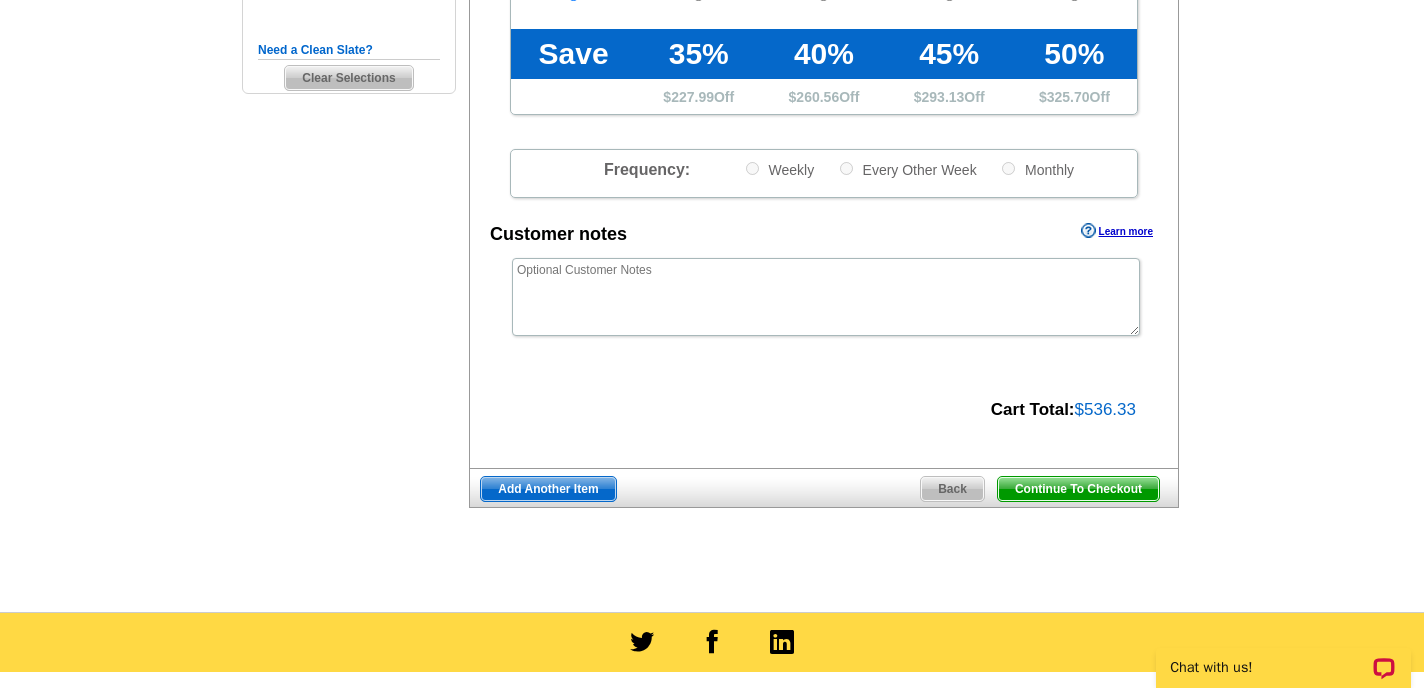 click on "Continue To Checkout" at bounding box center [1078, 489] 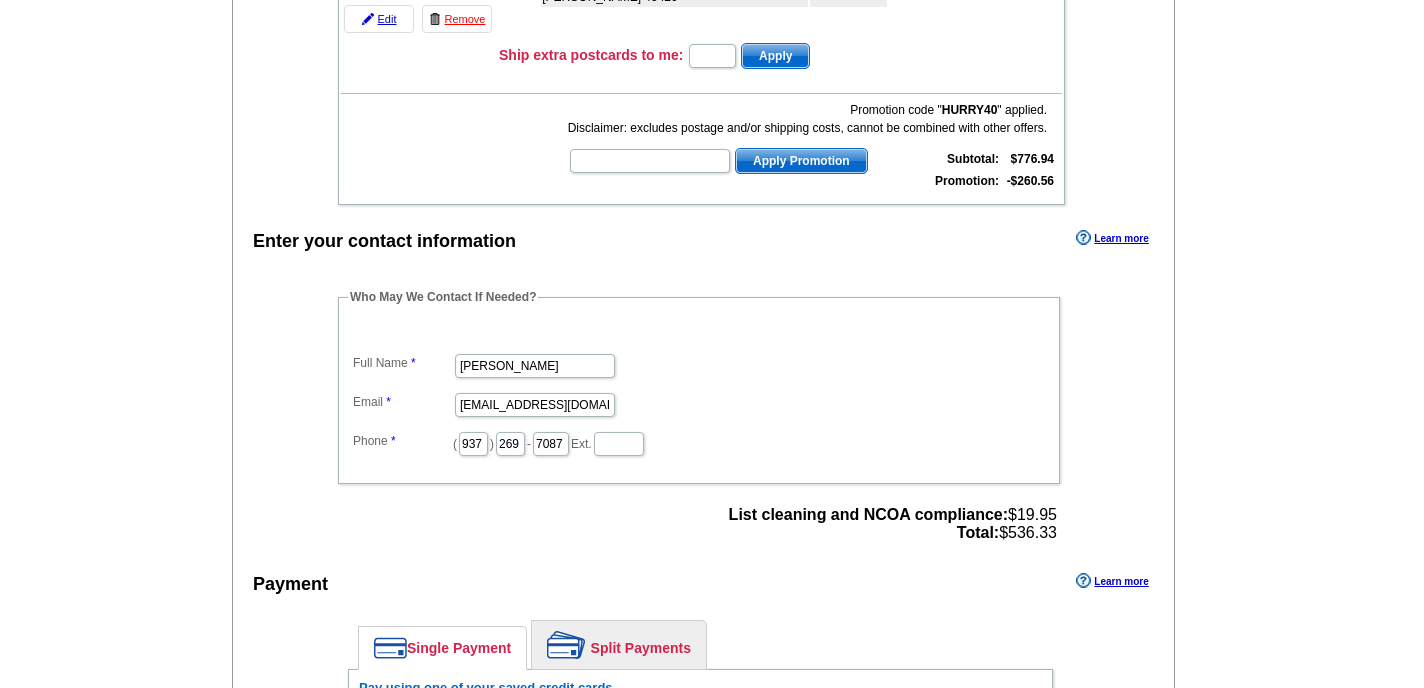 scroll, scrollTop: 424, scrollLeft: 0, axis: vertical 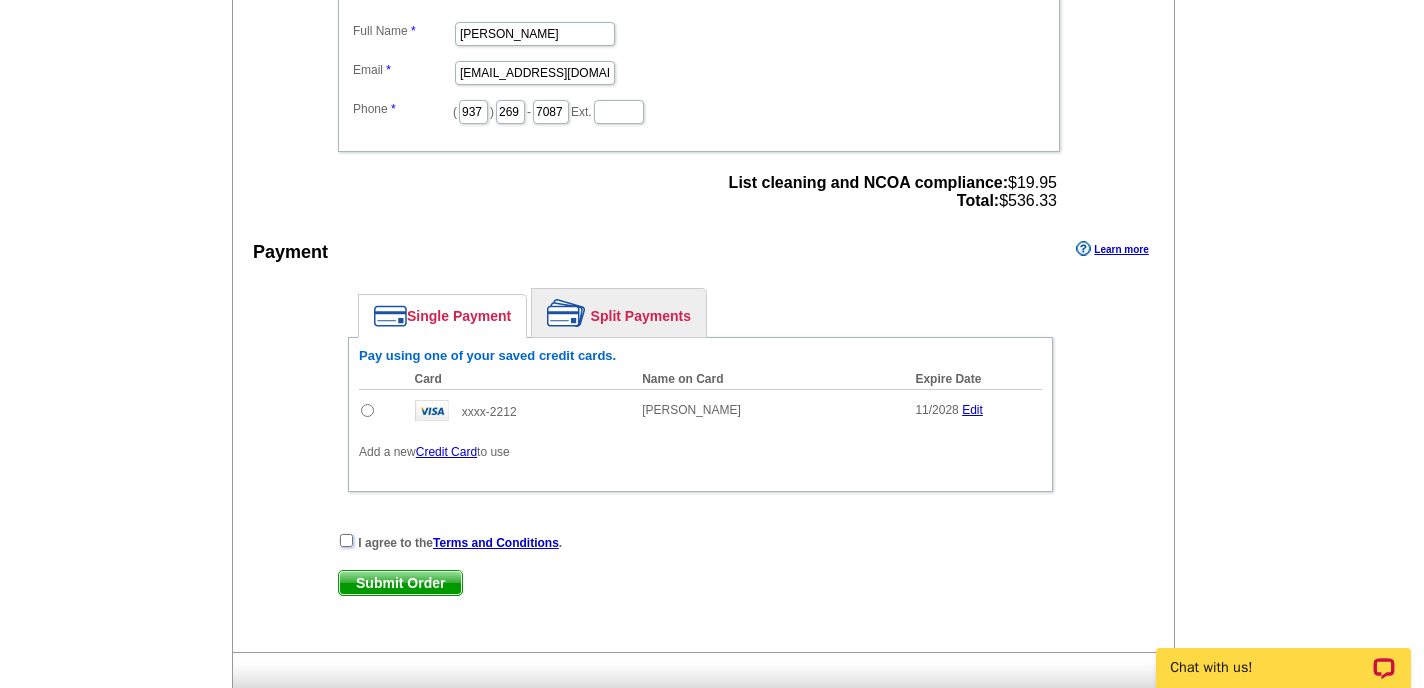 click at bounding box center [346, 540] 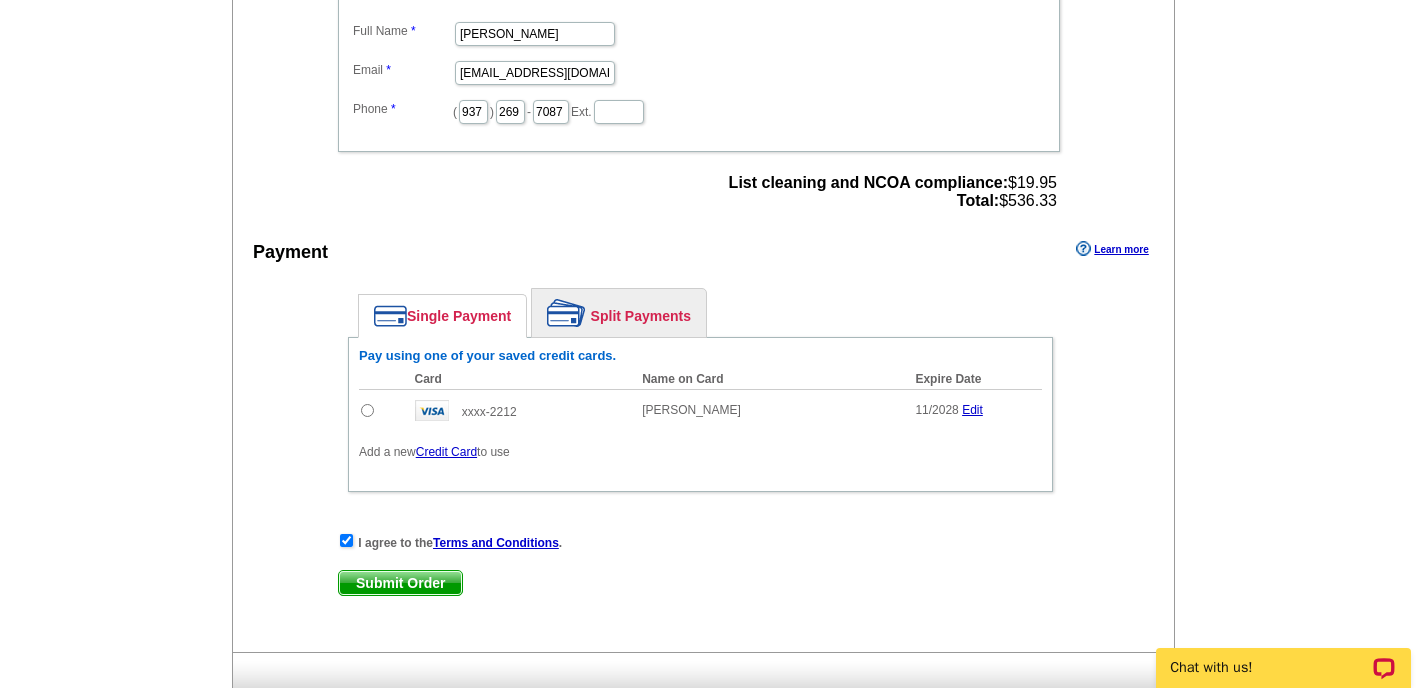 click at bounding box center [367, 410] 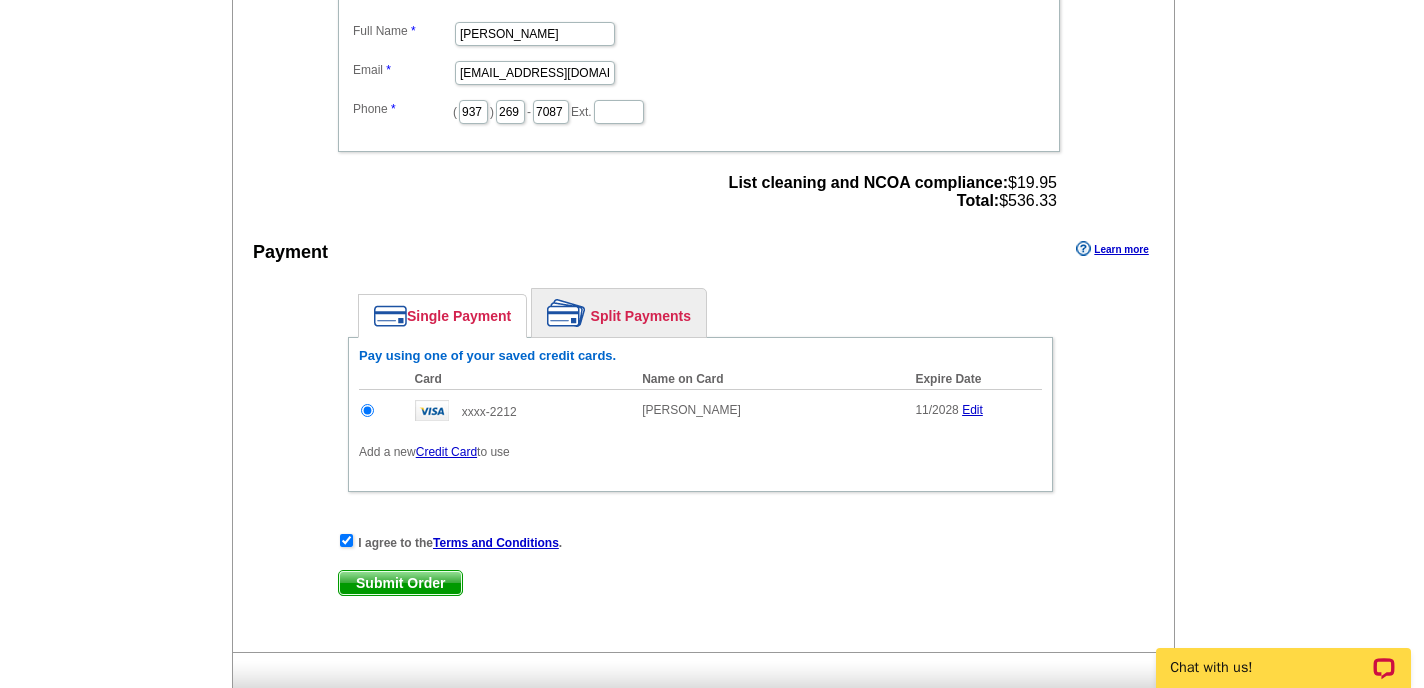 scroll, scrollTop: 0, scrollLeft: 0, axis: both 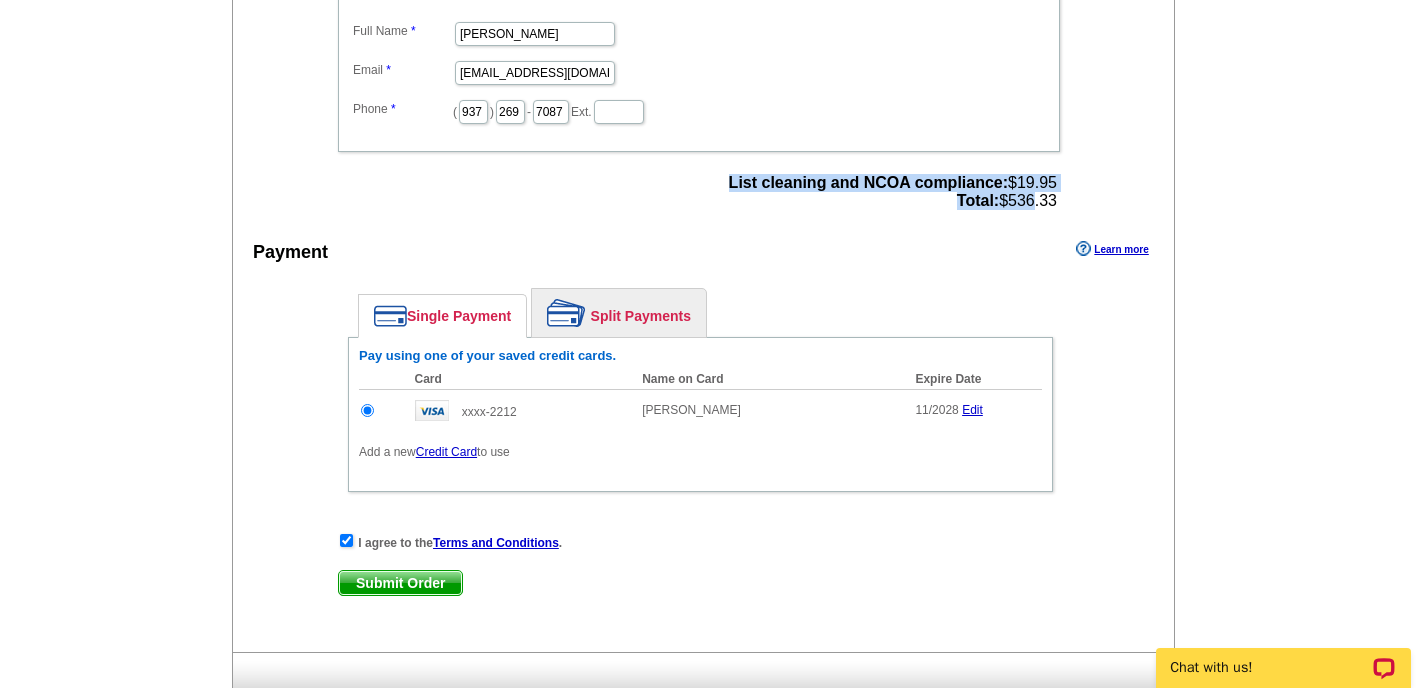drag, startPoint x: 1057, startPoint y: 204, endPoint x: 1027, endPoint y: 206, distance: 30.066593 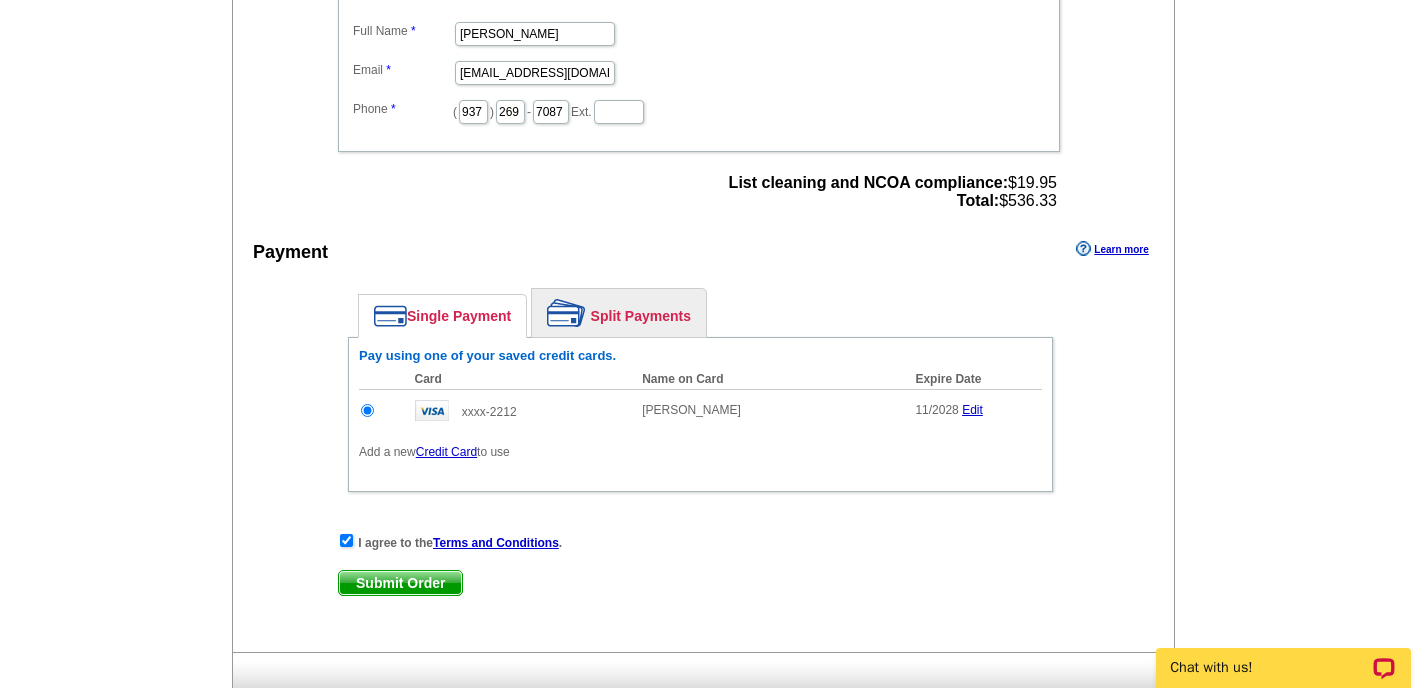 drag, startPoint x: 1055, startPoint y: 201, endPoint x: 1011, endPoint y: 202, distance: 44.011364 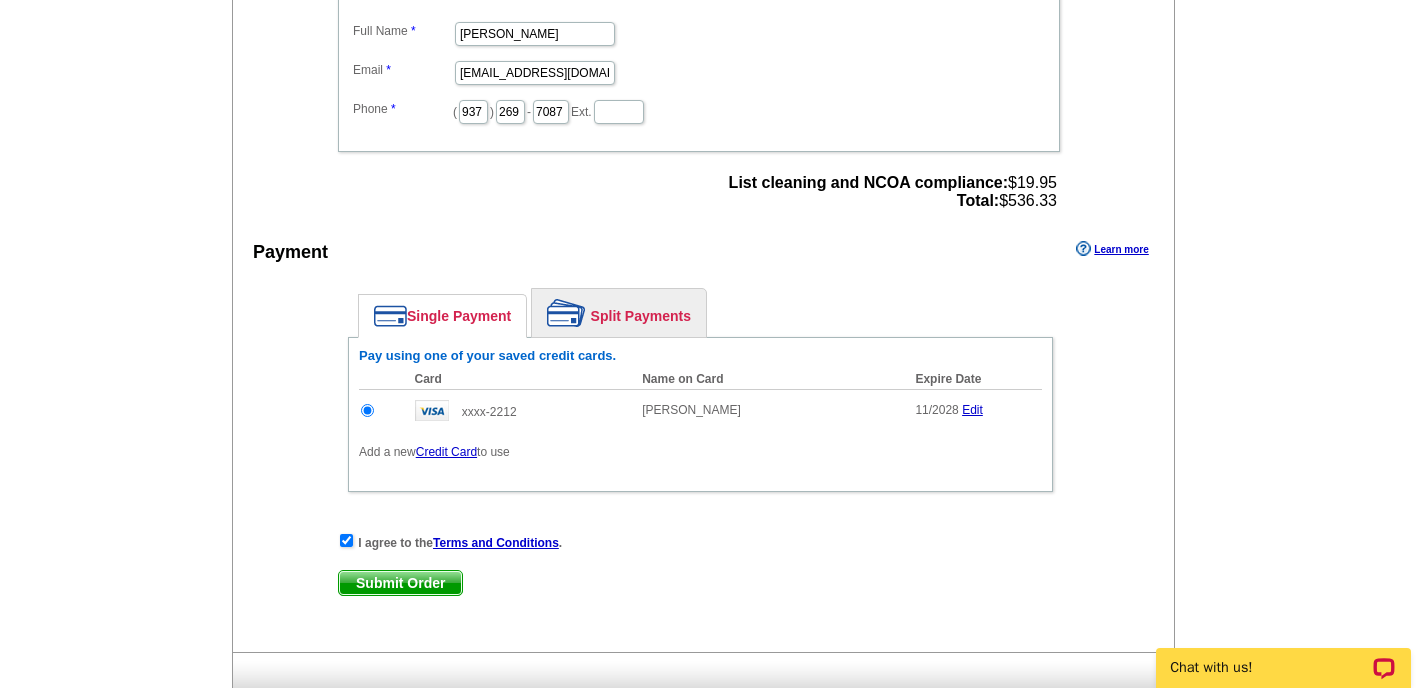 click on "List cleaning and NCOA compliance:
$19.95
Total:  $536.33" at bounding box center (893, 192) 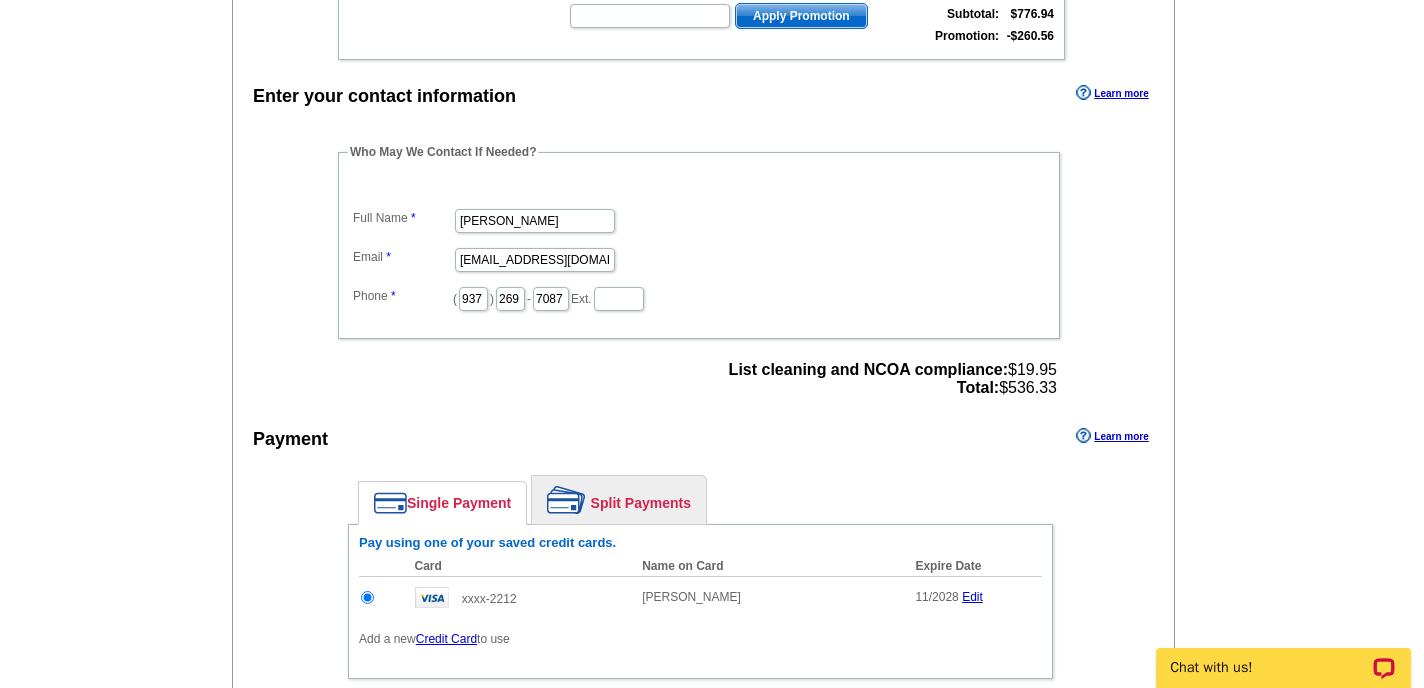 scroll, scrollTop: 568, scrollLeft: 0, axis: vertical 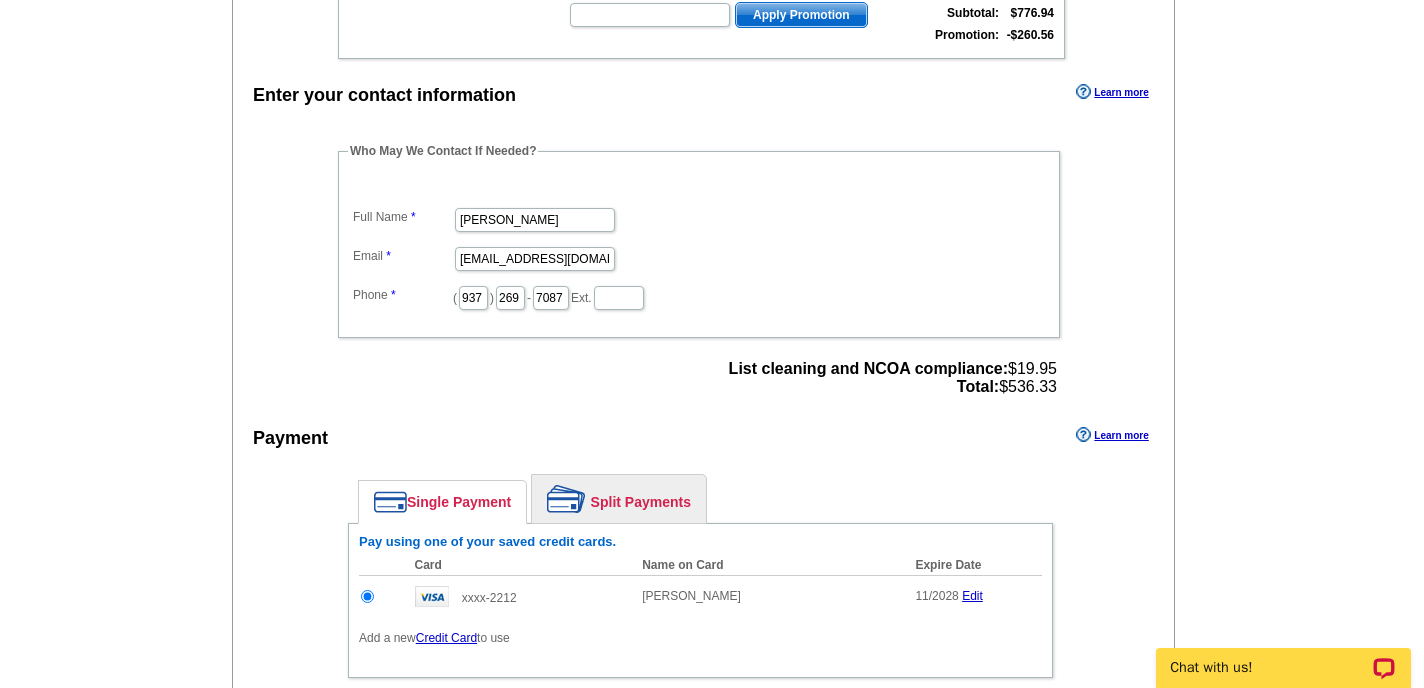 click on "List cleaning and NCOA compliance:" at bounding box center (868, 368) 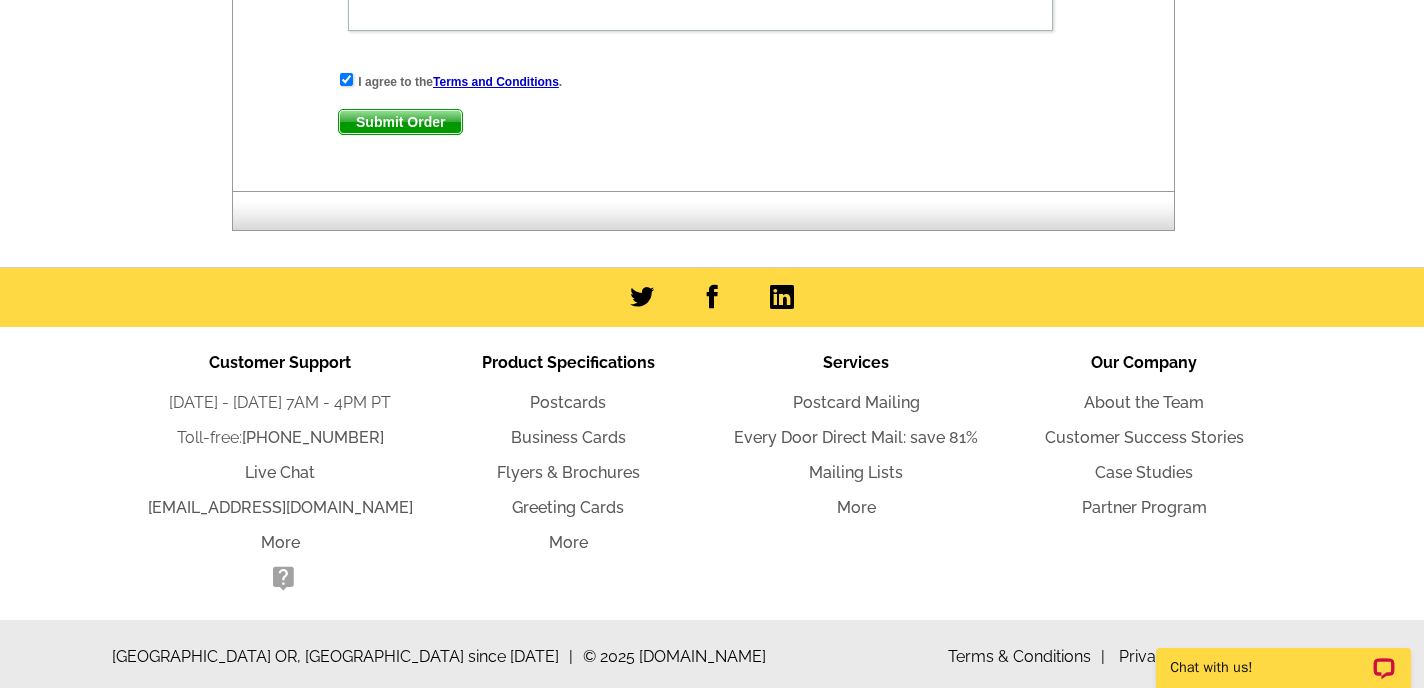 scroll, scrollTop: 1219, scrollLeft: 0, axis: vertical 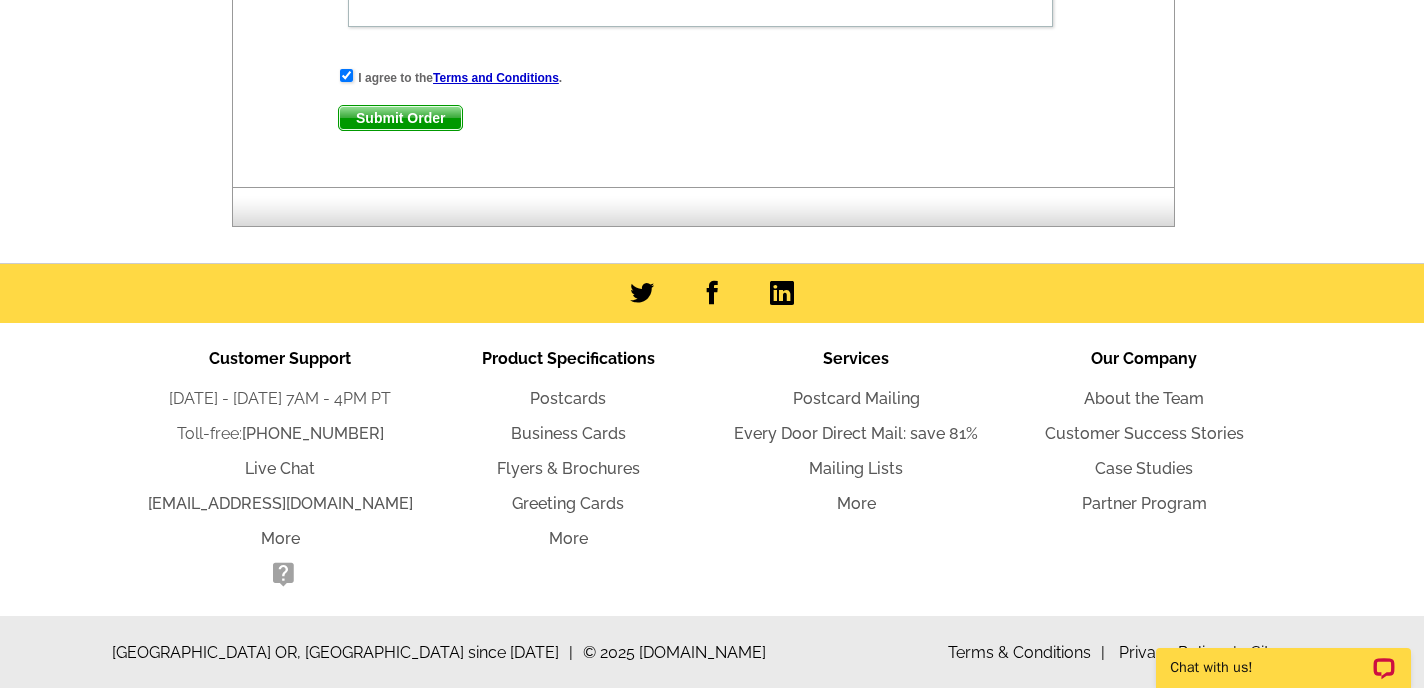 click on "Submit Order" at bounding box center (400, 118) 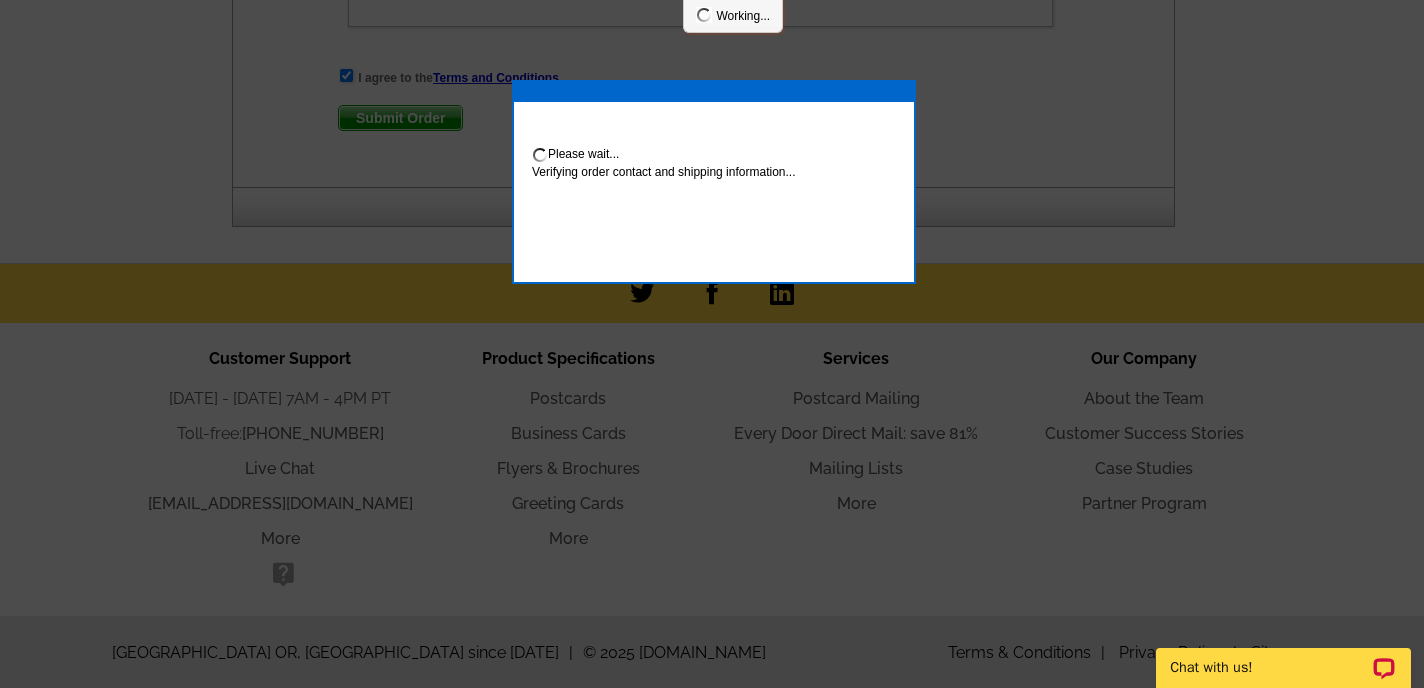 scroll, scrollTop: 1320, scrollLeft: 0, axis: vertical 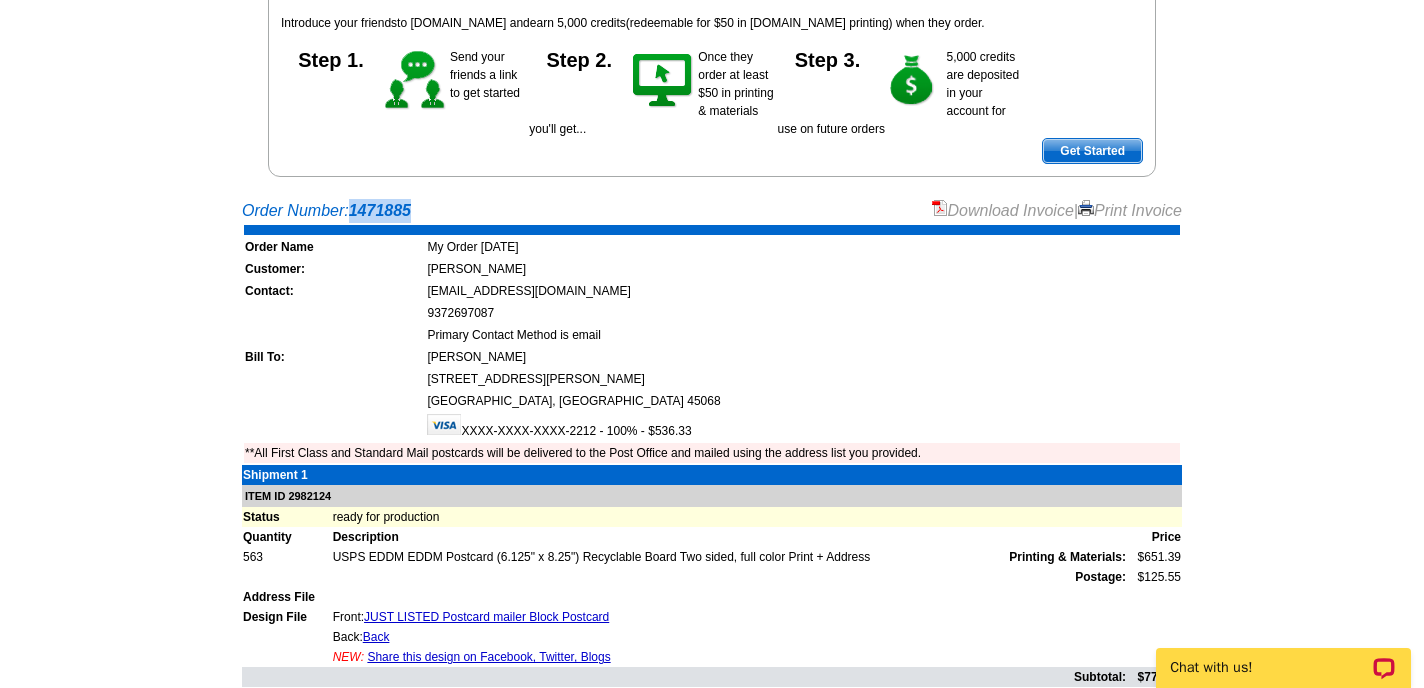 drag, startPoint x: 423, startPoint y: 211, endPoint x: 354, endPoint y: 211, distance: 69 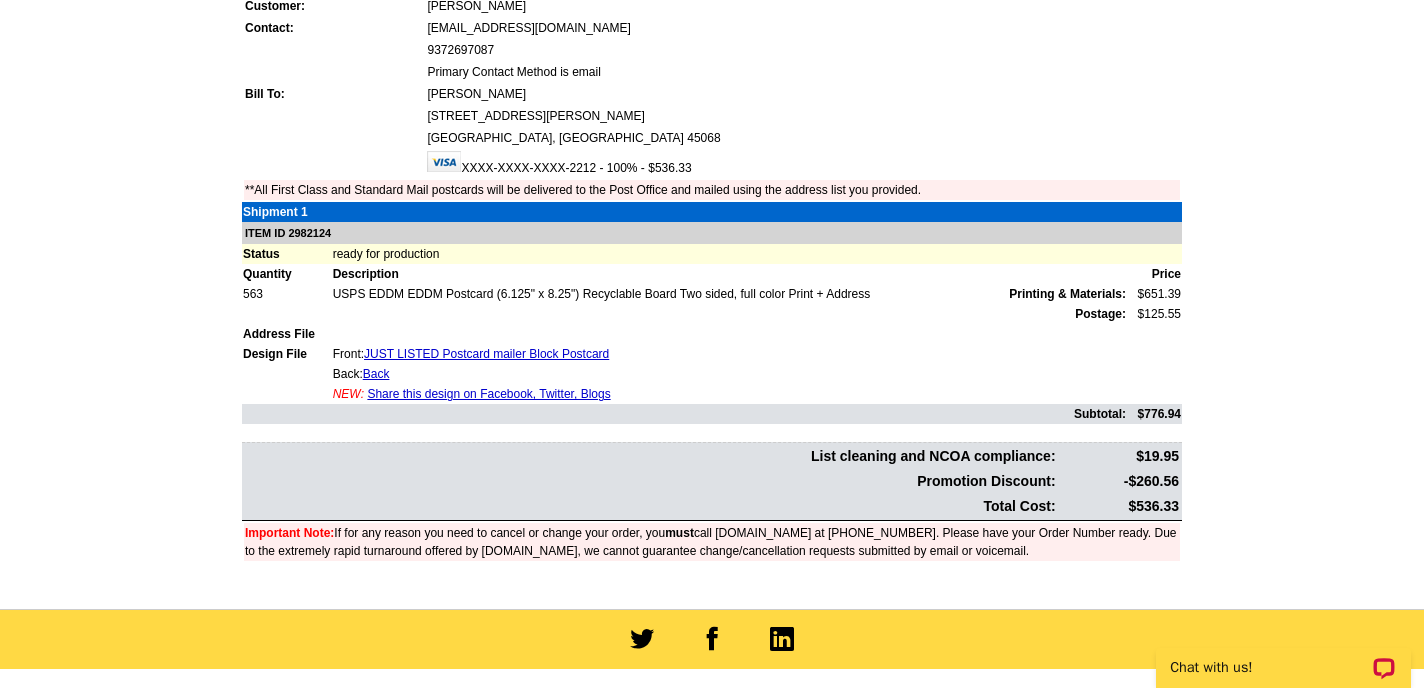 scroll, scrollTop: 501, scrollLeft: 0, axis: vertical 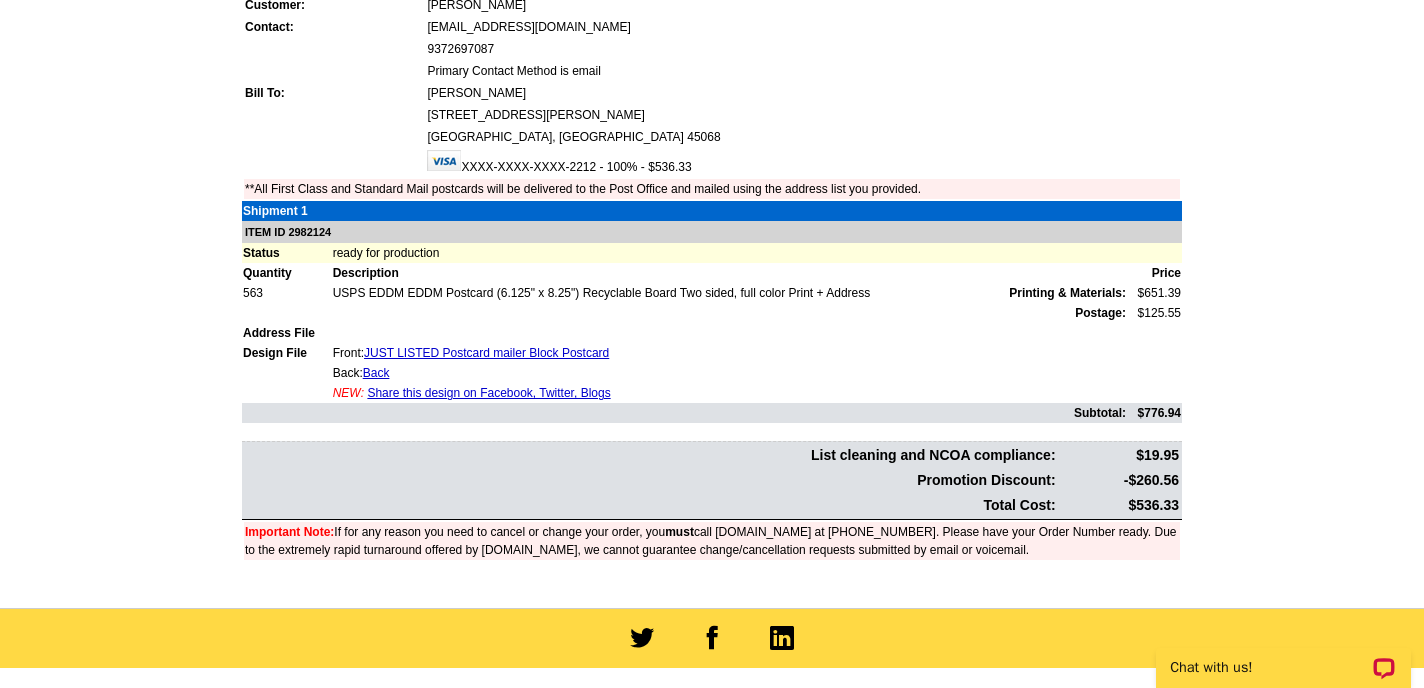 click on "Order Number:  1471885
Download Invoice  |
Print Invoice
Order Name
My Order [DATE]
Customer:
[PERSON_NAME]
Contact:
[EMAIL_ADDRESS][DOMAIN_NAME]
9372697087
Primary Contact Method is email
Bill To:
[PERSON_NAME]
[STREET_ADDRESS][PERSON_NAME]" at bounding box center [712, 267] 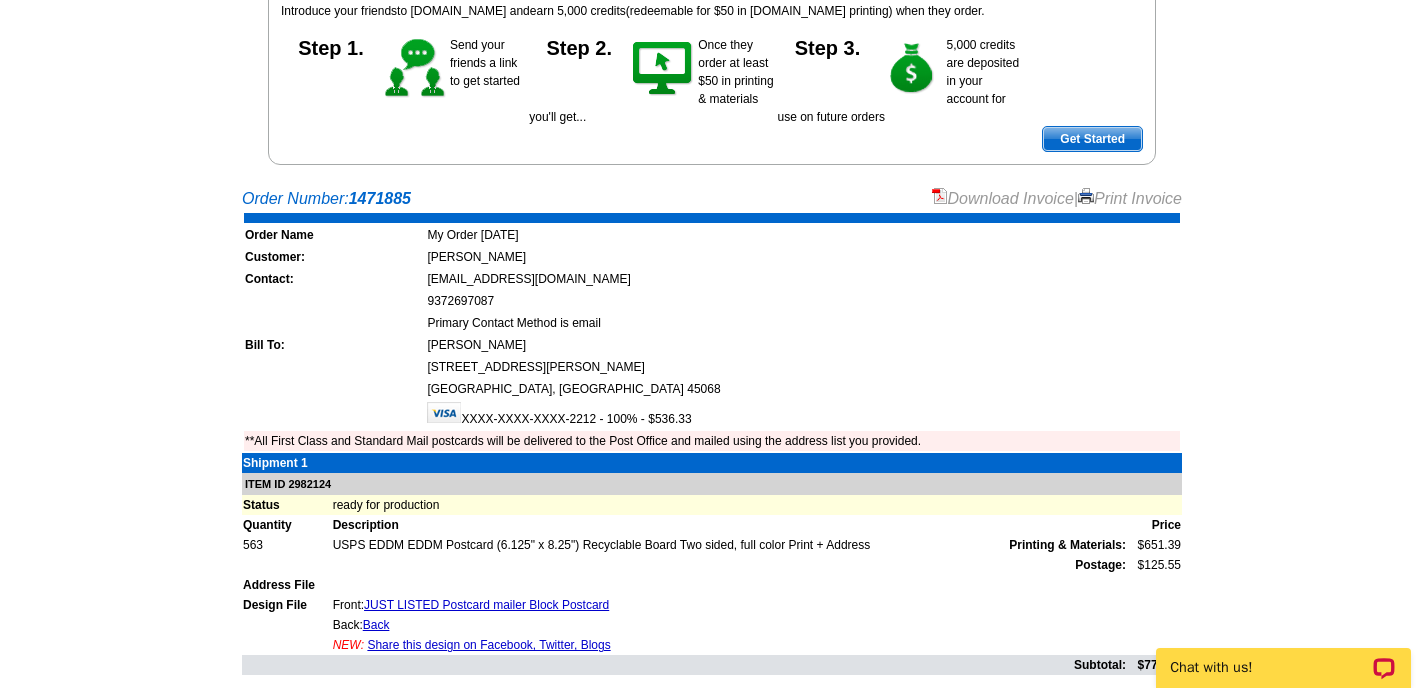 scroll, scrollTop: 0, scrollLeft: 0, axis: both 